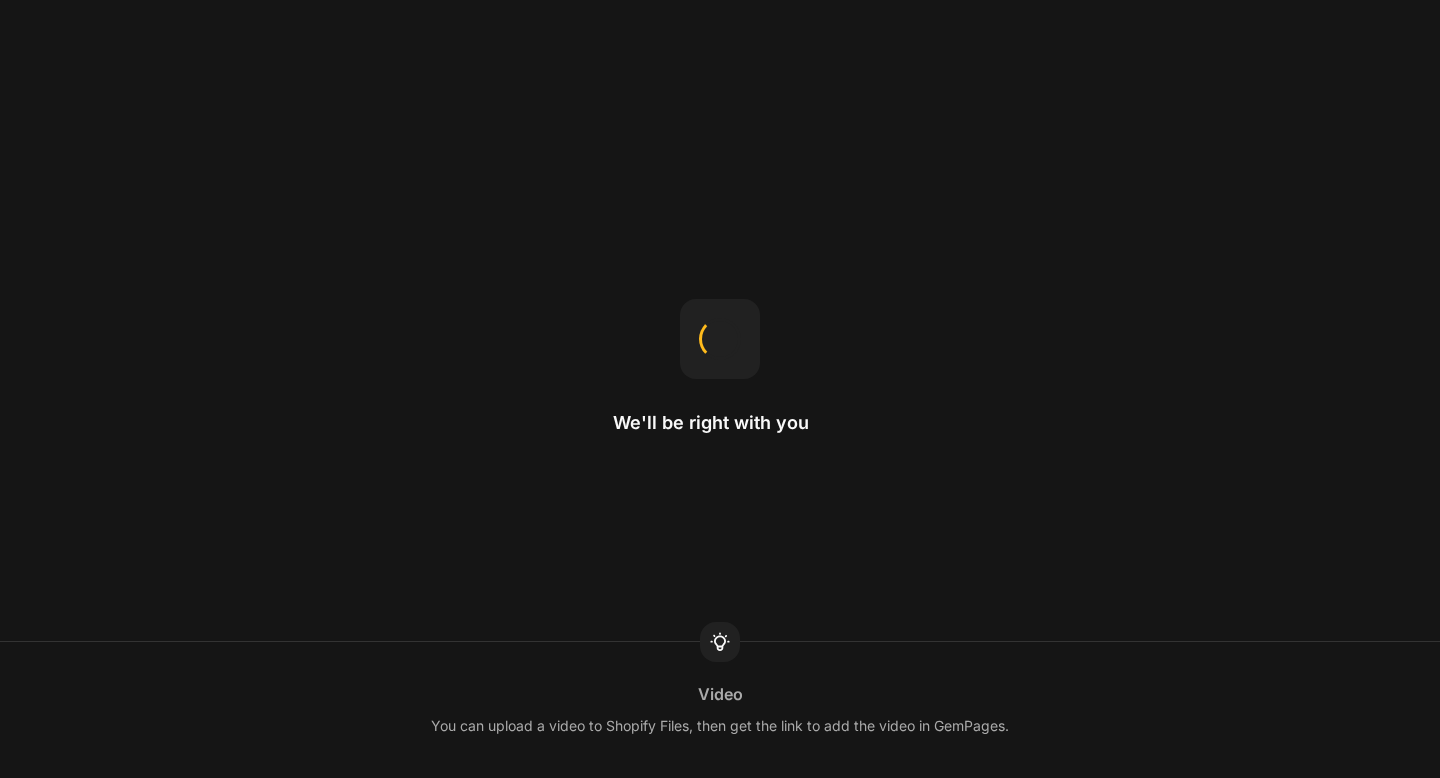scroll, scrollTop: 0, scrollLeft: 0, axis: both 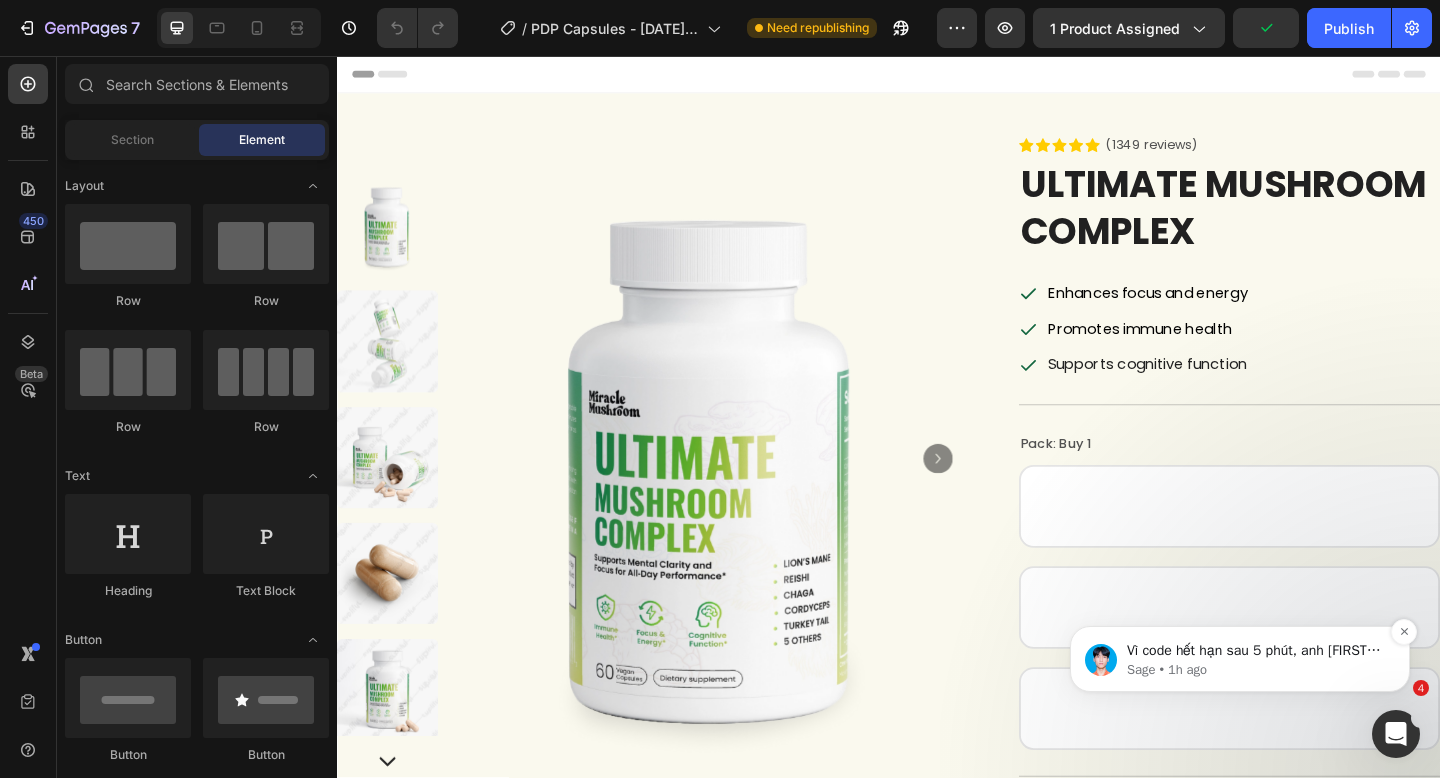 click on "Vì code hết hạn sau 5 phút, anh Minh có thể cho  em xin mã code mới để em có thể vào kiểm tra giúp mình được không ạ" at bounding box center [1256, 651] 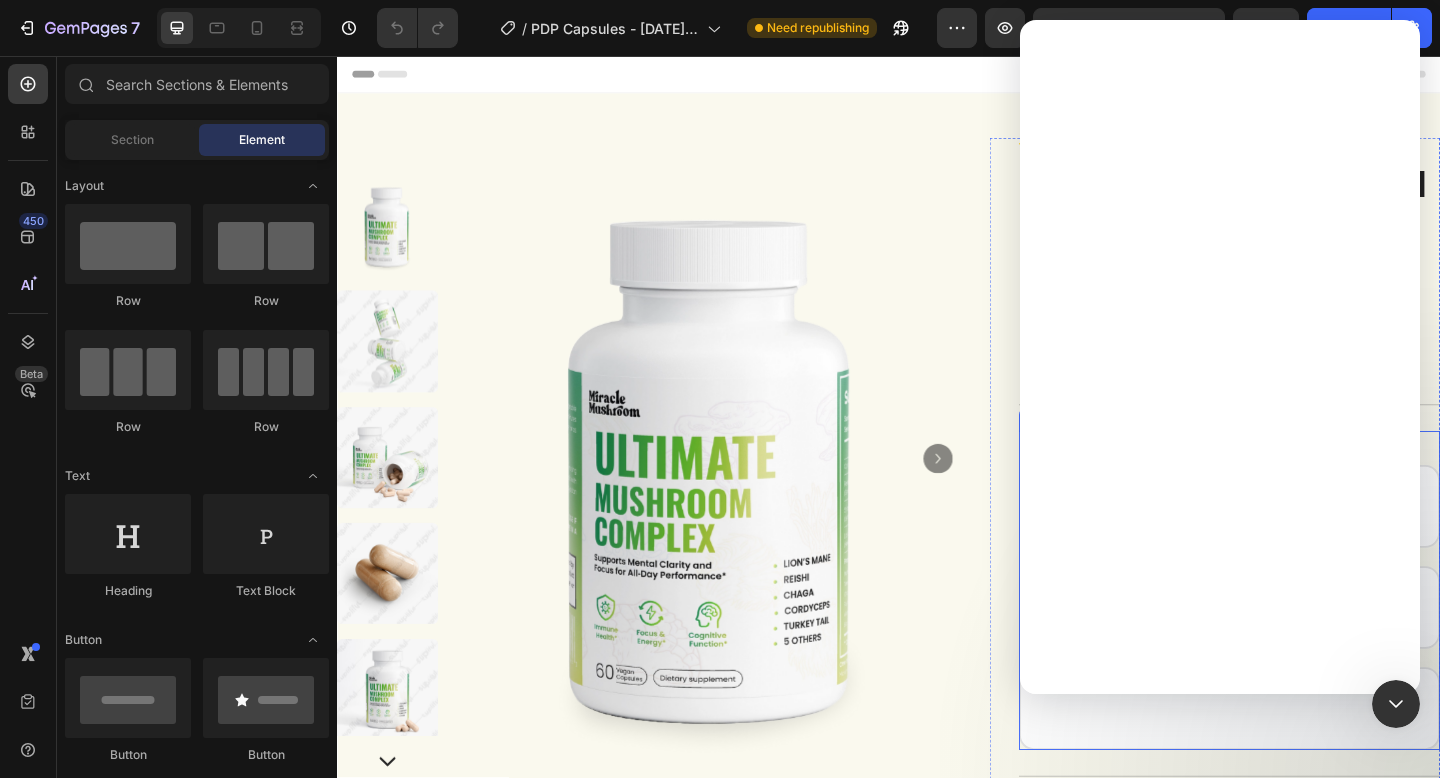 scroll, scrollTop: 0, scrollLeft: 0, axis: both 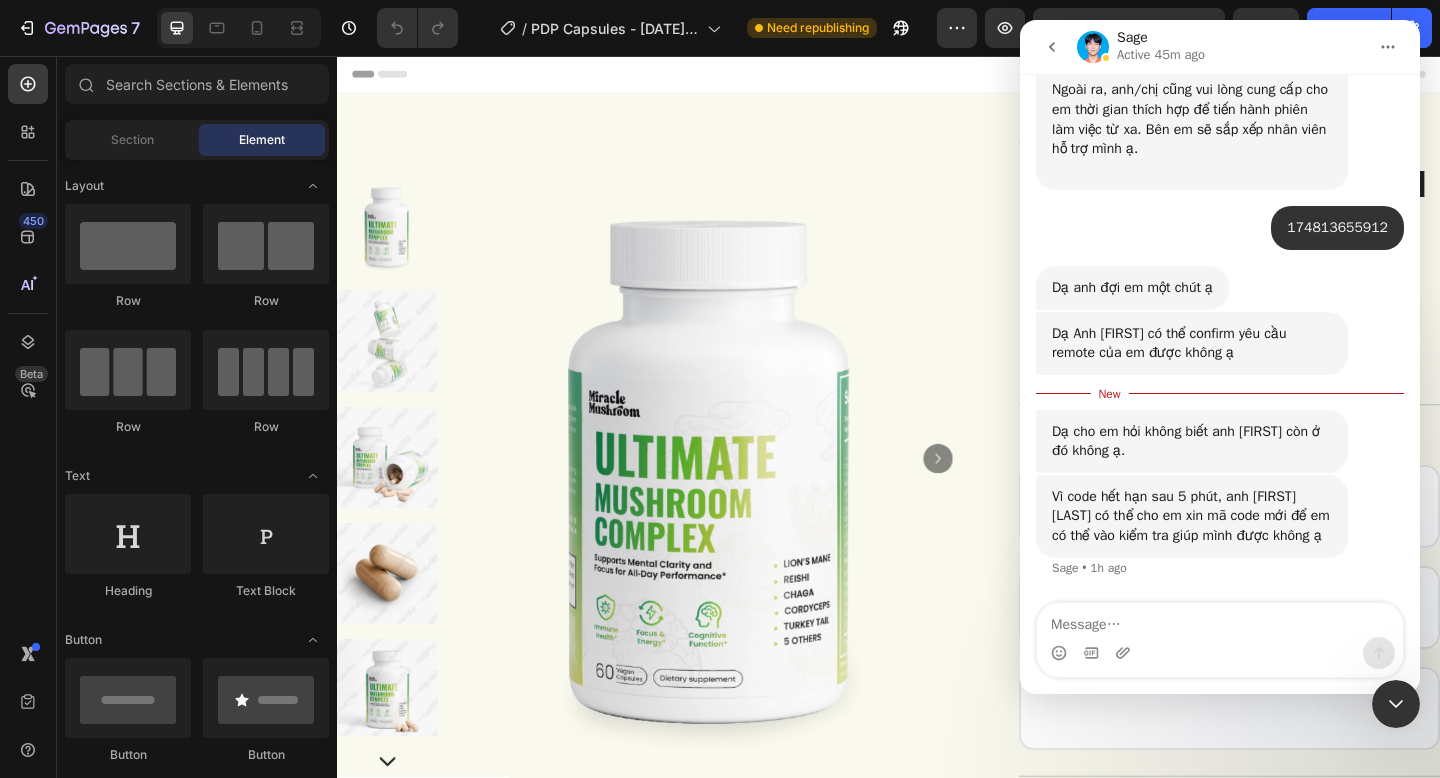 click at bounding box center (1220, 620) 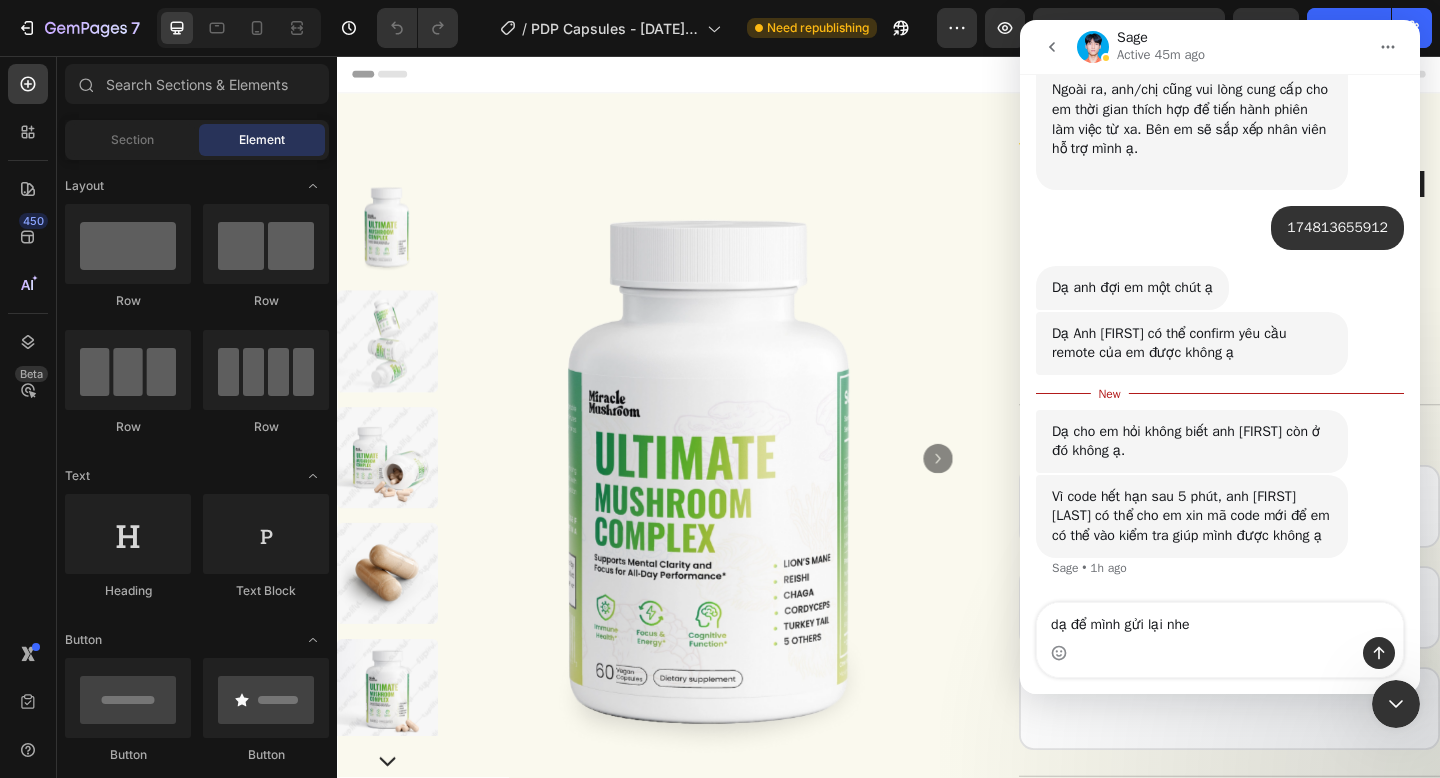 type on "dạ để mình gửi lại nhé" 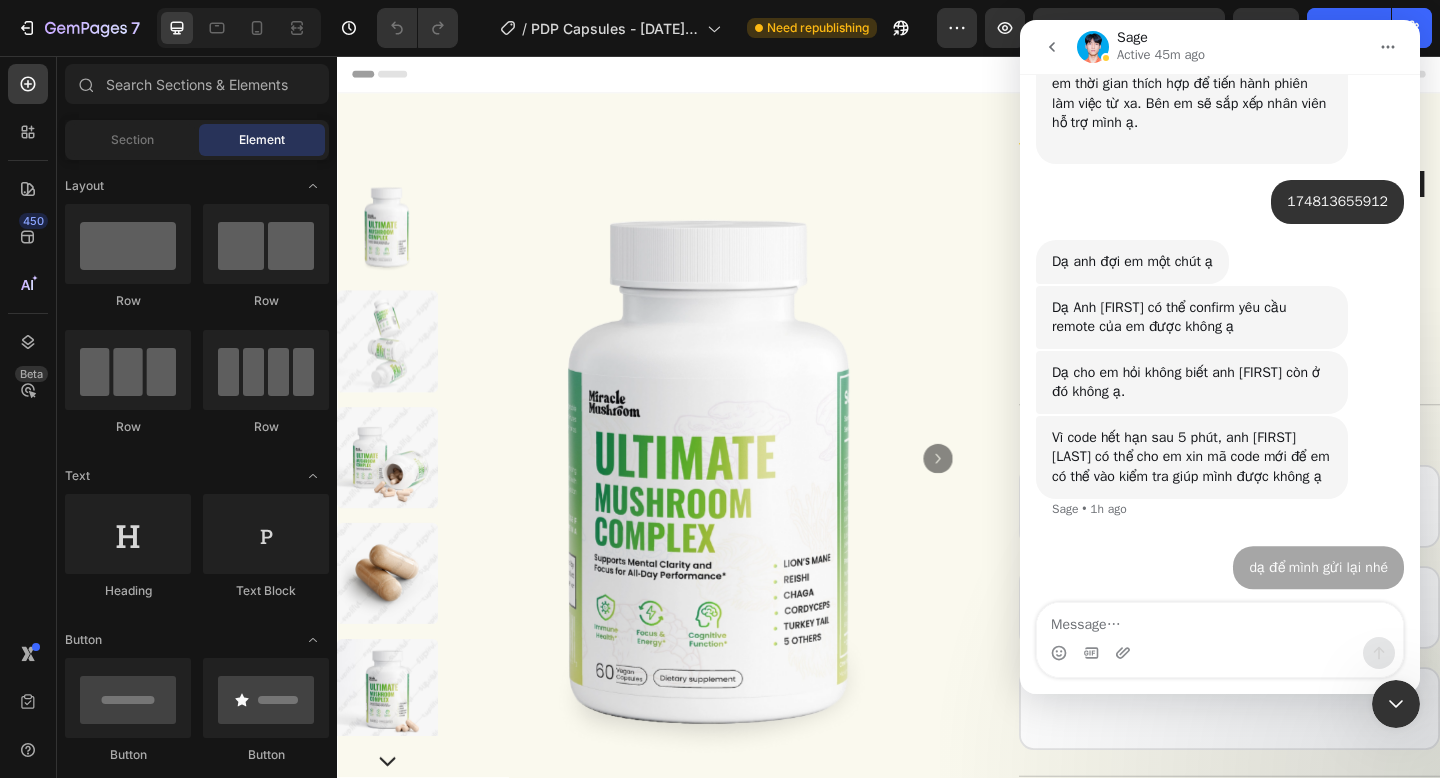 scroll, scrollTop: 2846, scrollLeft: 0, axis: vertical 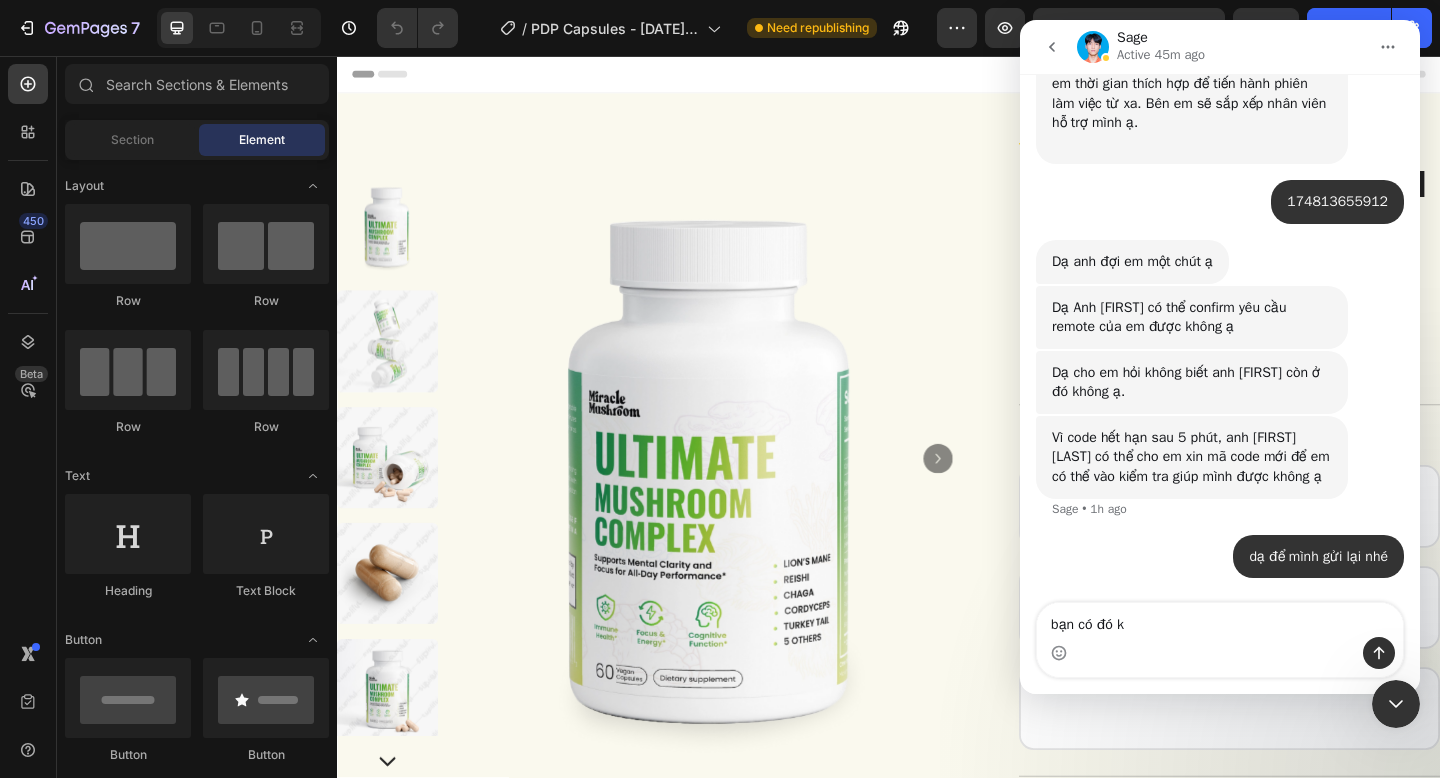 type on "bạn có đó ko" 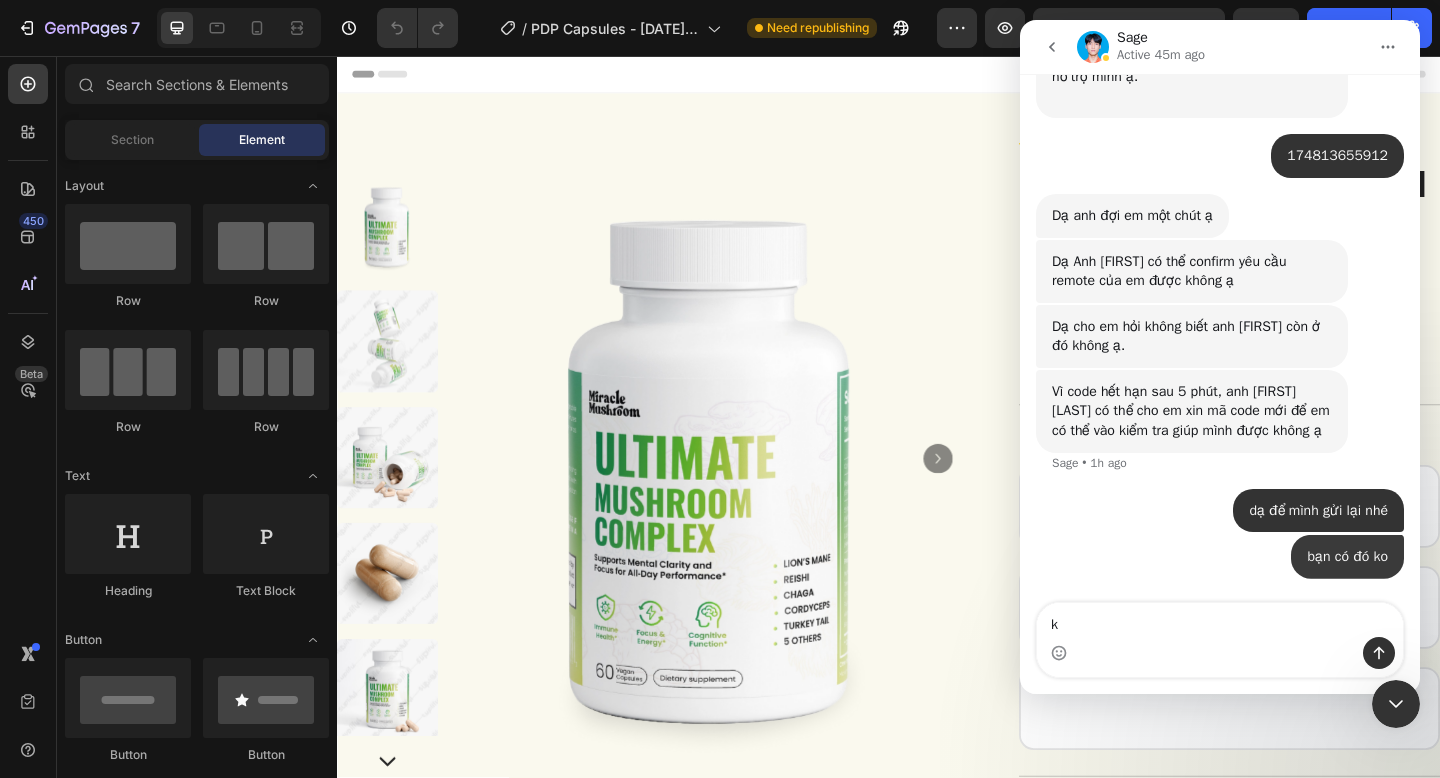 scroll, scrollTop: 2891, scrollLeft: 0, axis: vertical 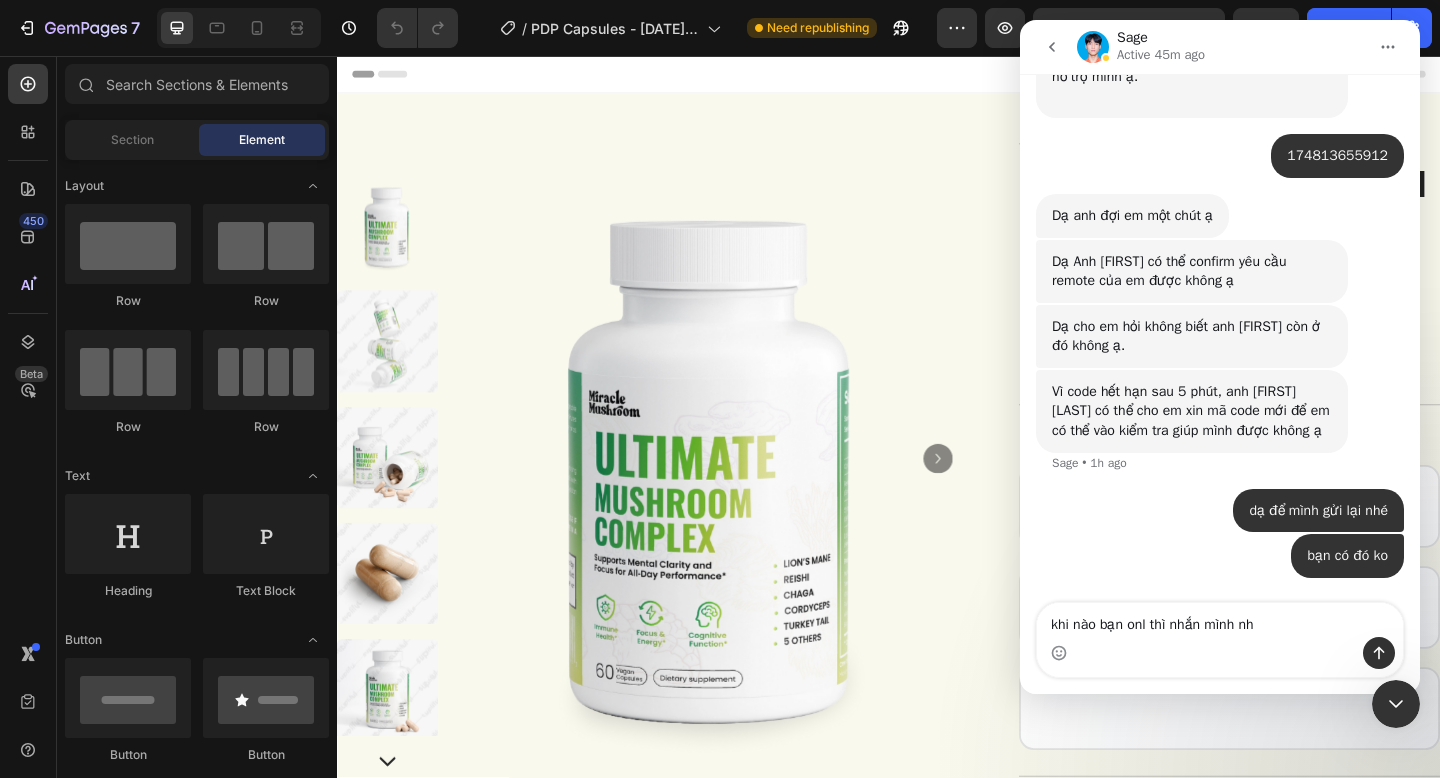 type on "khi nào bạn onl thì nhắn mình nha" 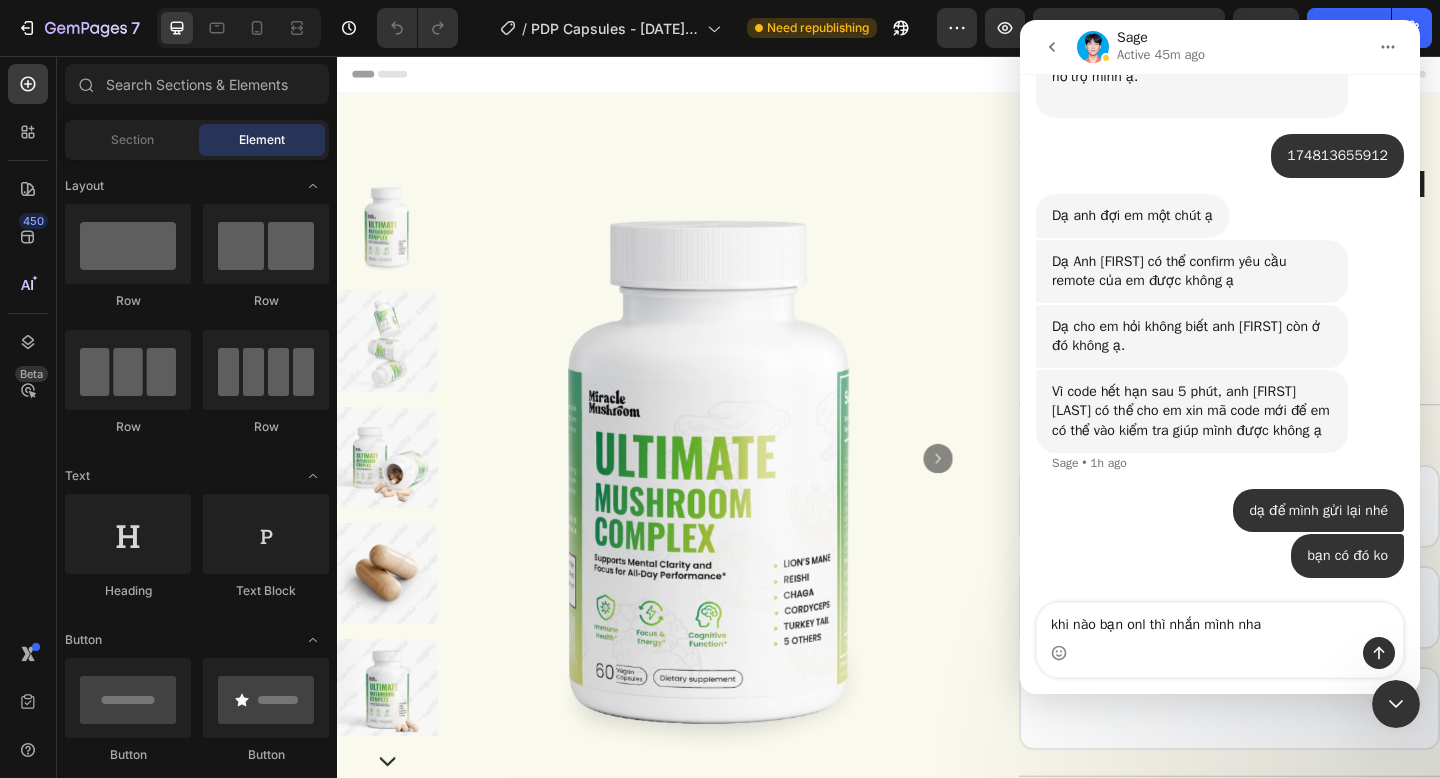type 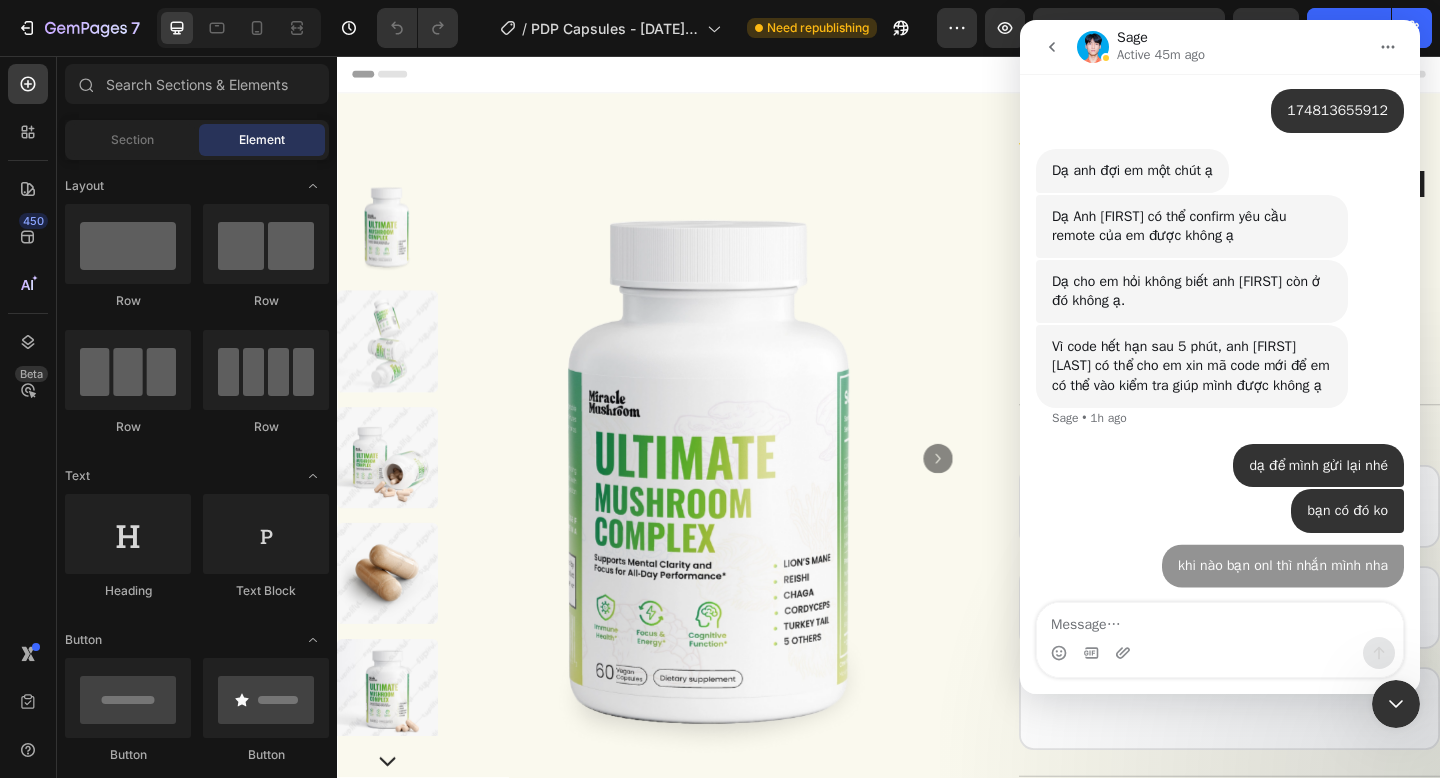 scroll, scrollTop: 2937, scrollLeft: 0, axis: vertical 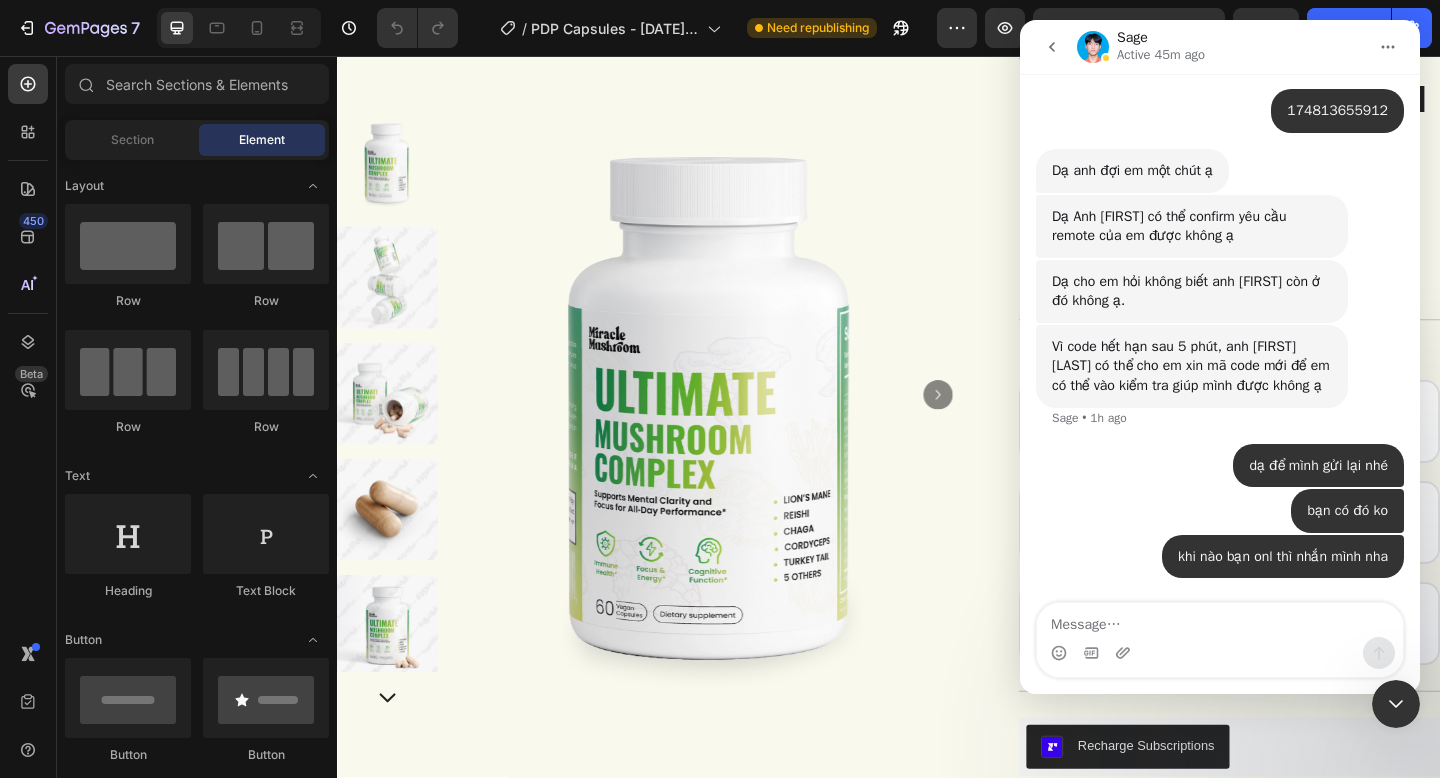 drag, startPoint x: 1388, startPoint y: 712, endPoint x: 2469, endPoint y: 1111, distance: 1152.2855 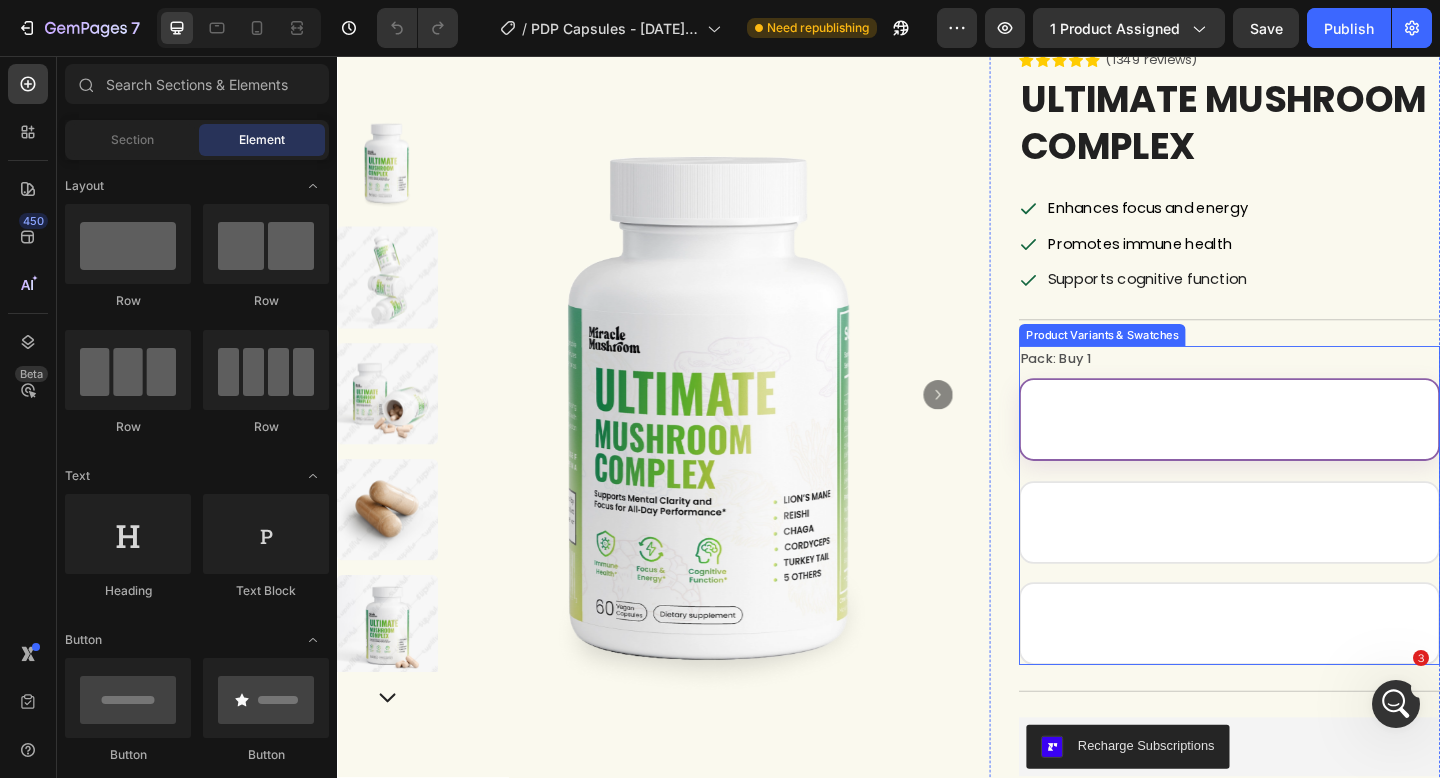 scroll, scrollTop: 0, scrollLeft: 0, axis: both 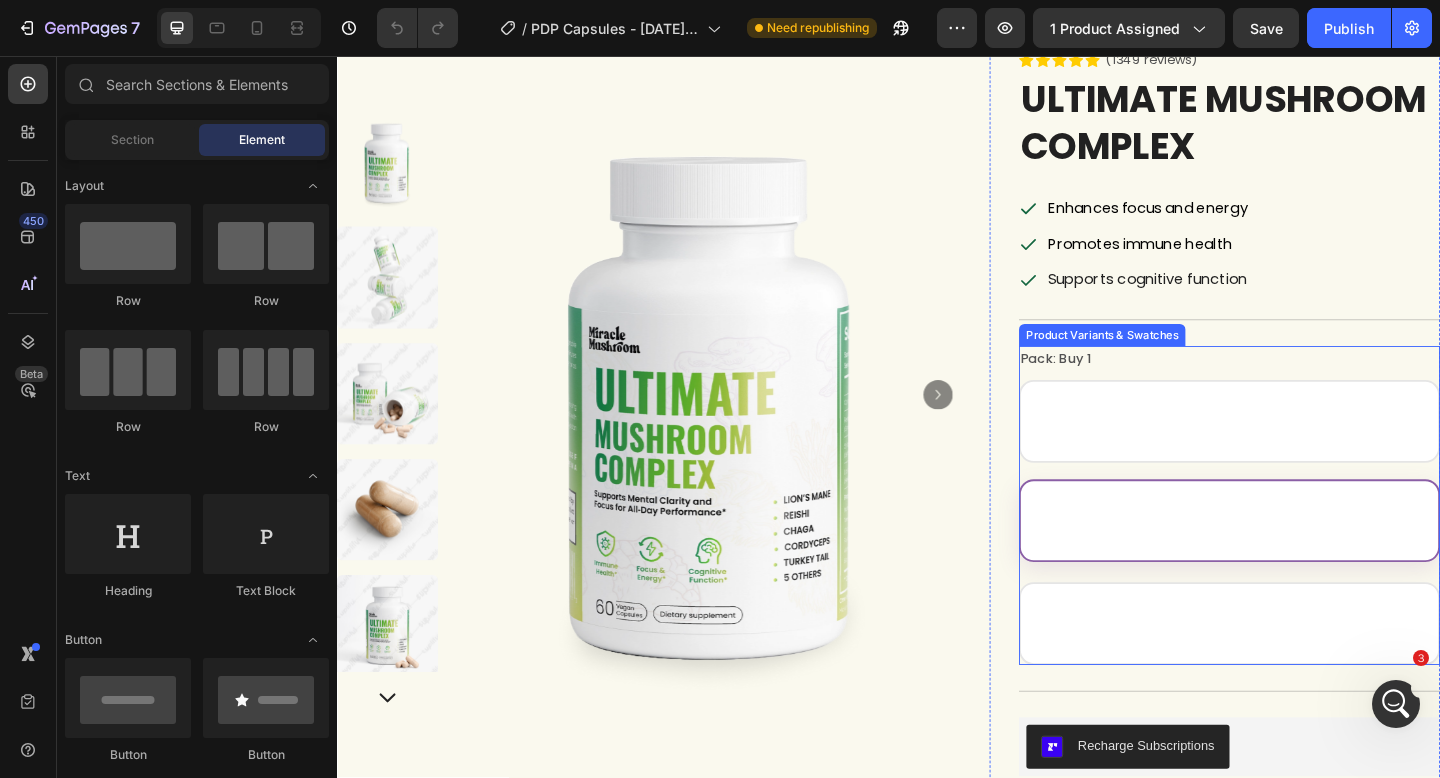 click on "Buy 2 Get 10% OFF" at bounding box center (1308, 562) 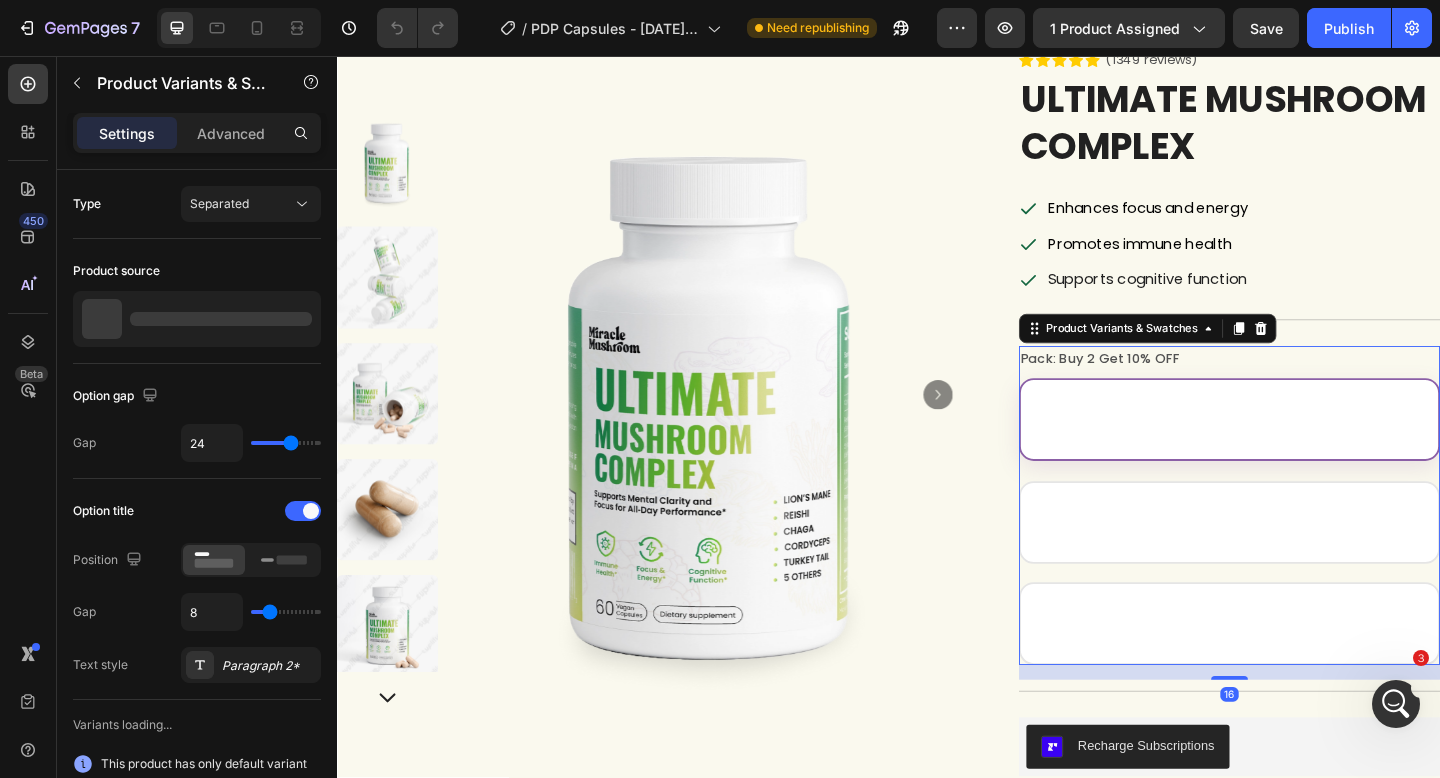 click on "Buy 1" at bounding box center (1308, 452) 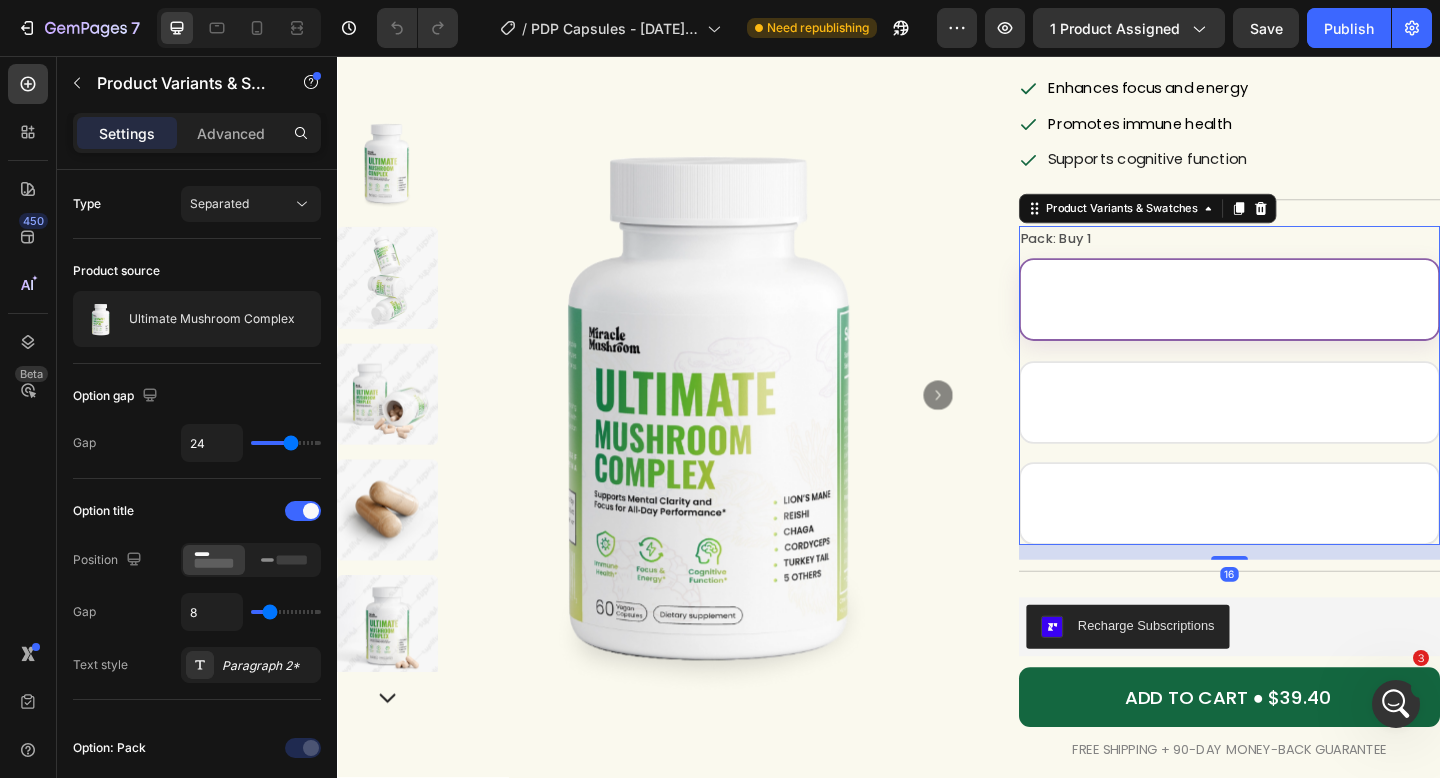 scroll, scrollTop: 224, scrollLeft: 0, axis: vertical 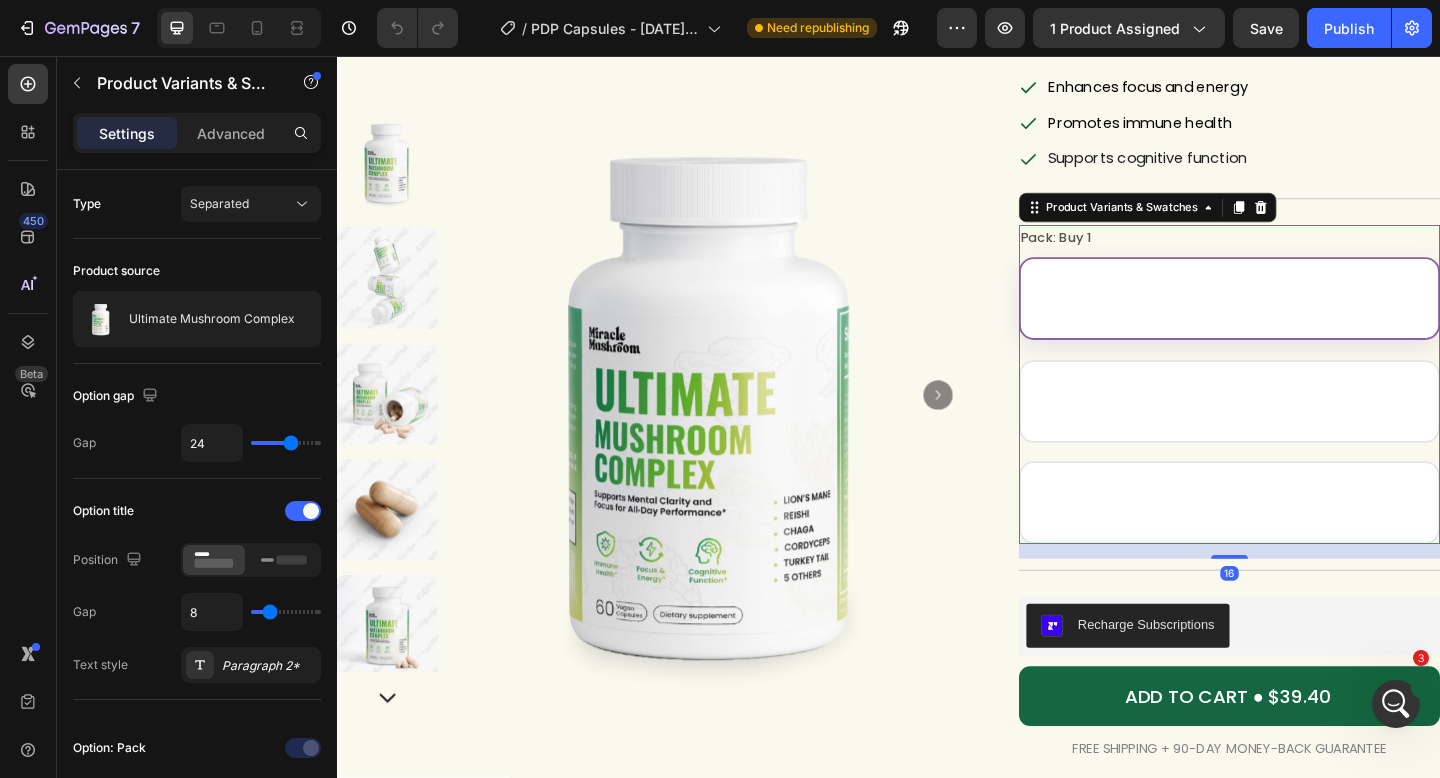 click on "Buy 2 Get 10% OFF" at bounding box center [1308, 432] 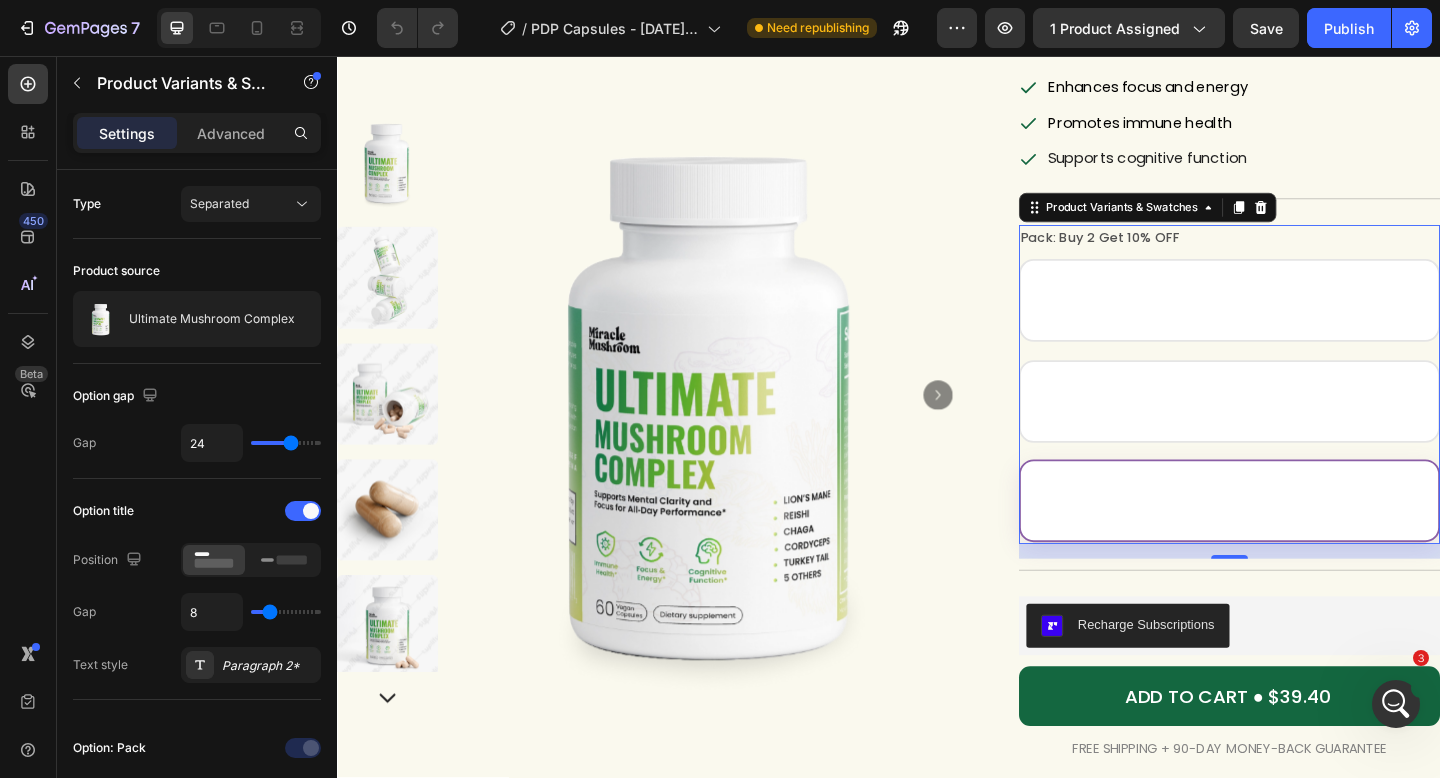 click on "Buy 3 Get 20% OFF" at bounding box center [1308, 540] 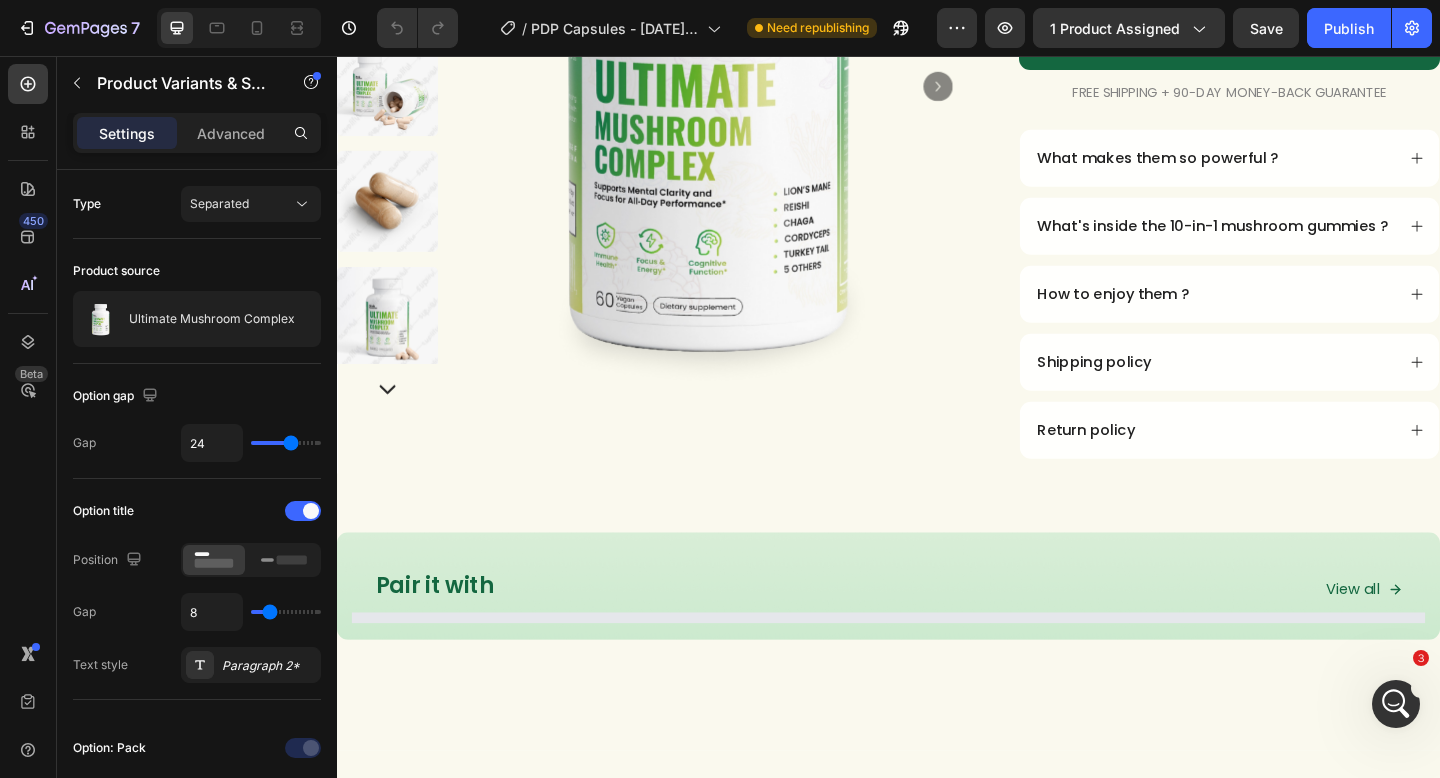 scroll, scrollTop: 939, scrollLeft: 0, axis: vertical 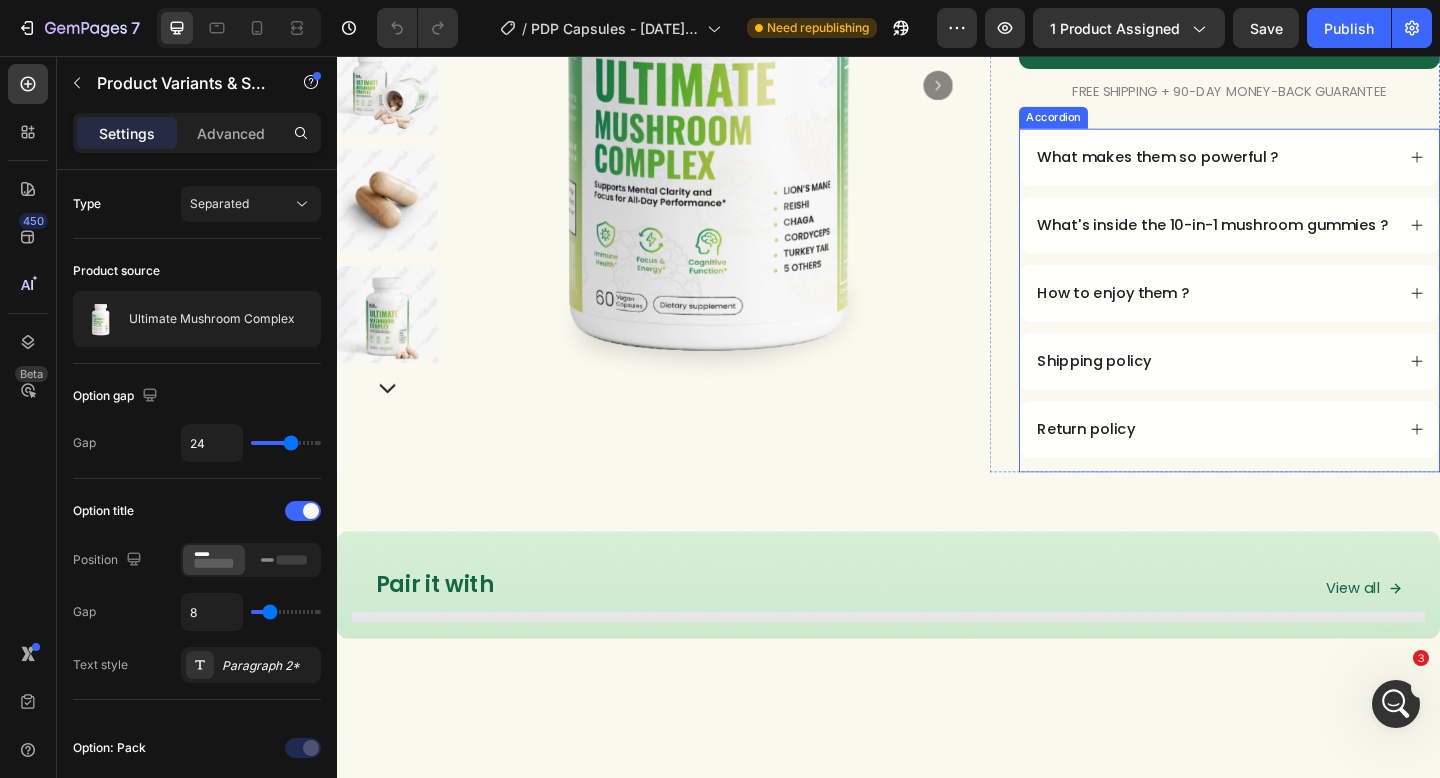 click on "Return policy" at bounding box center (1292, 462) 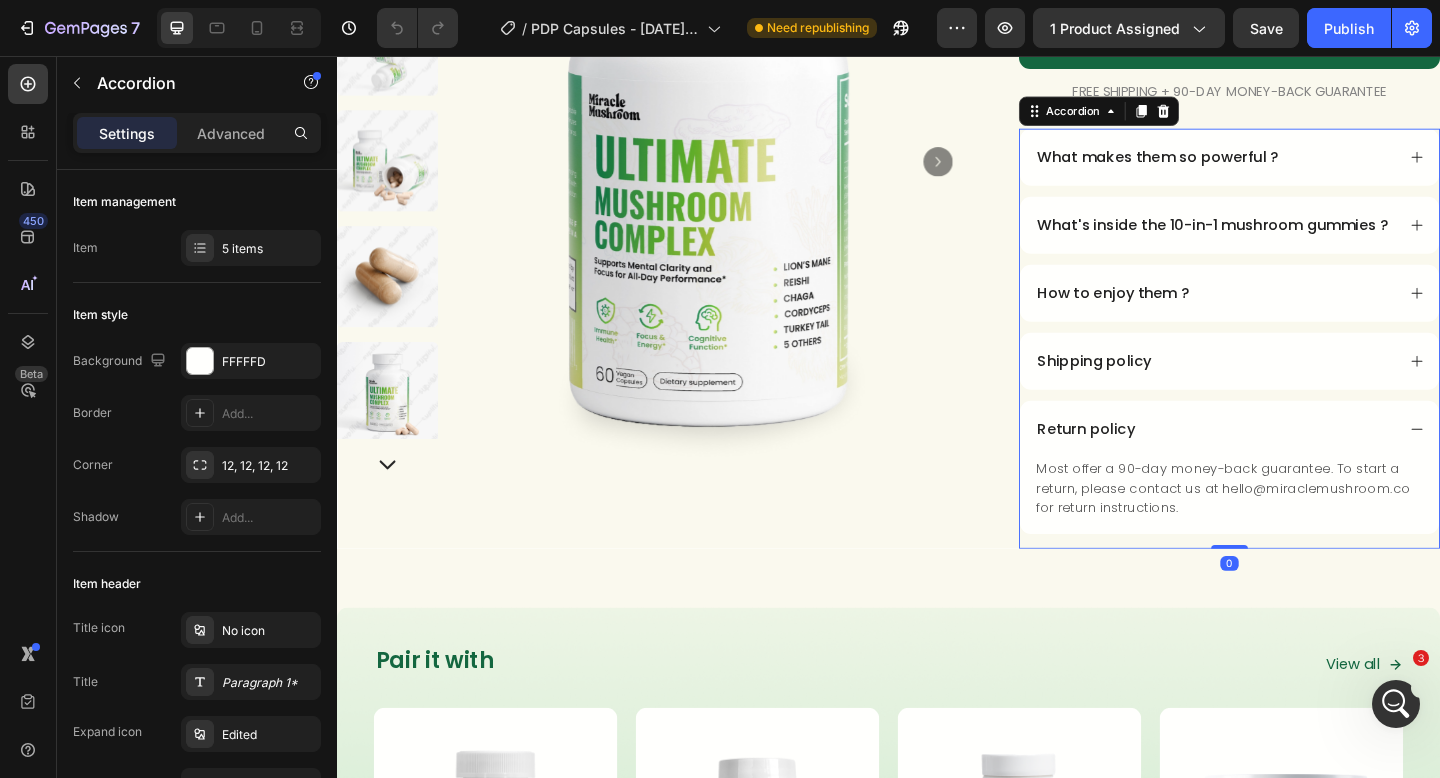 click on "Return policy" at bounding box center [1292, 462] 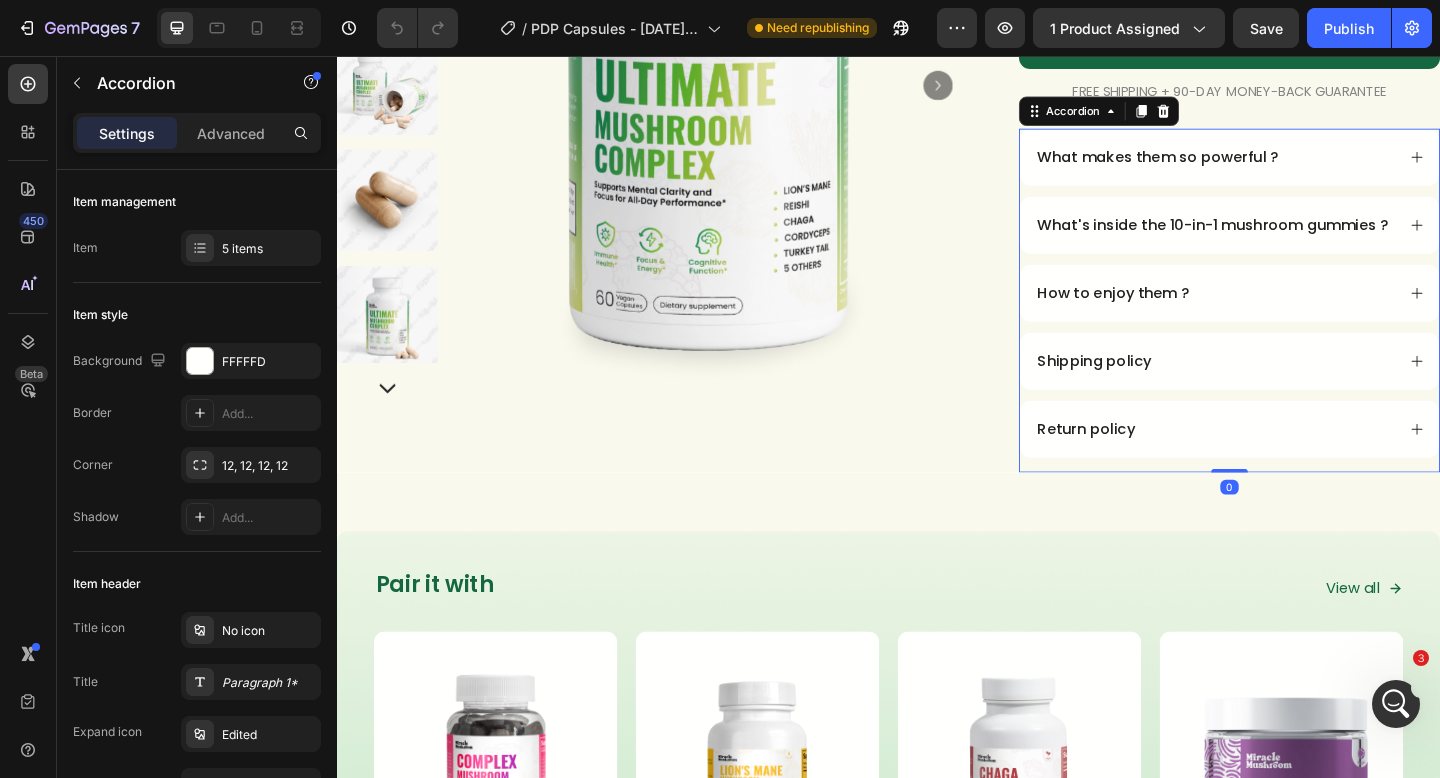 click on "Shipping policy" at bounding box center [1308, 388] 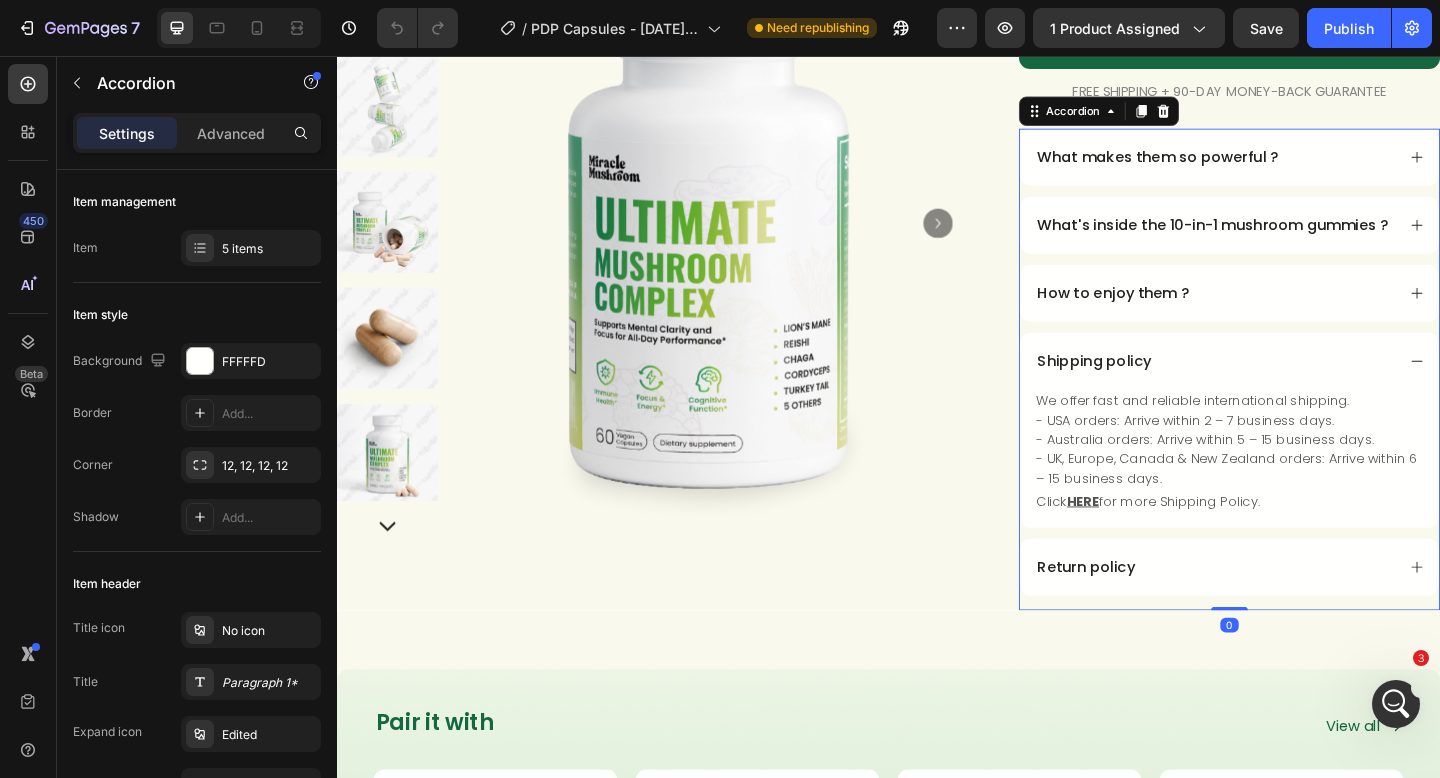 click on "Shipping policy" at bounding box center [1308, 388] 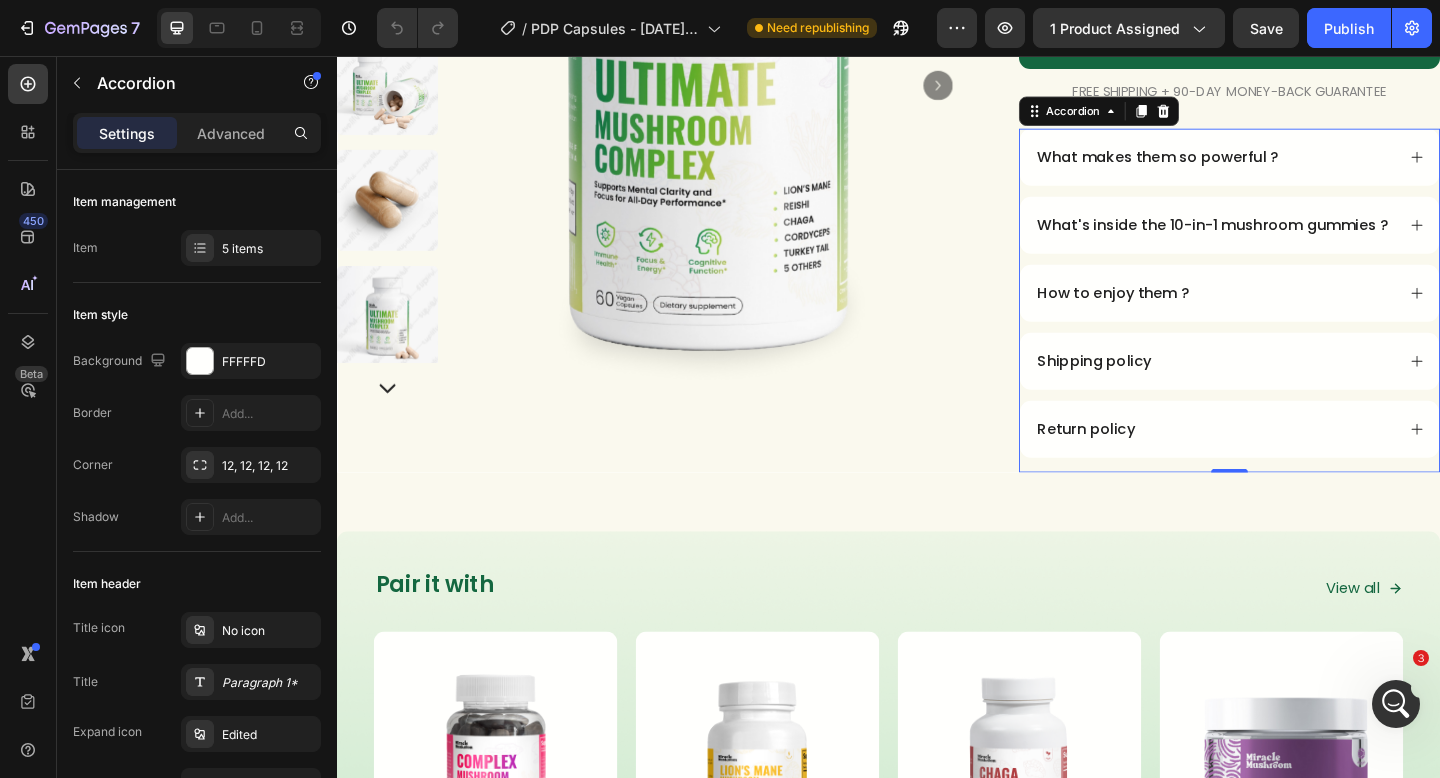 click on "How to enjoy them ?" at bounding box center (1308, 314) 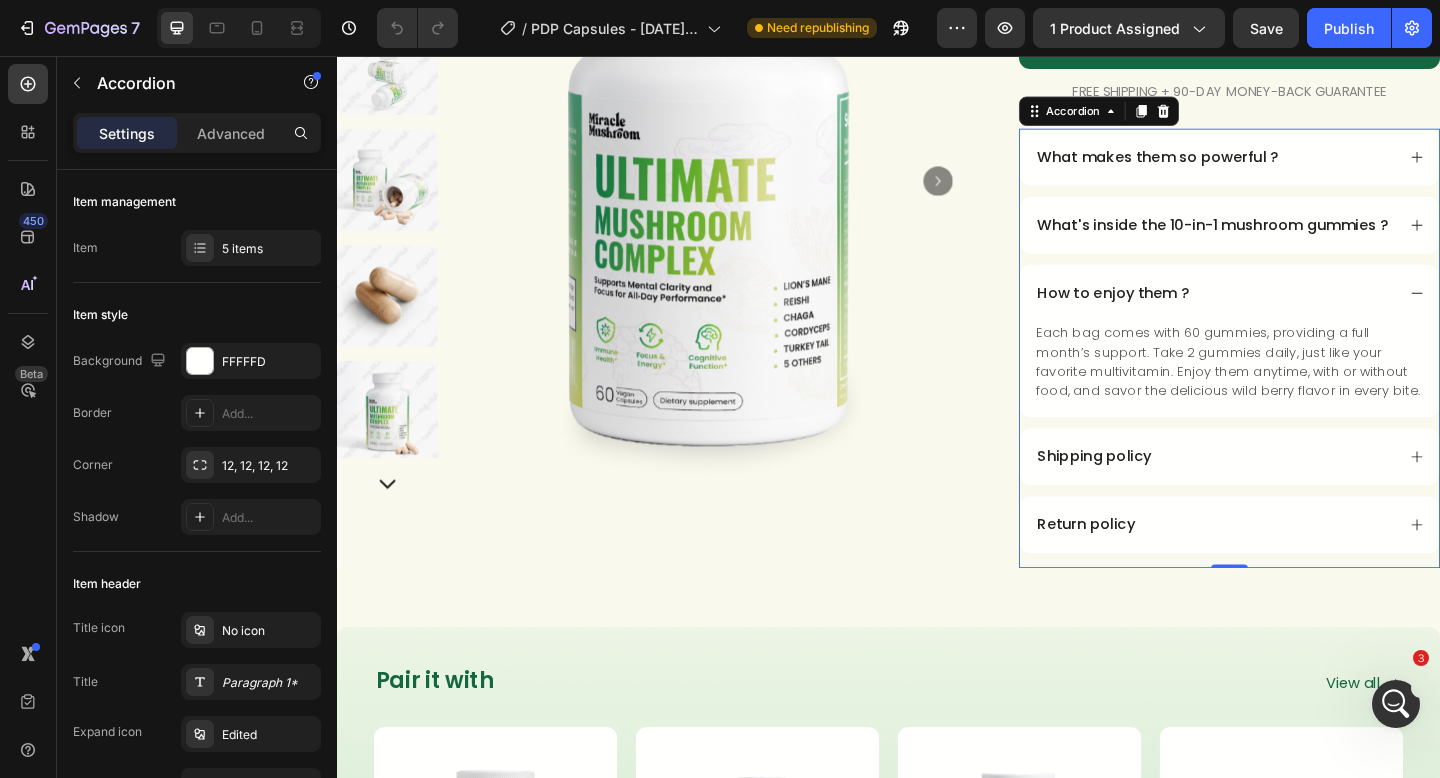 click on "How to enjoy them ?" at bounding box center (1308, 314) 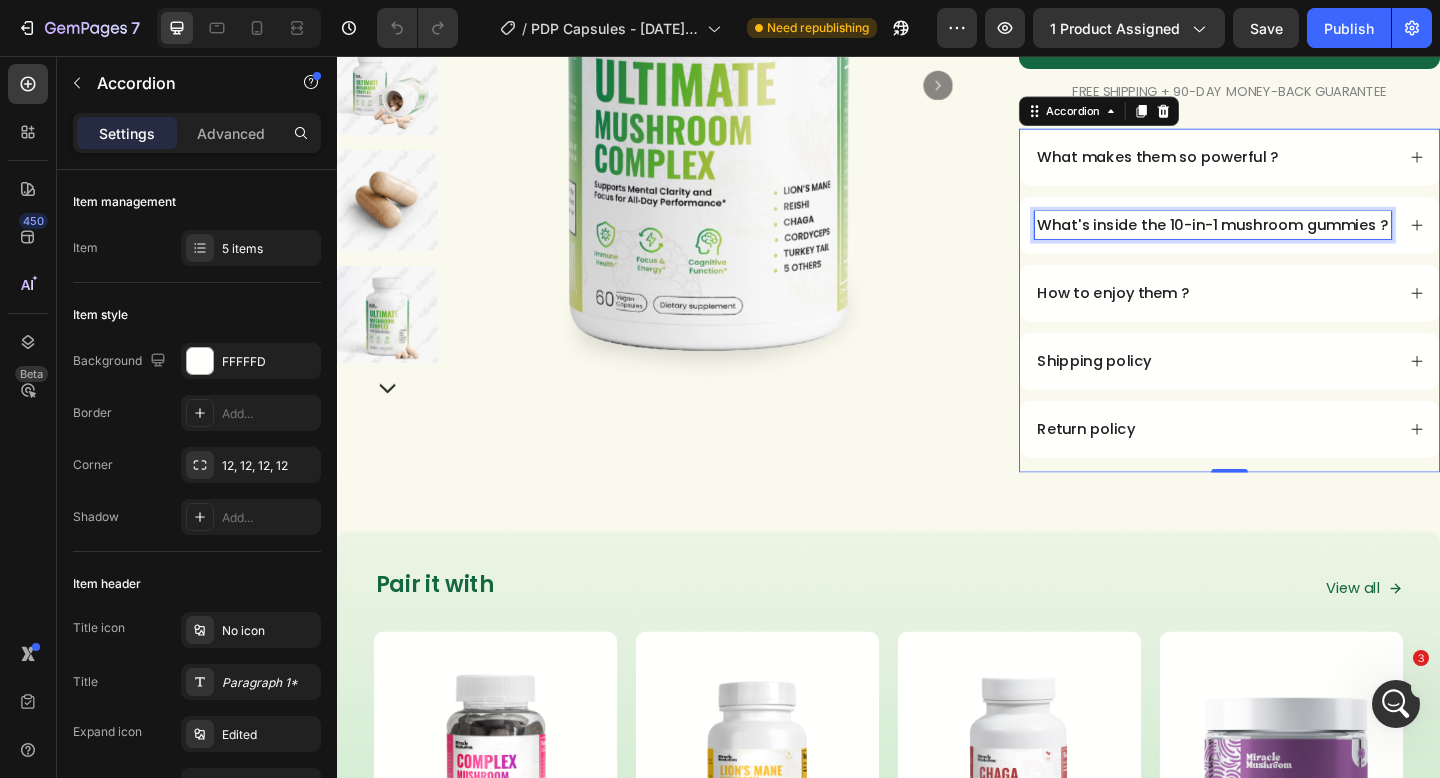 click on "What's inside the 10-in-1 mushroom gummies ?" at bounding box center [1290, 240] 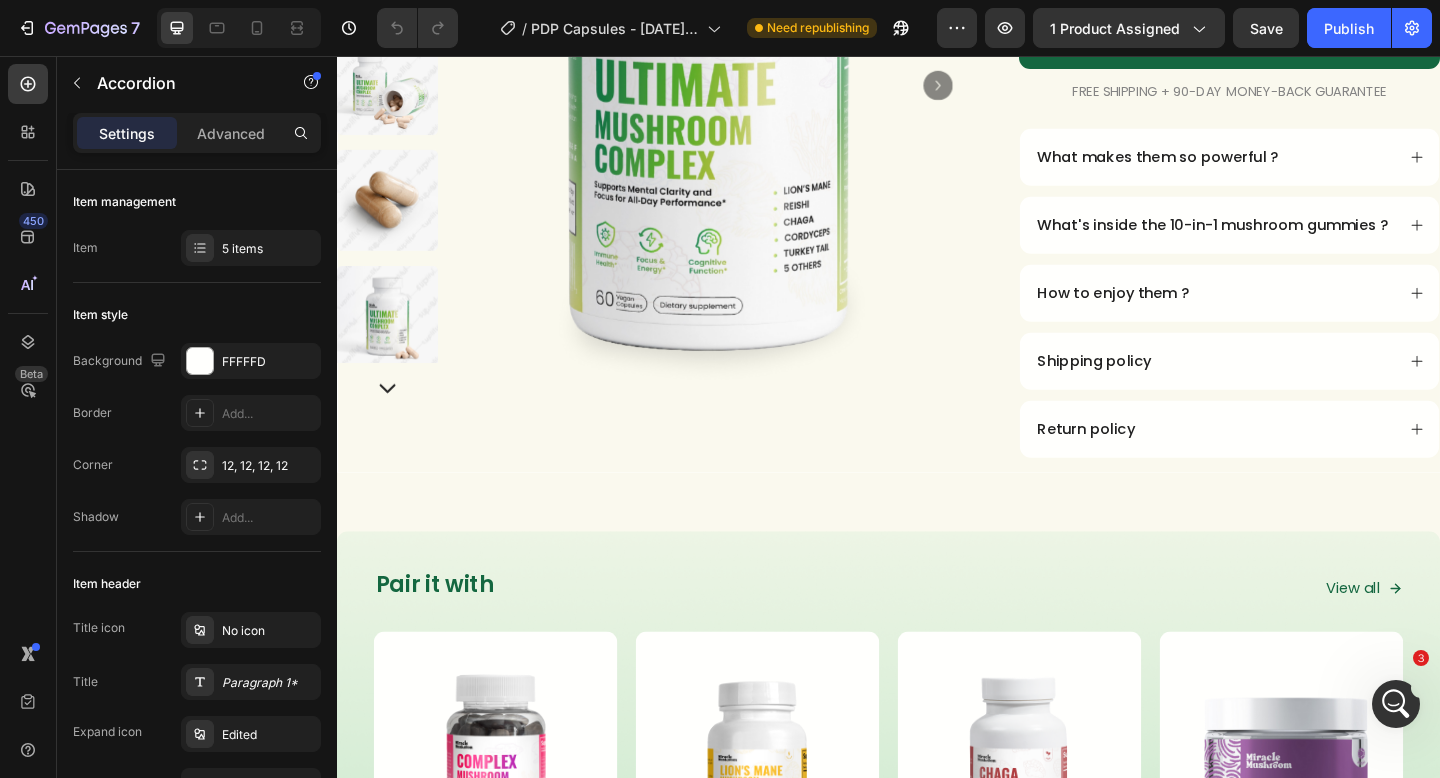 click on "What's inside the 10-in-1 mushroom gummies ?" at bounding box center (1308, 240) 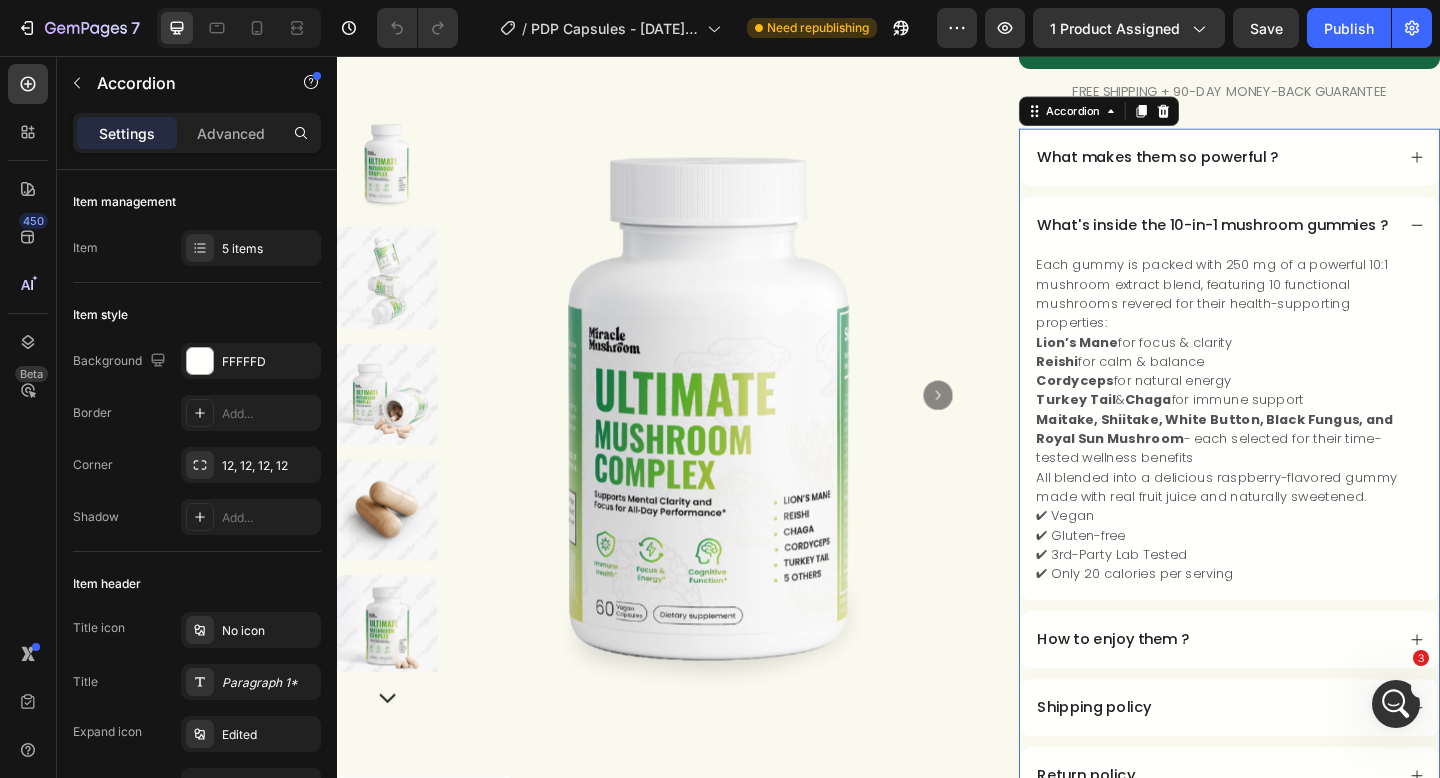 click on "What makes them so powerful ?" at bounding box center [1292, 166] 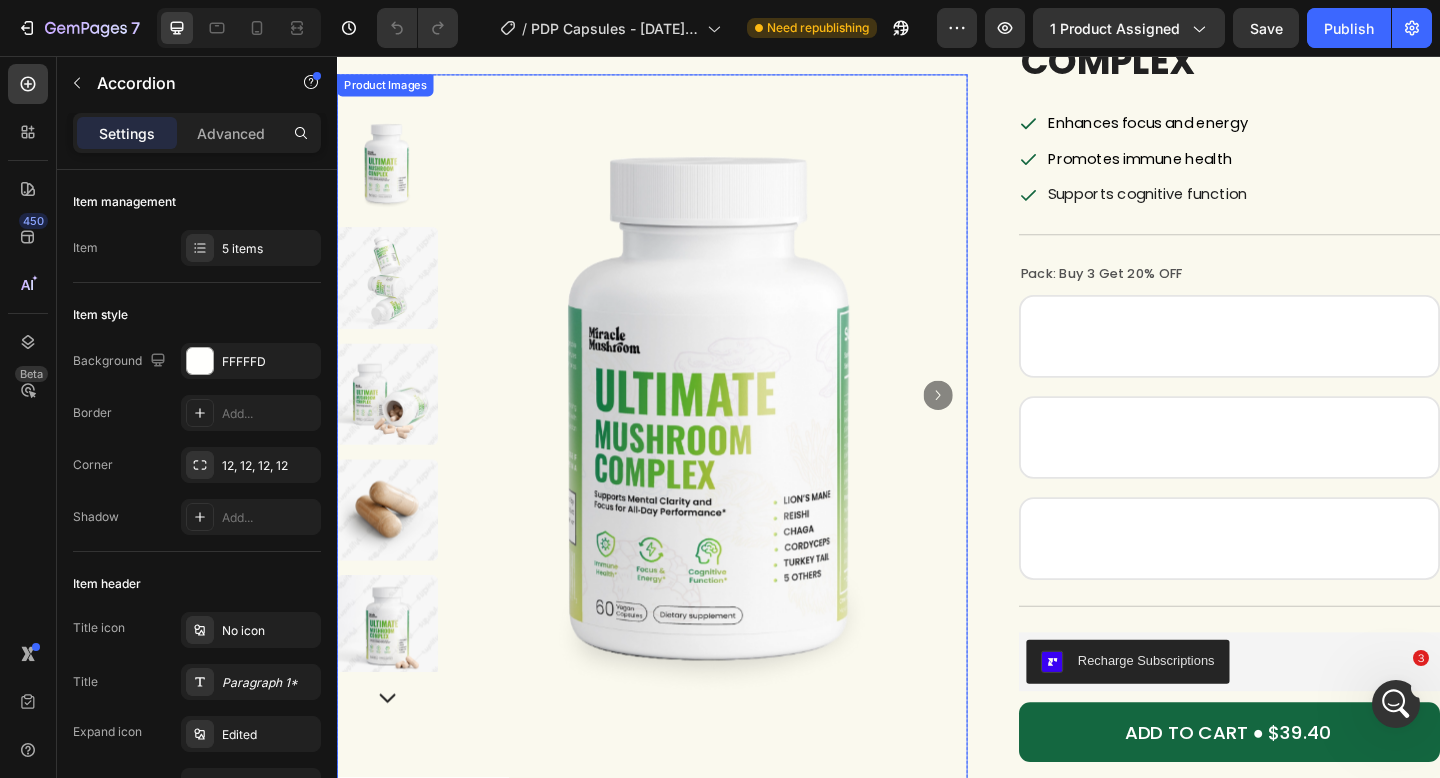 scroll, scrollTop: 0, scrollLeft: 0, axis: both 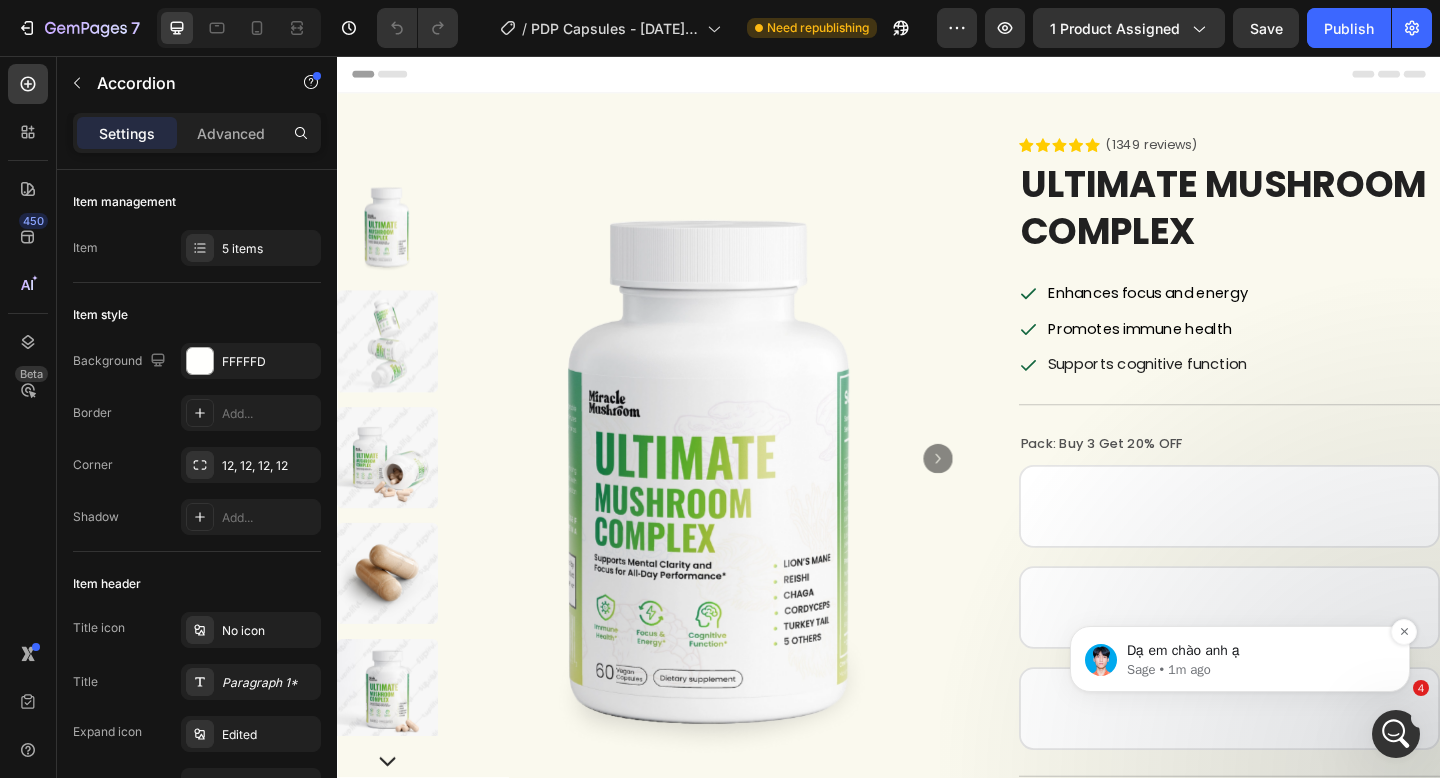 click on "Sage • 1m ago" at bounding box center [1256, 670] 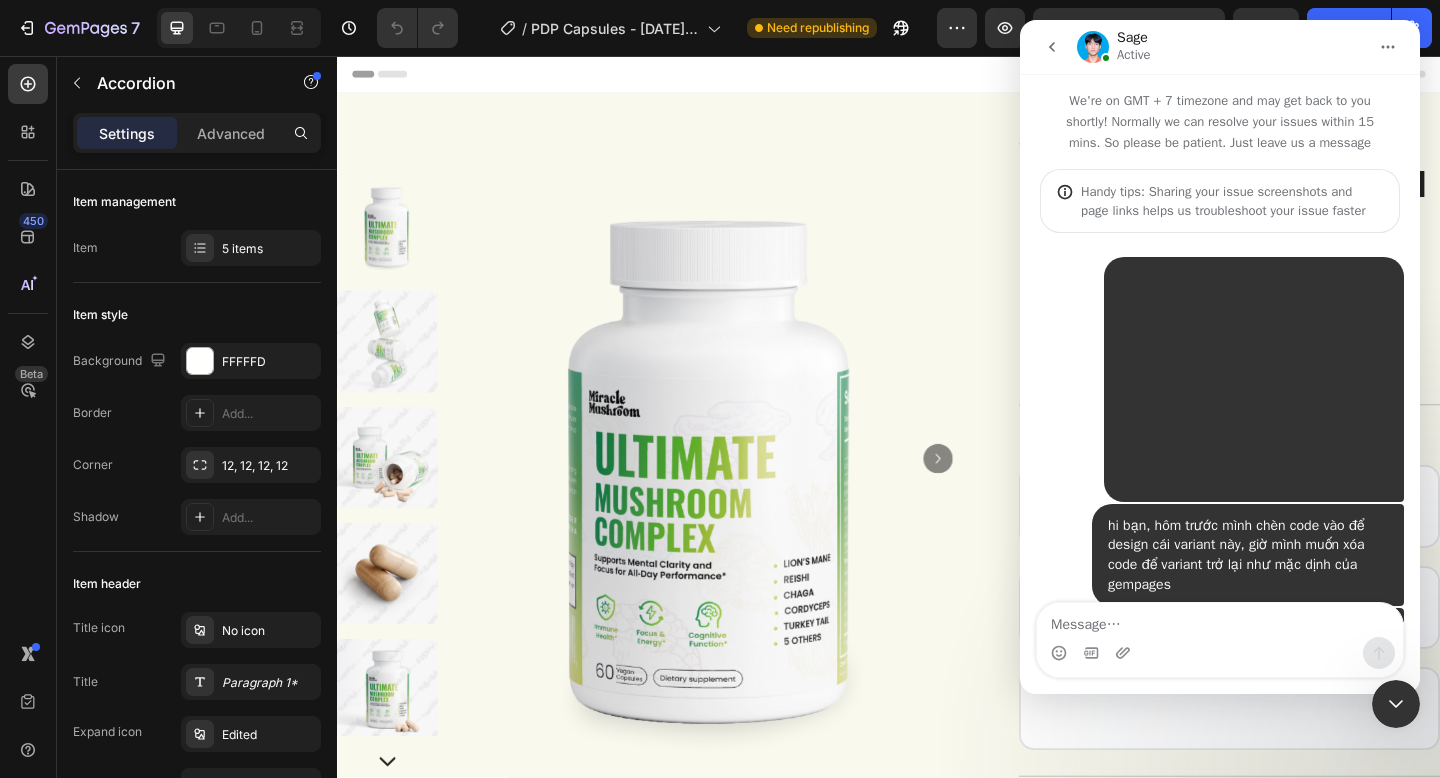 click at bounding box center [1396, 704] 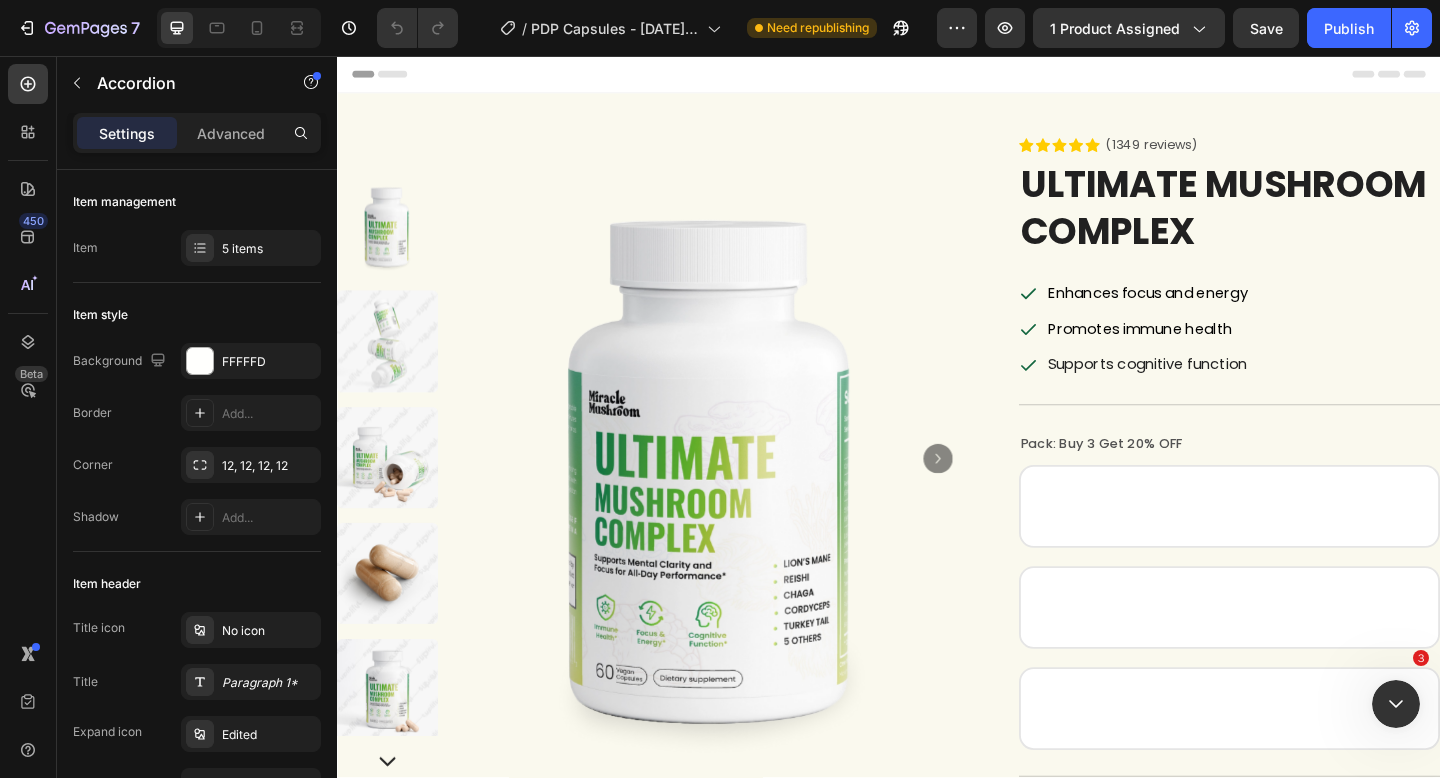 scroll, scrollTop: 238, scrollLeft: 0, axis: vertical 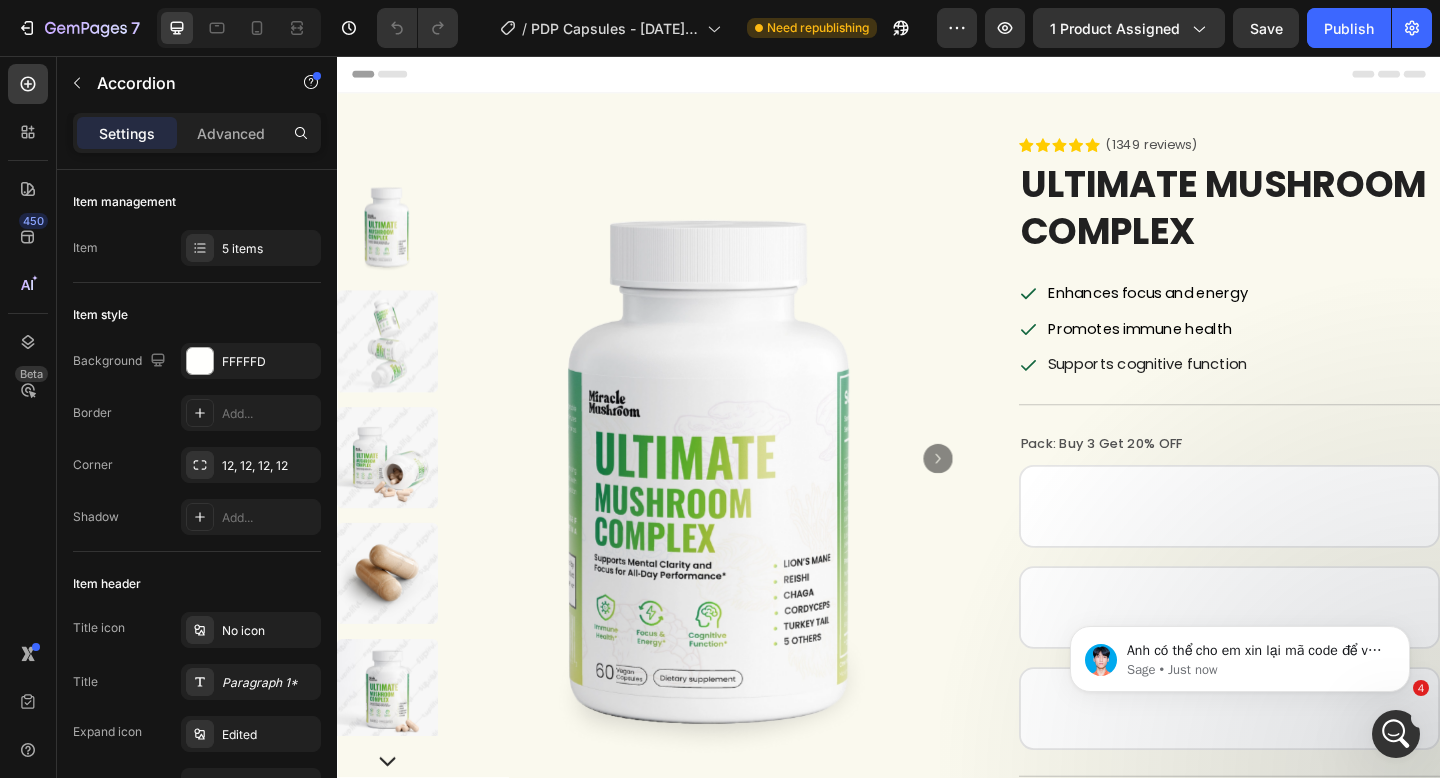 drag, startPoint x: 1390, startPoint y: 729, endPoint x: 2517, endPoint y: 1442, distance: 1333.6034 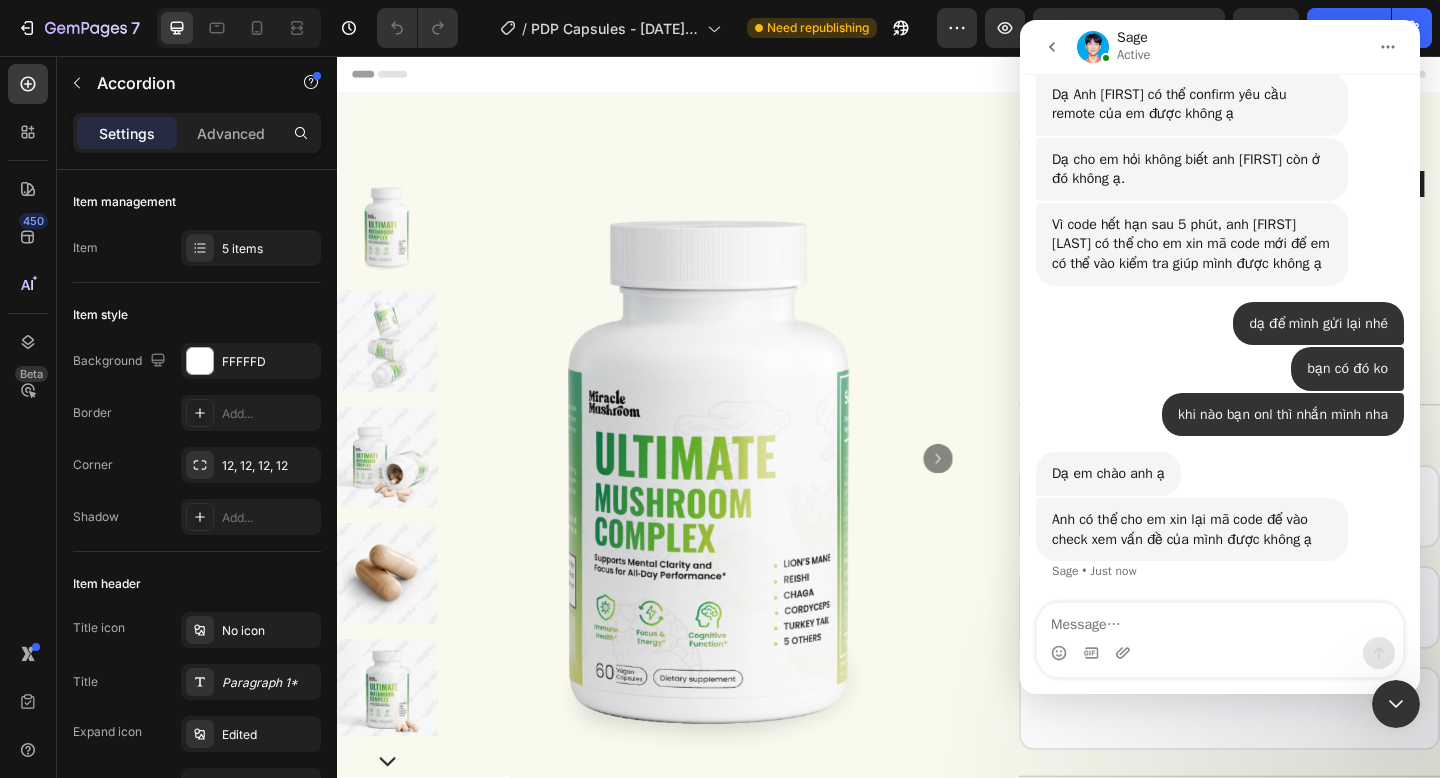 scroll, scrollTop: 3062, scrollLeft: 0, axis: vertical 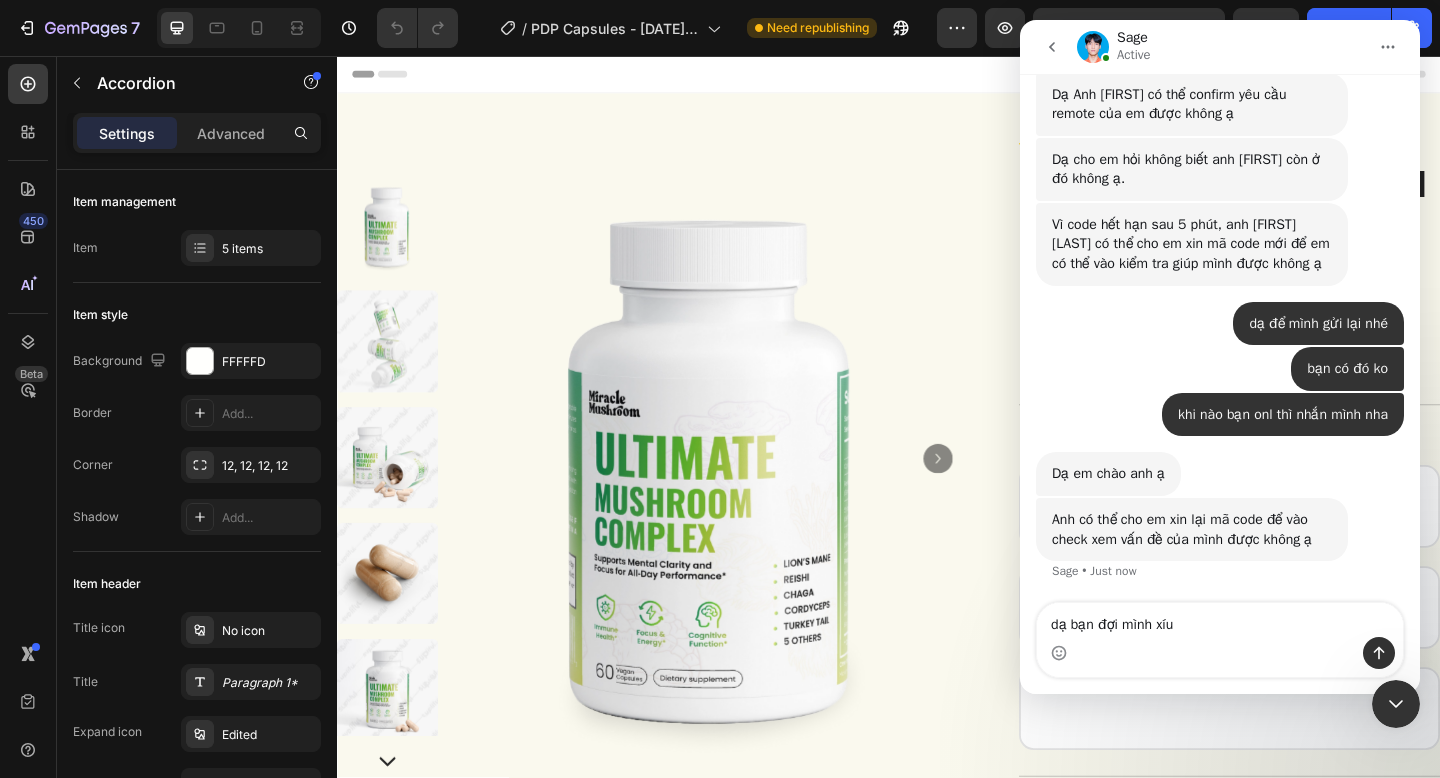 type on "dạ bạn đợi mình xíu" 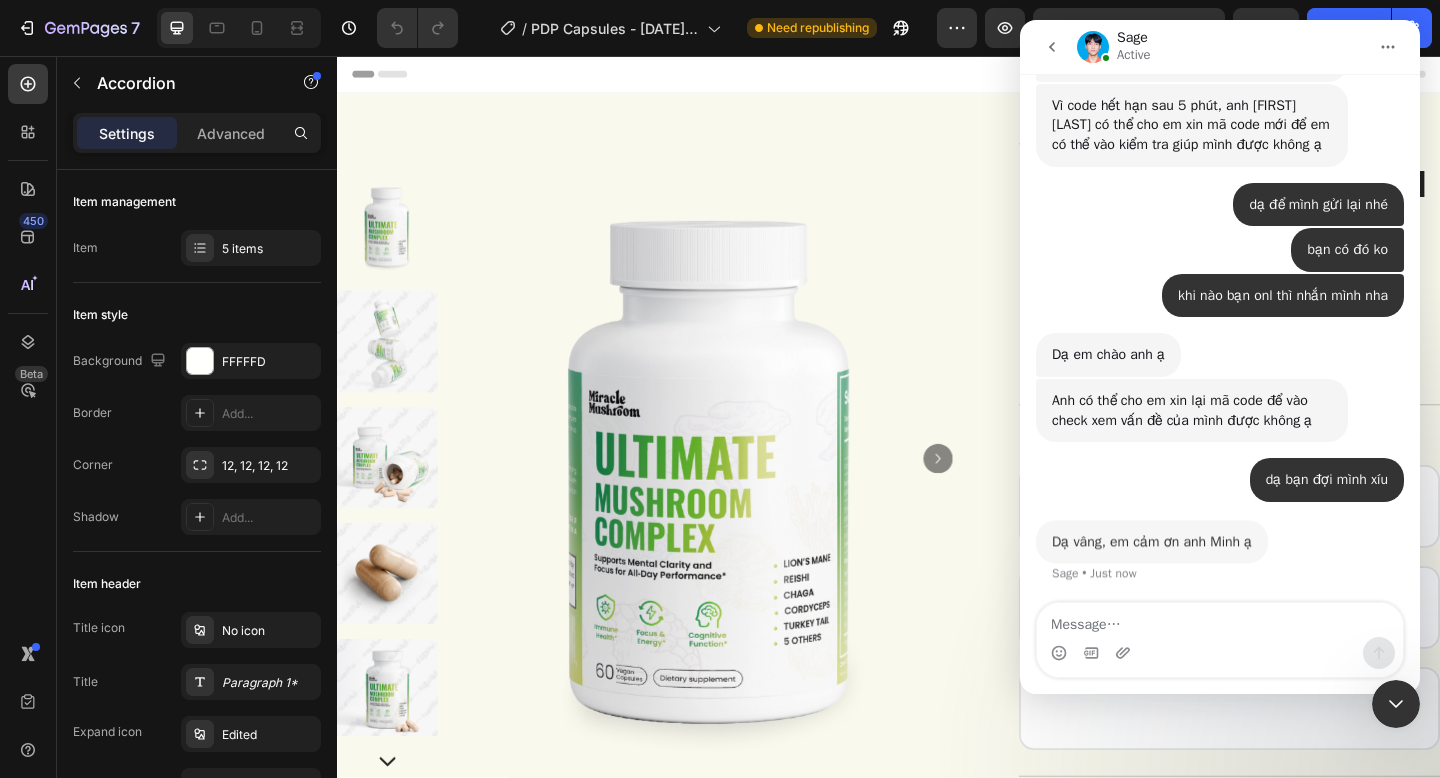 scroll, scrollTop: 3181, scrollLeft: 0, axis: vertical 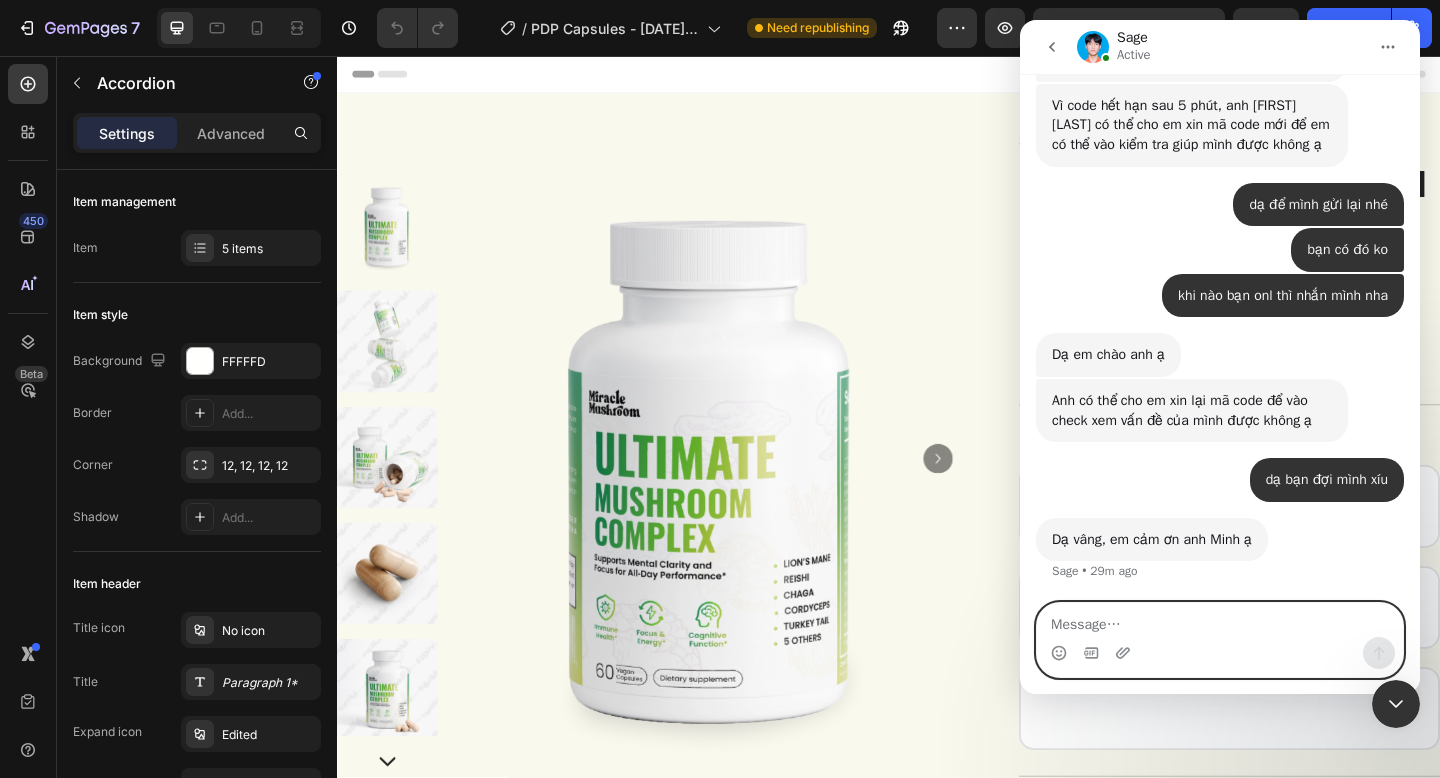 click at bounding box center (1220, 620) 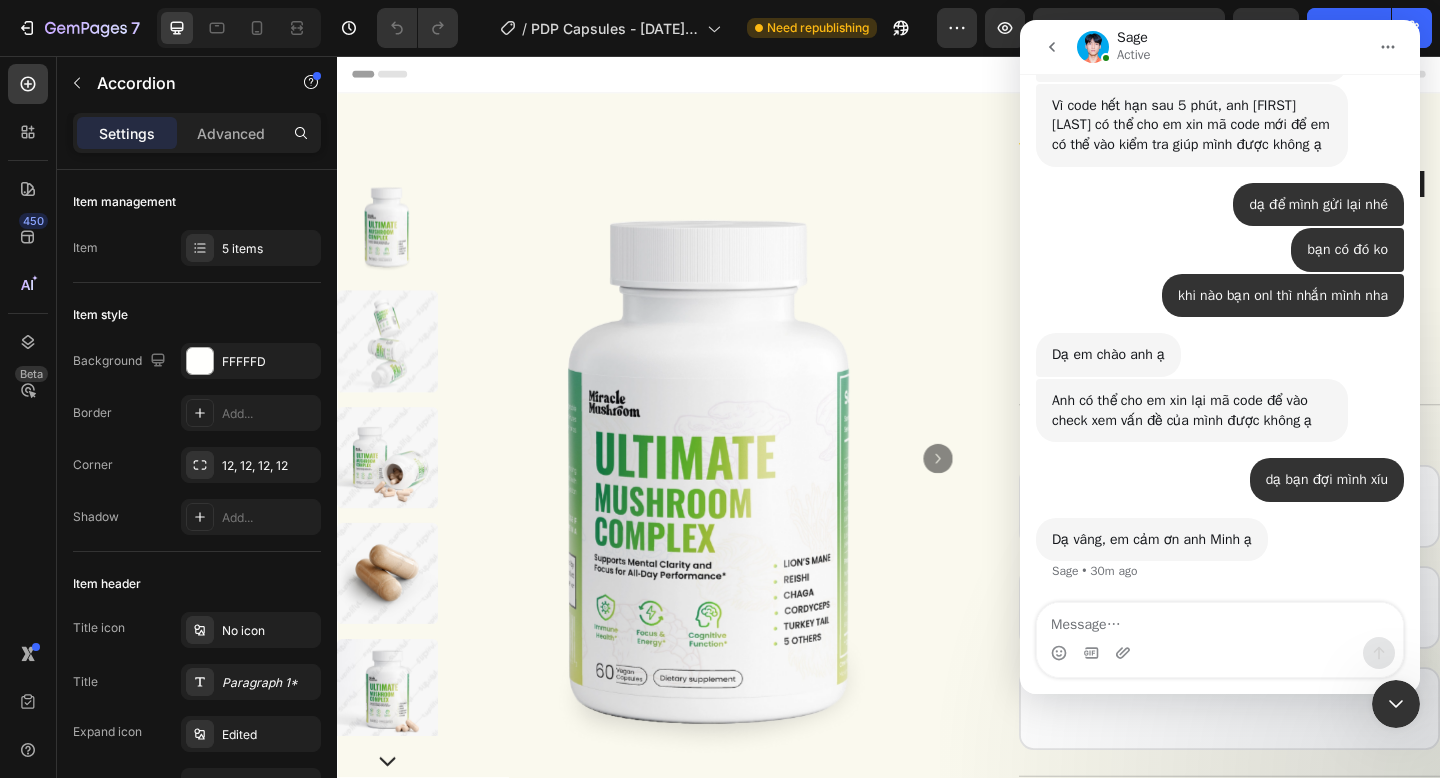 drag, startPoint x: 1174, startPoint y: 638, endPoint x: 1207, endPoint y: 645, distance: 33.734257 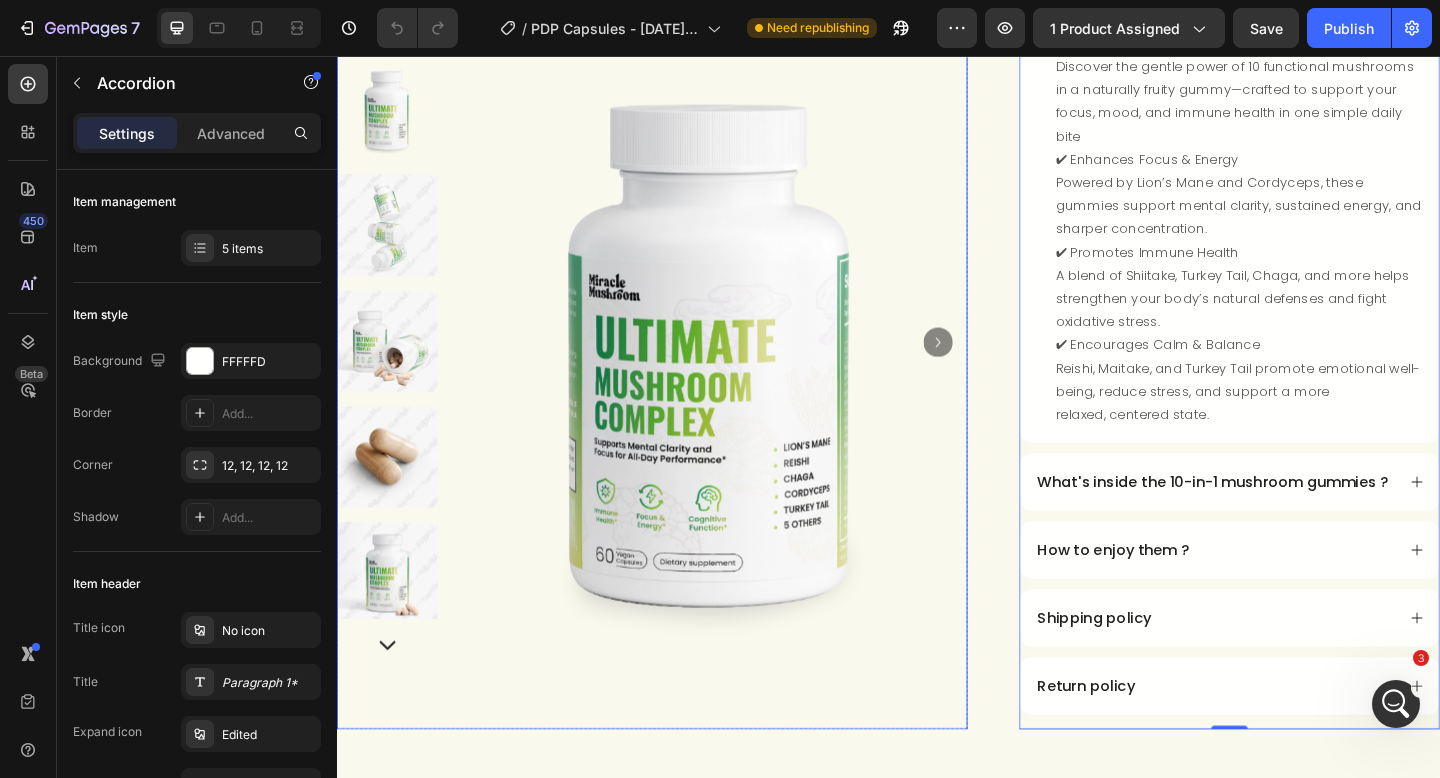 scroll, scrollTop: 1083, scrollLeft: 0, axis: vertical 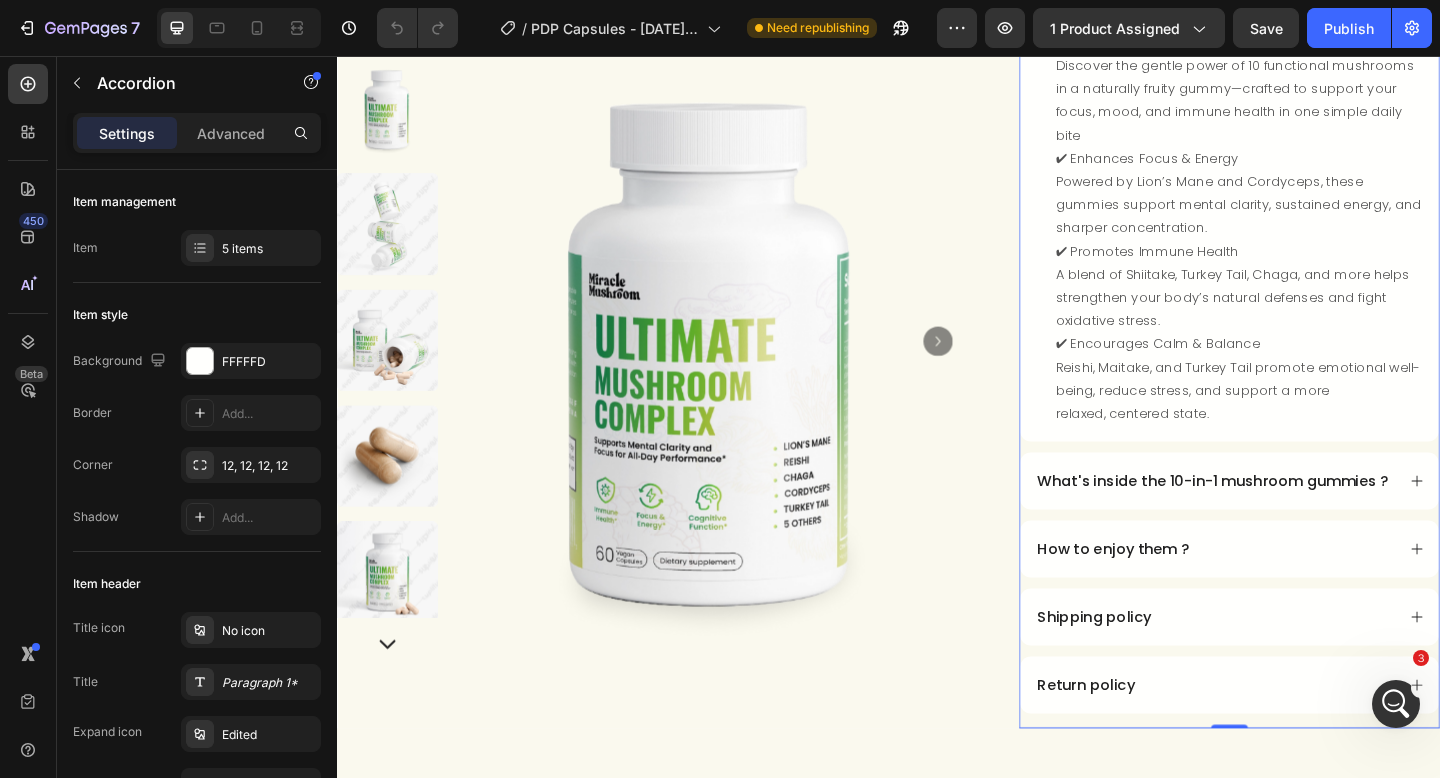 click at bounding box center (1396, 704) 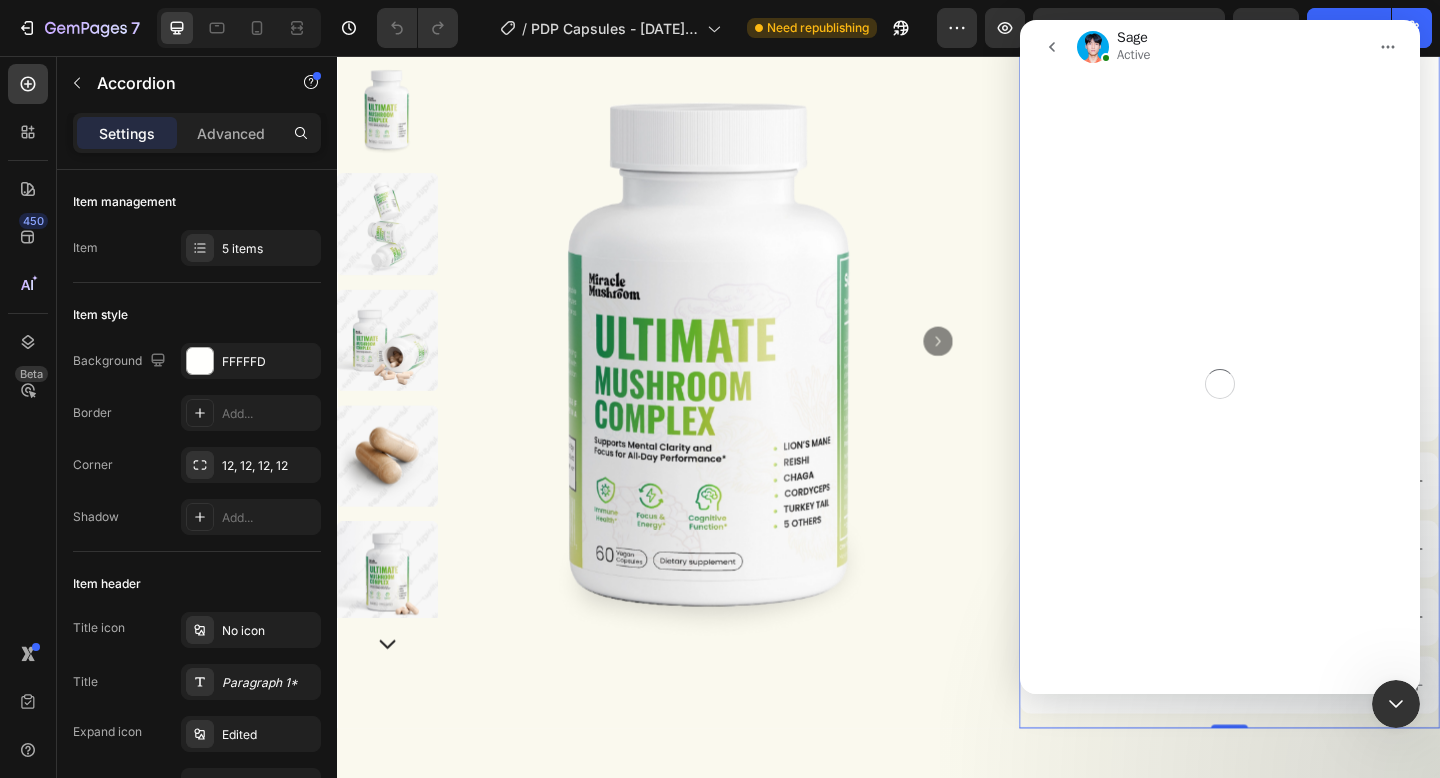 click 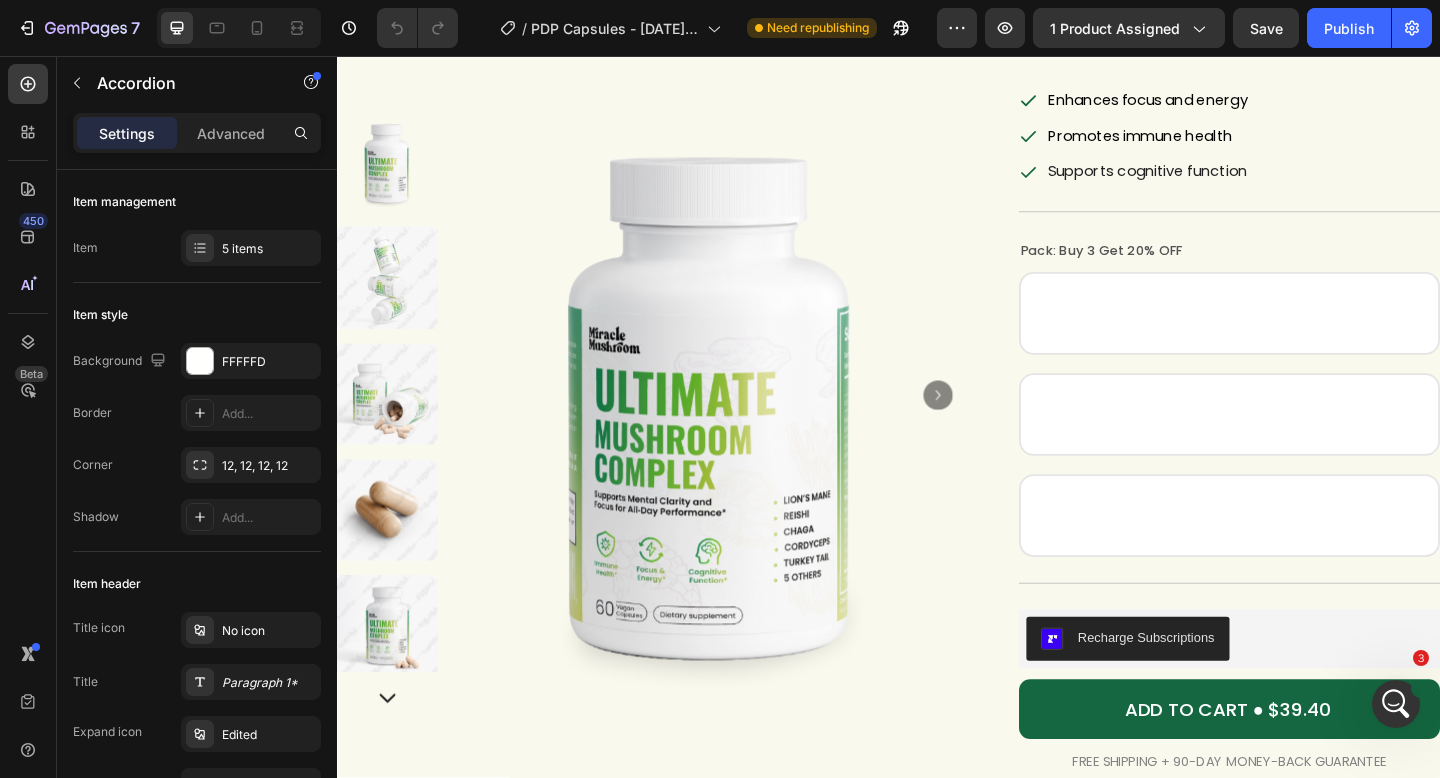 scroll, scrollTop: 207, scrollLeft: 0, axis: vertical 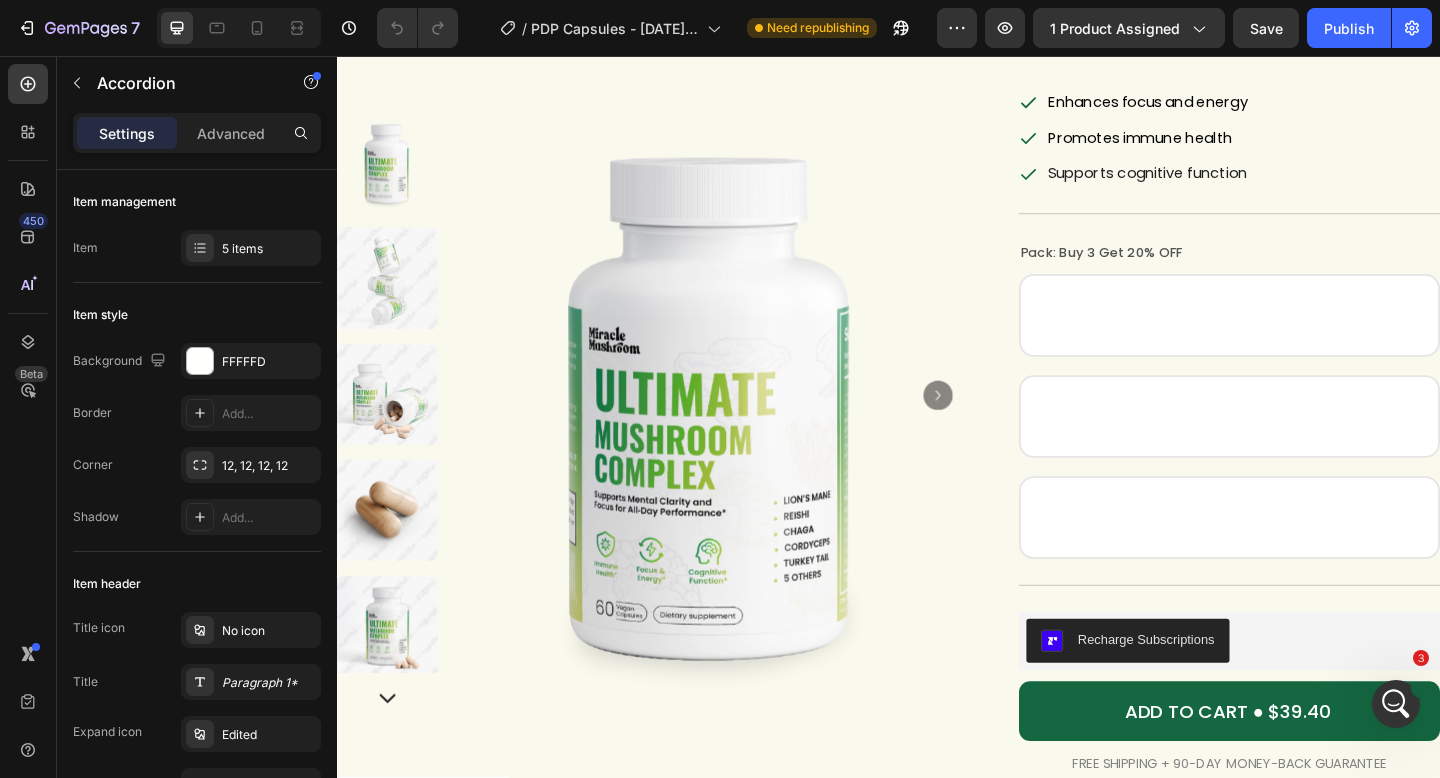 drag, startPoint x: 1387, startPoint y: 706, endPoint x: 1381, endPoint y: 696, distance: 11.661903 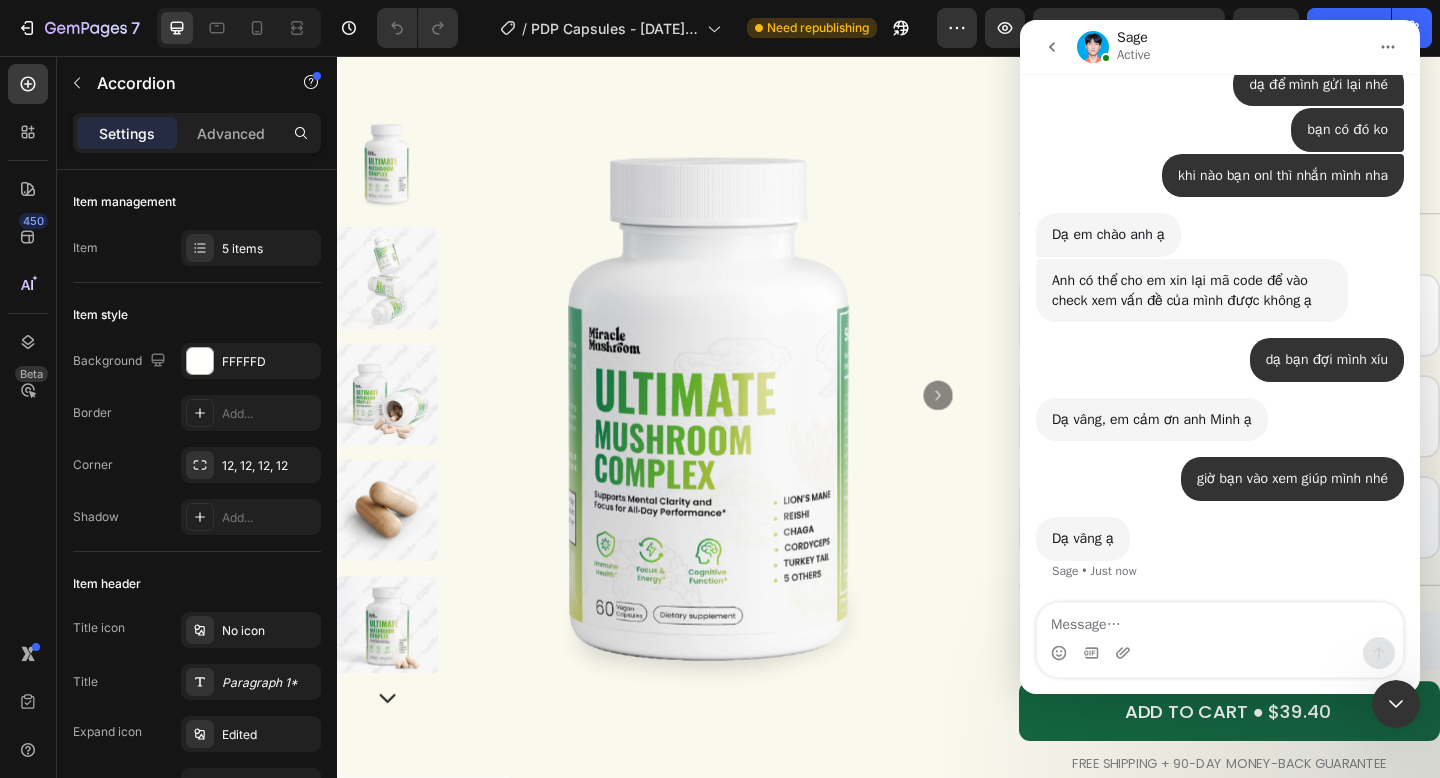 click at bounding box center (1220, 620) 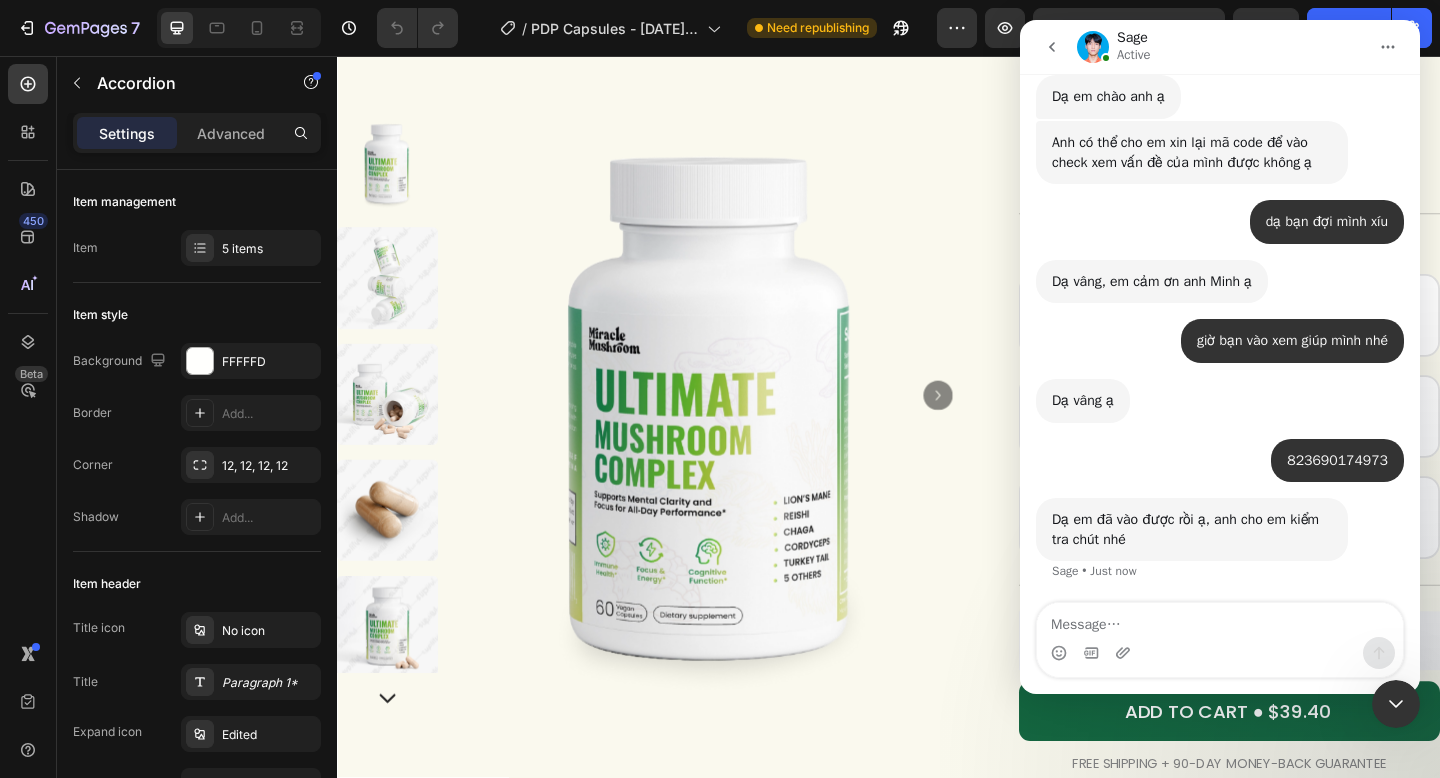 scroll, scrollTop: 3439, scrollLeft: 0, axis: vertical 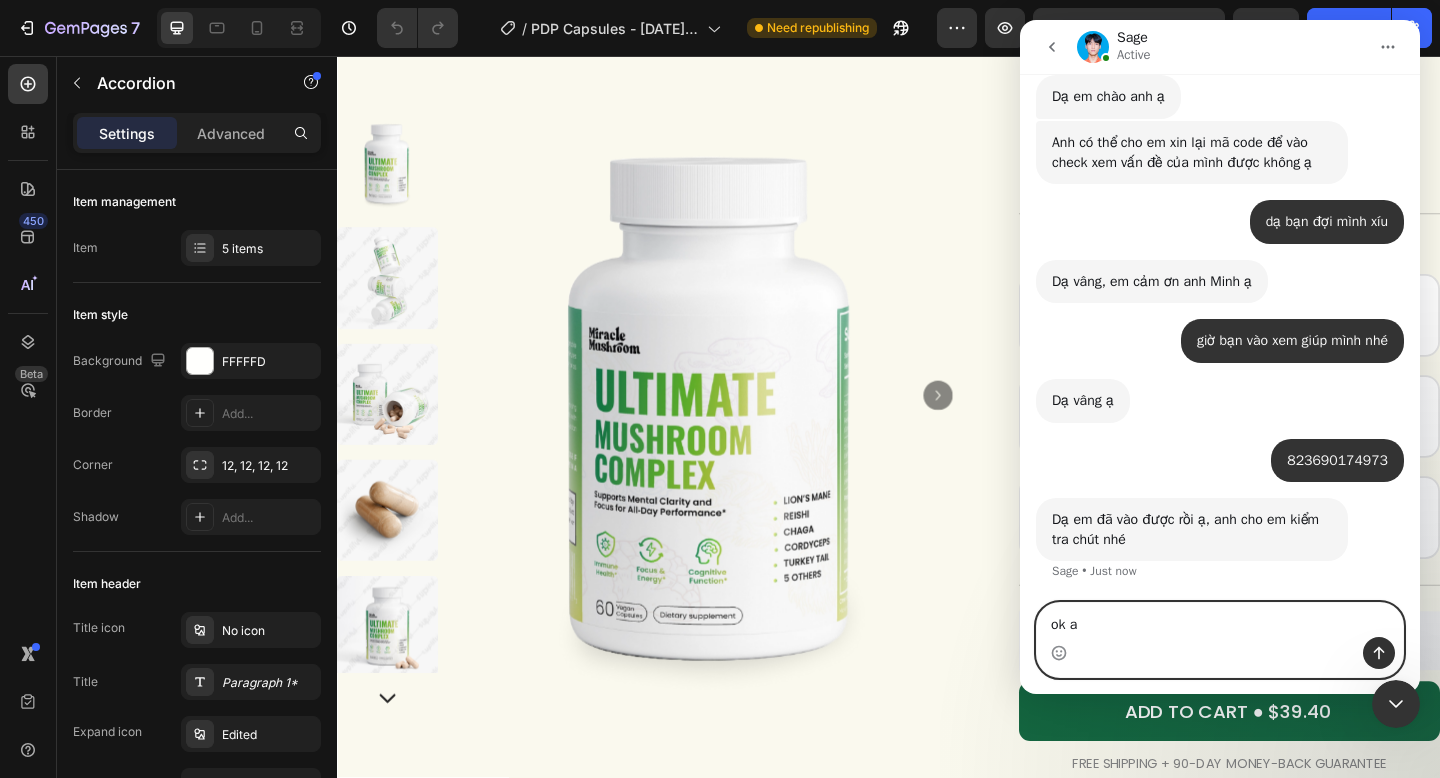 type on "ok ạ" 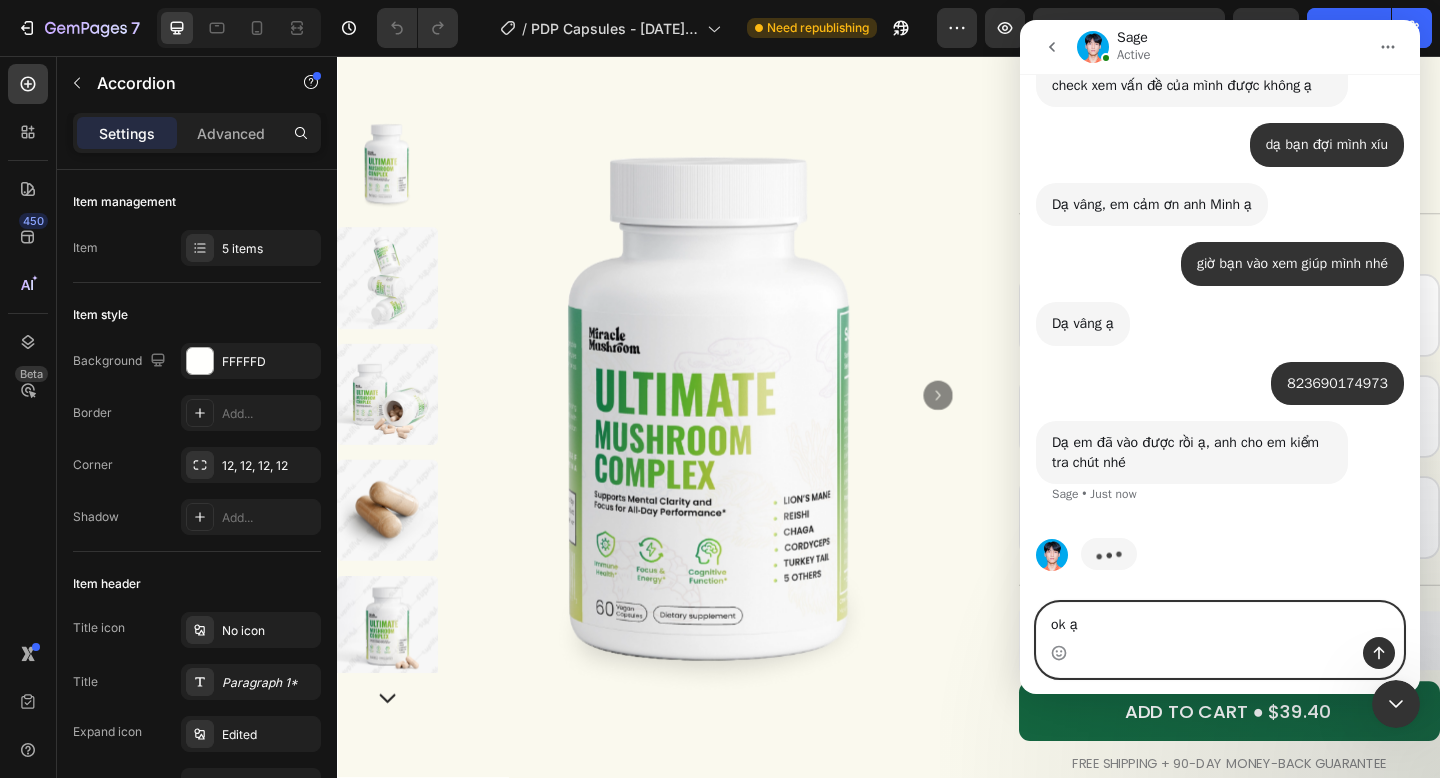 type 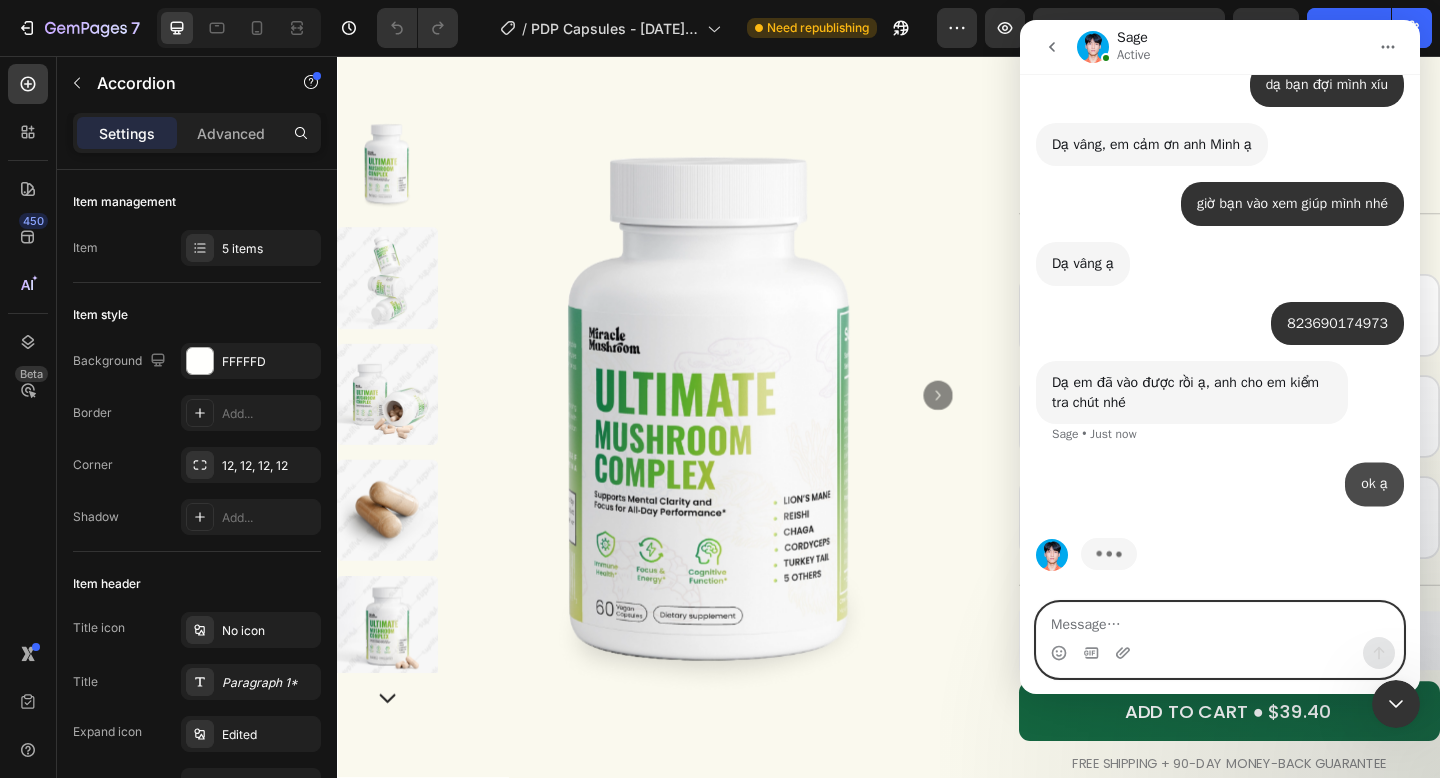 scroll, scrollTop: 3576, scrollLeft: 0, axis: vertical 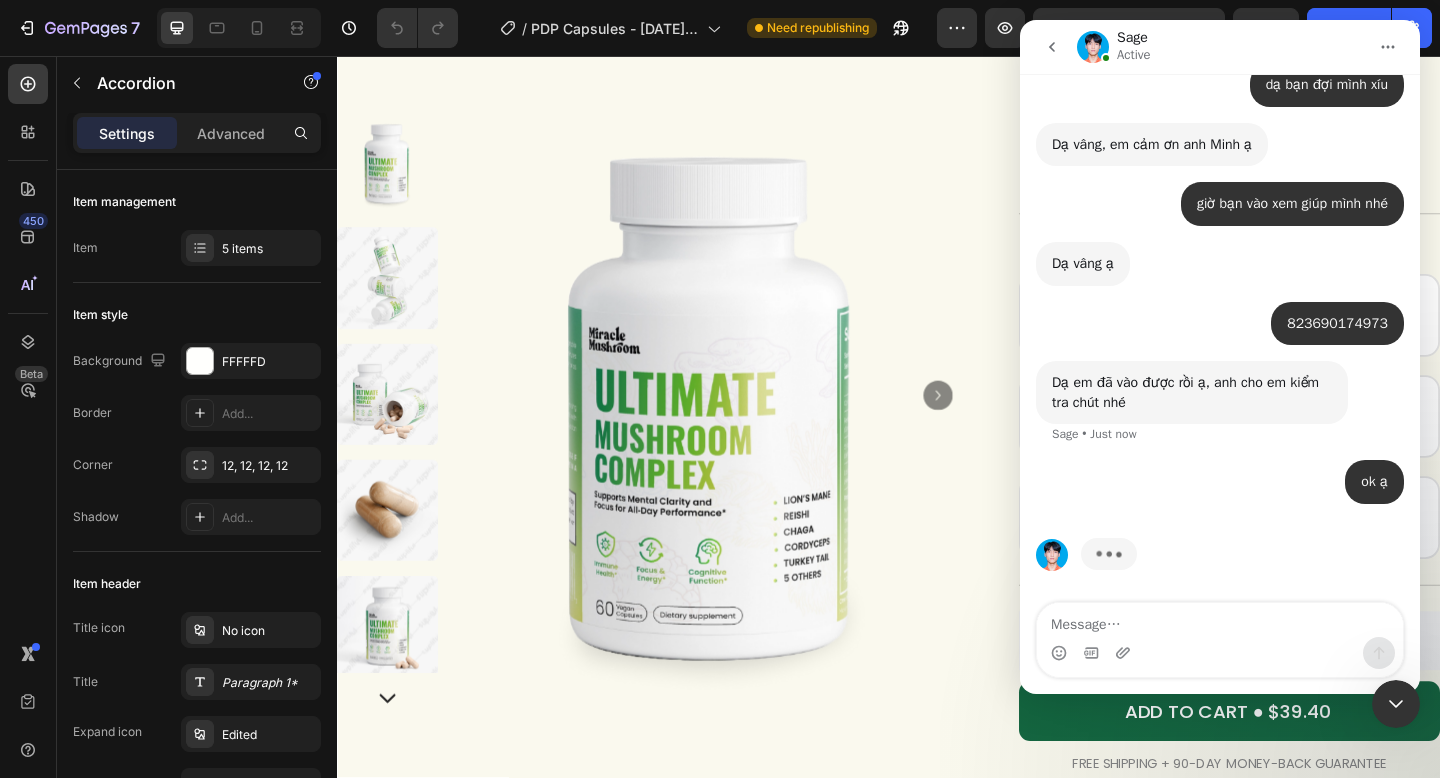 click 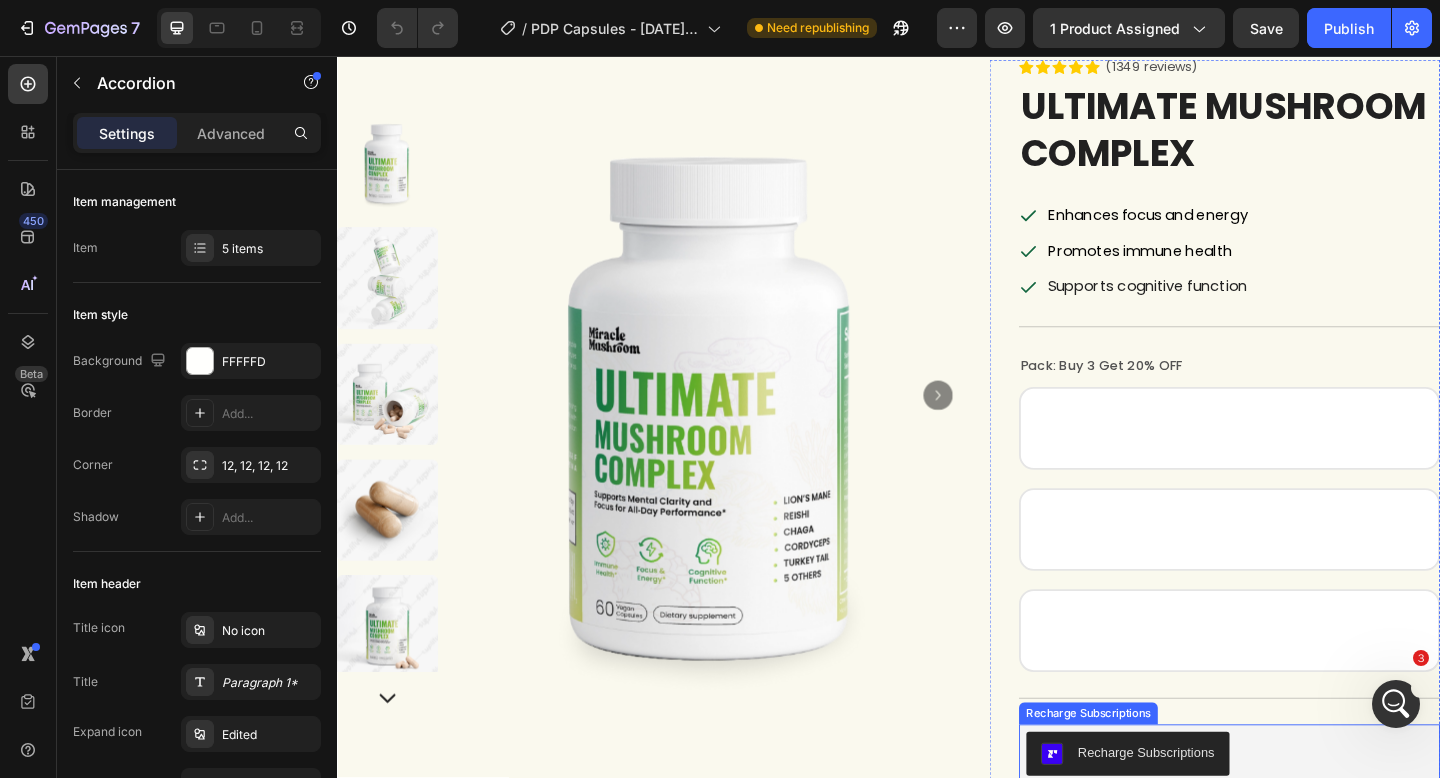scroll, scrollTop: 78, scrollLeft: 0, axis: vertical 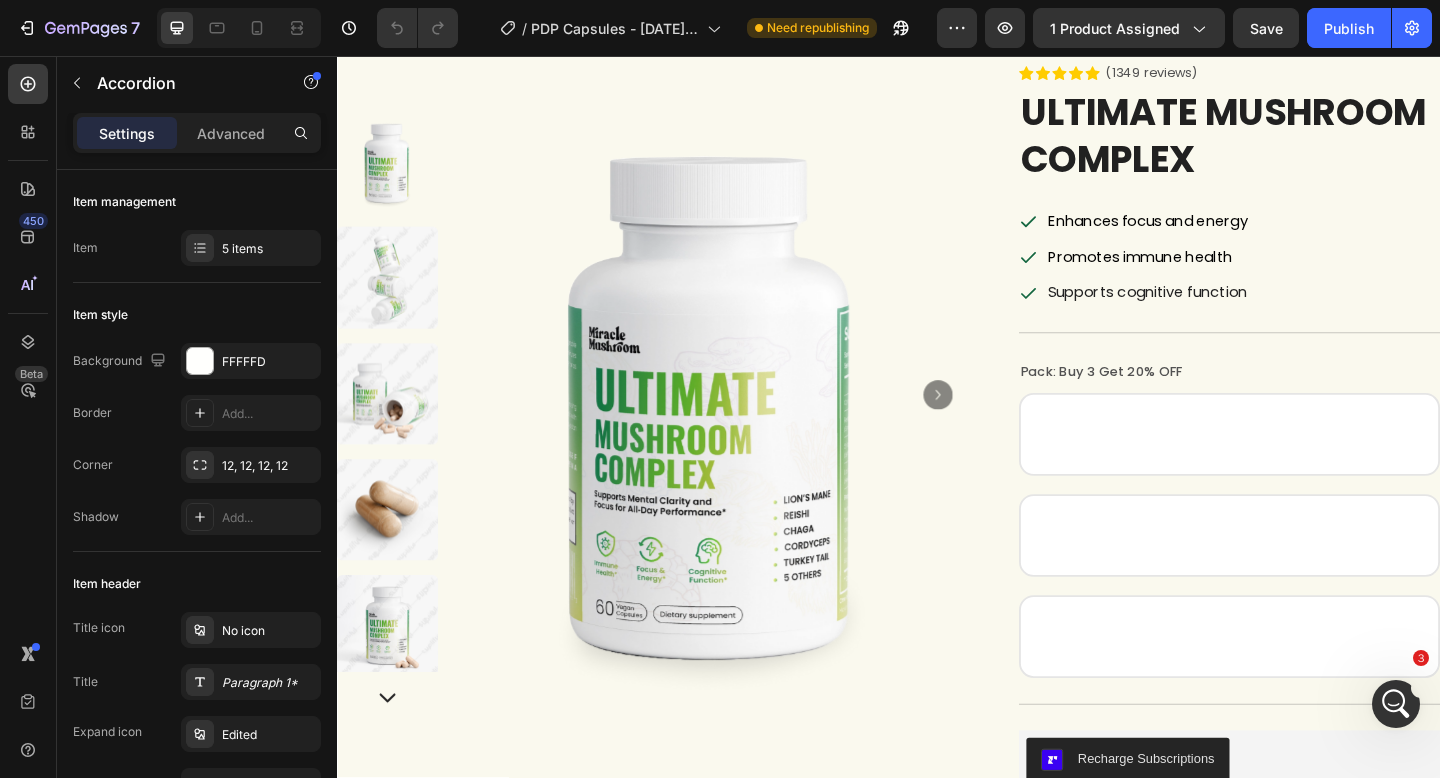 click 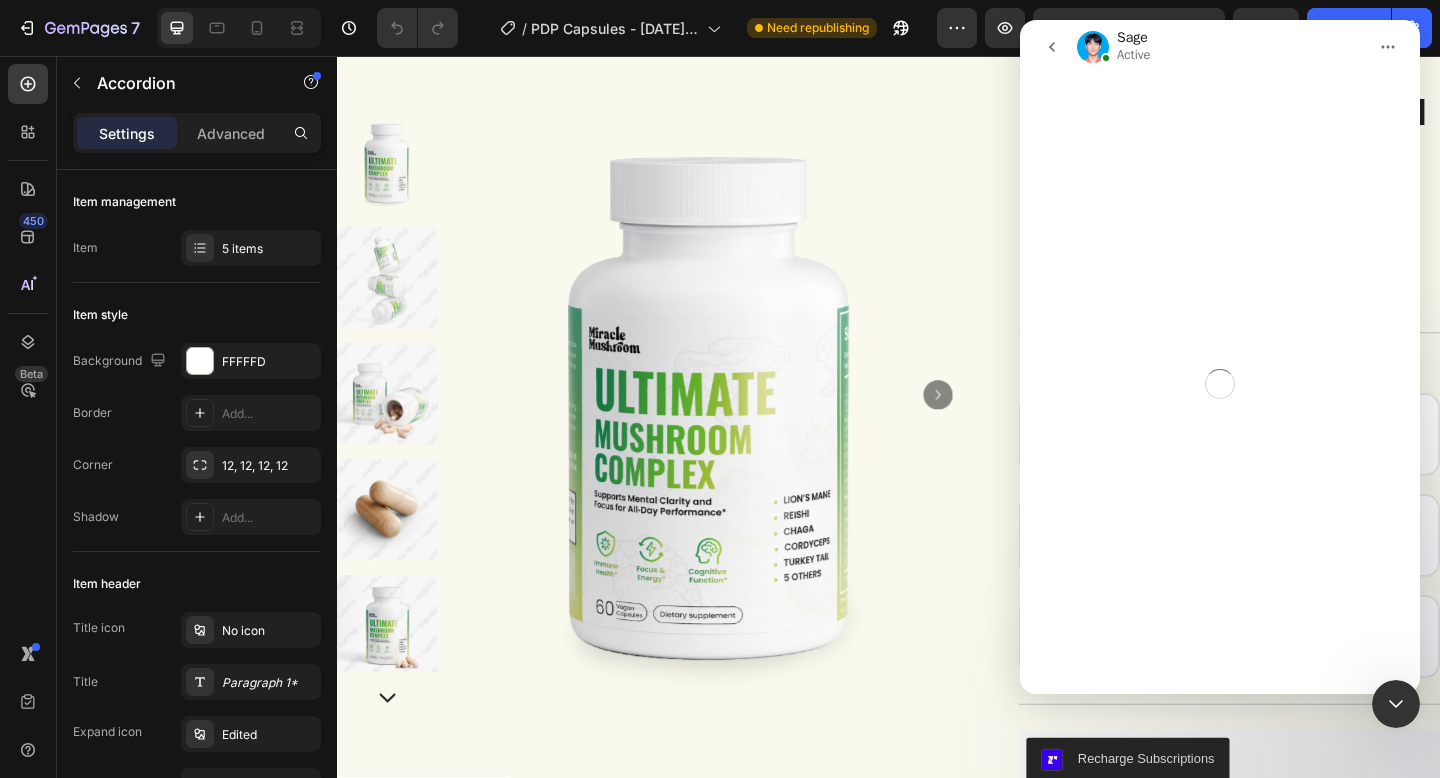 click 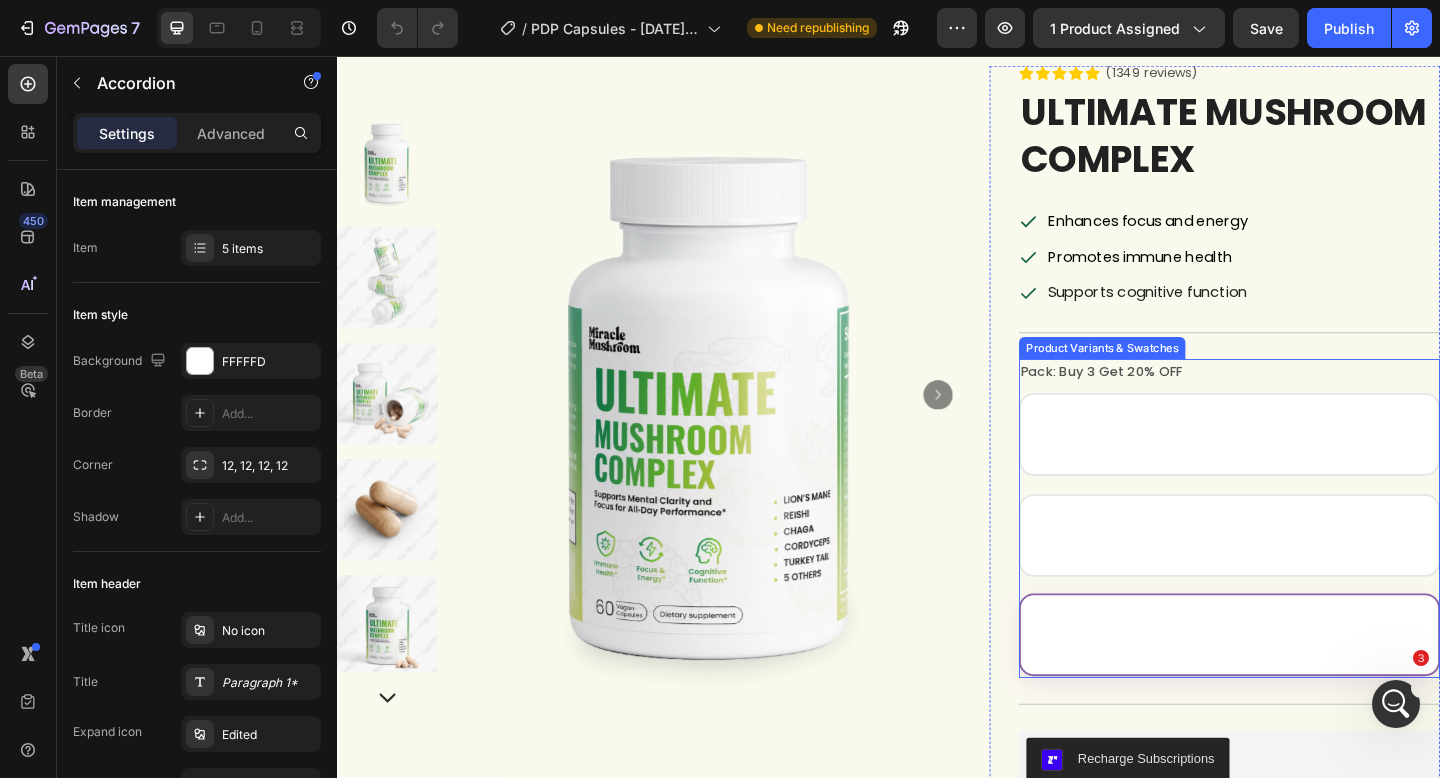 scroll, scrollTop: 3576, scrollLeft: 0, axis: vertical 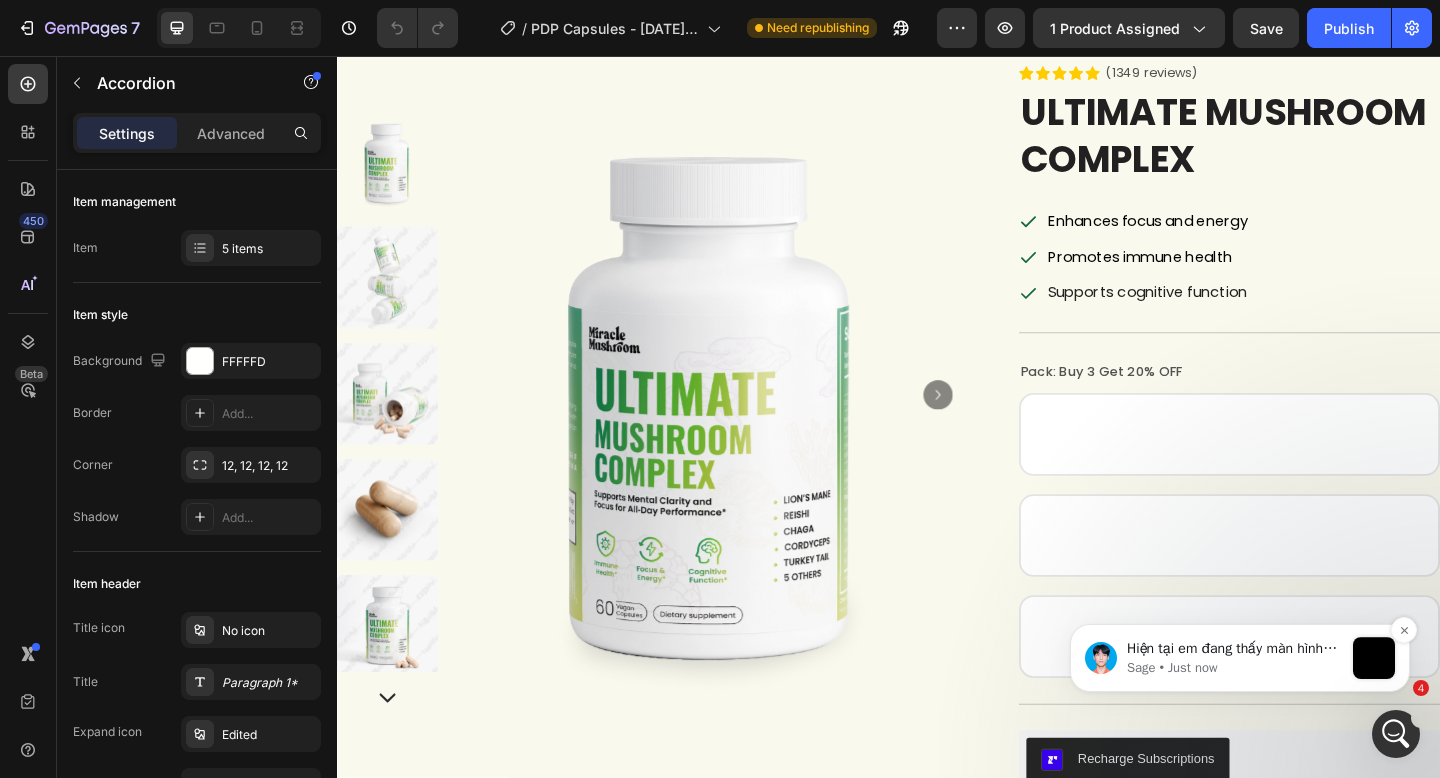 click at bounding box center (1374, 658) 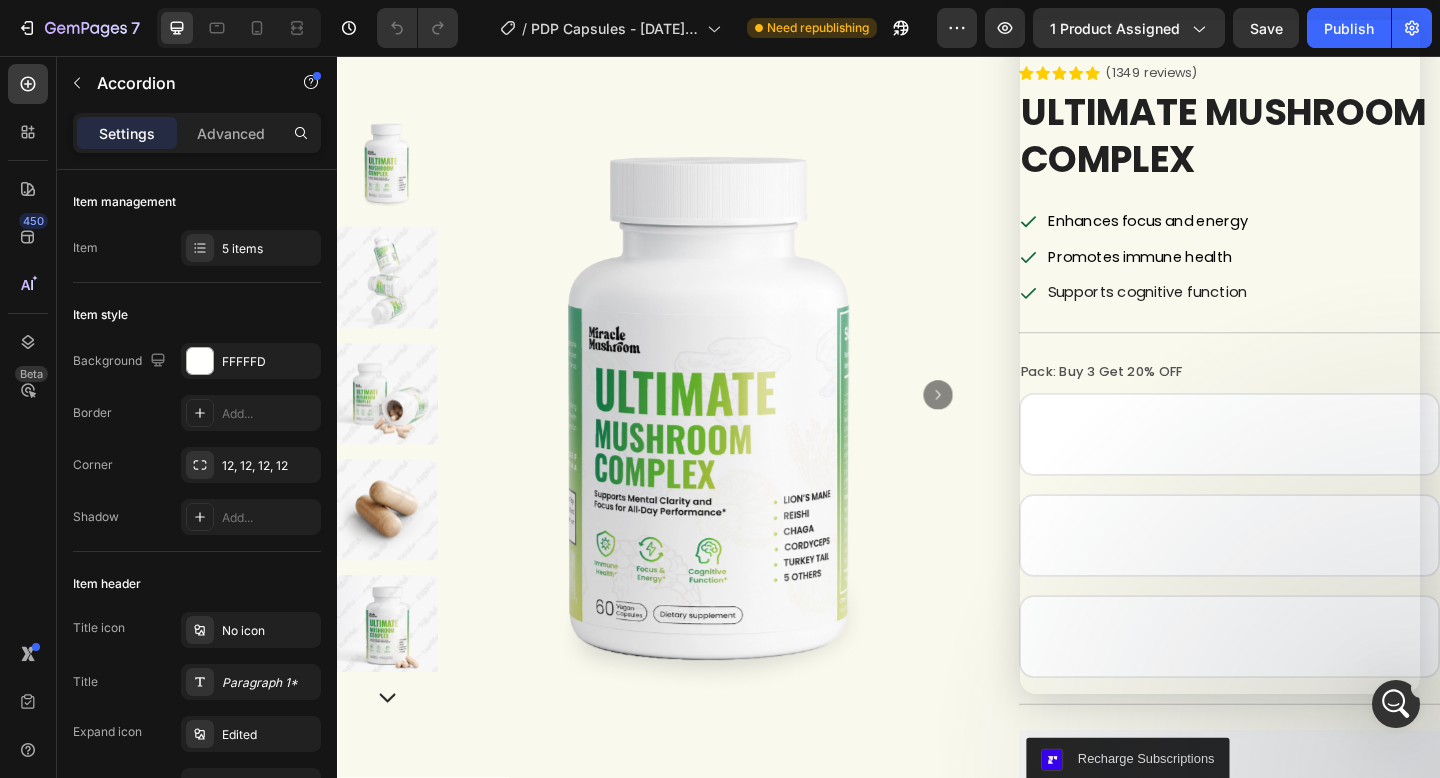 scroll, scrollTop: 0, scrollLeft: 0, axis: both 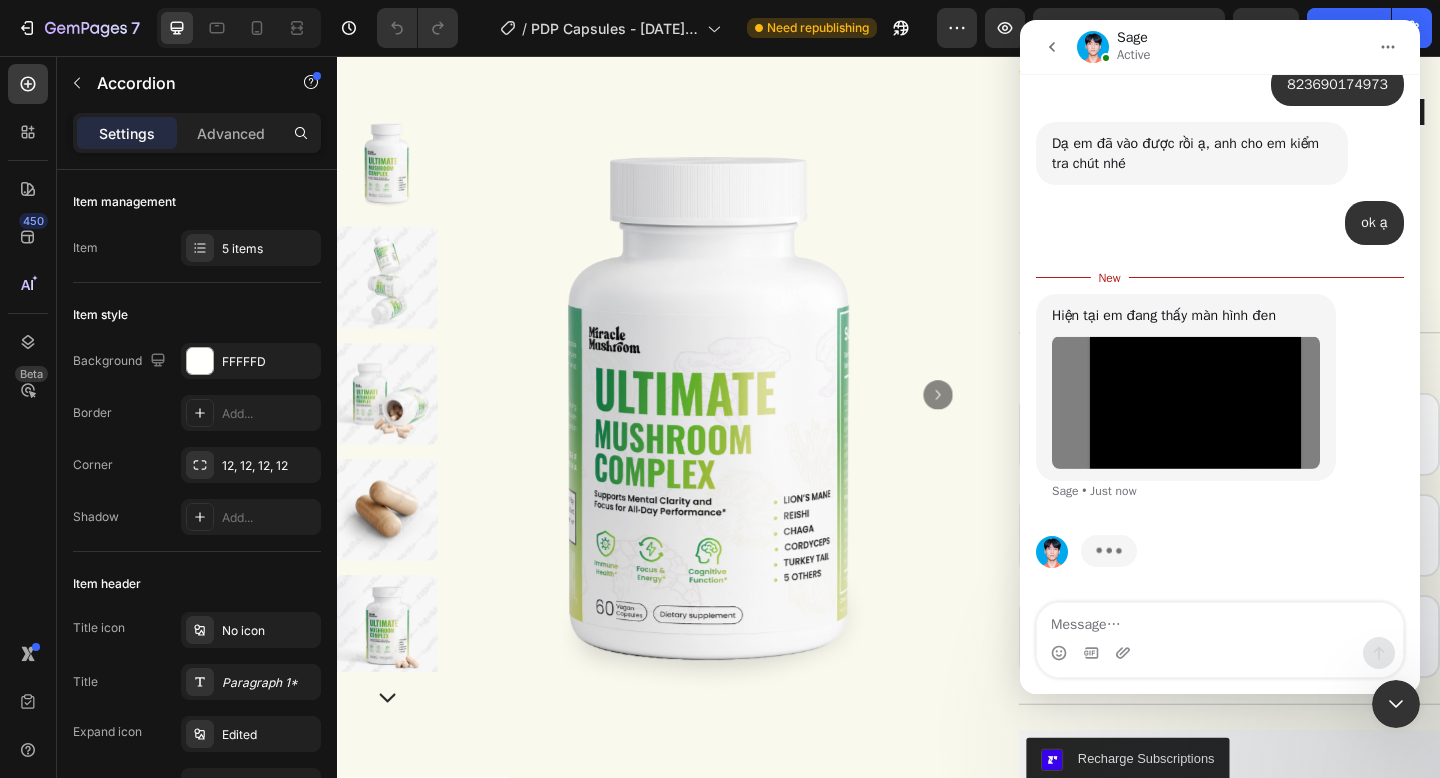 click at bounding box center [1220, 620] 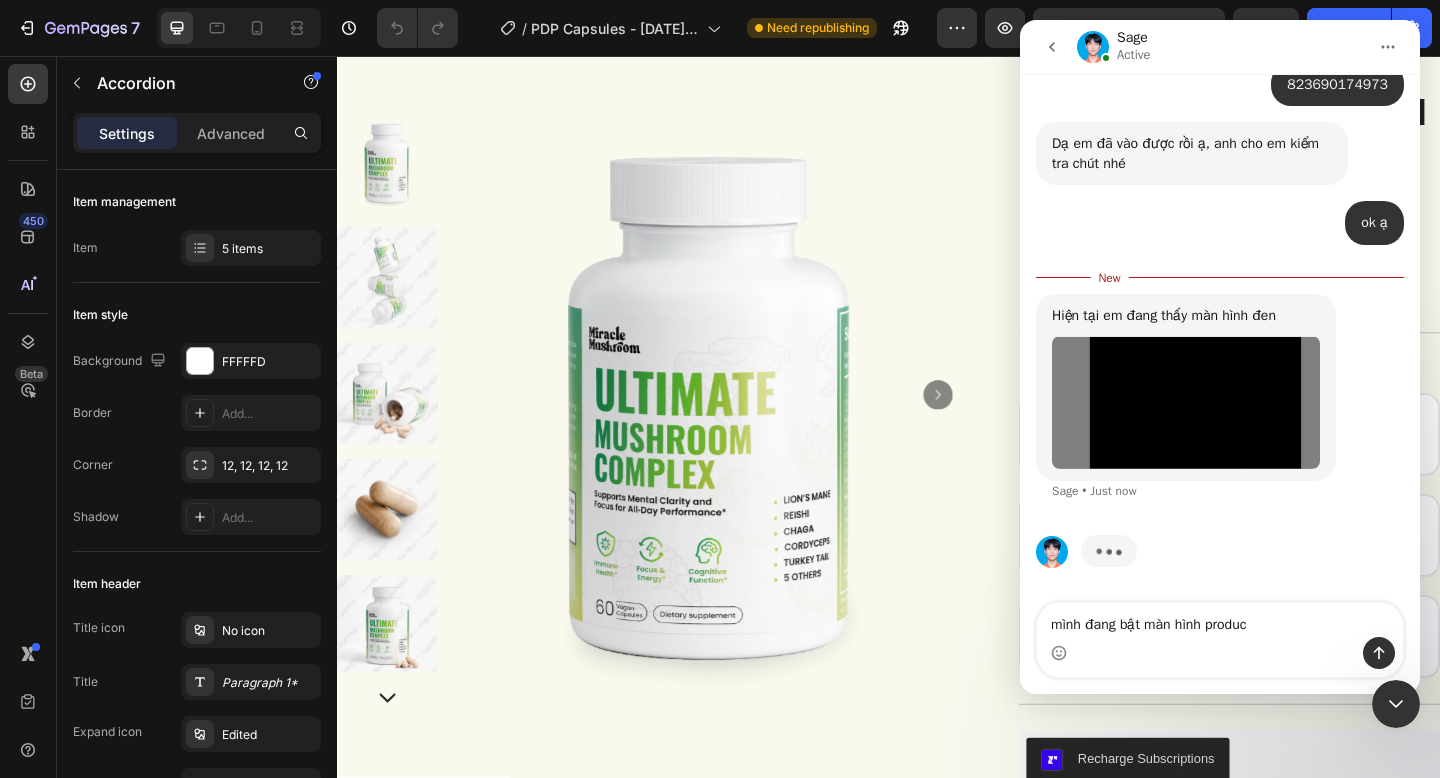 type on "mình đang bật màn hình product" 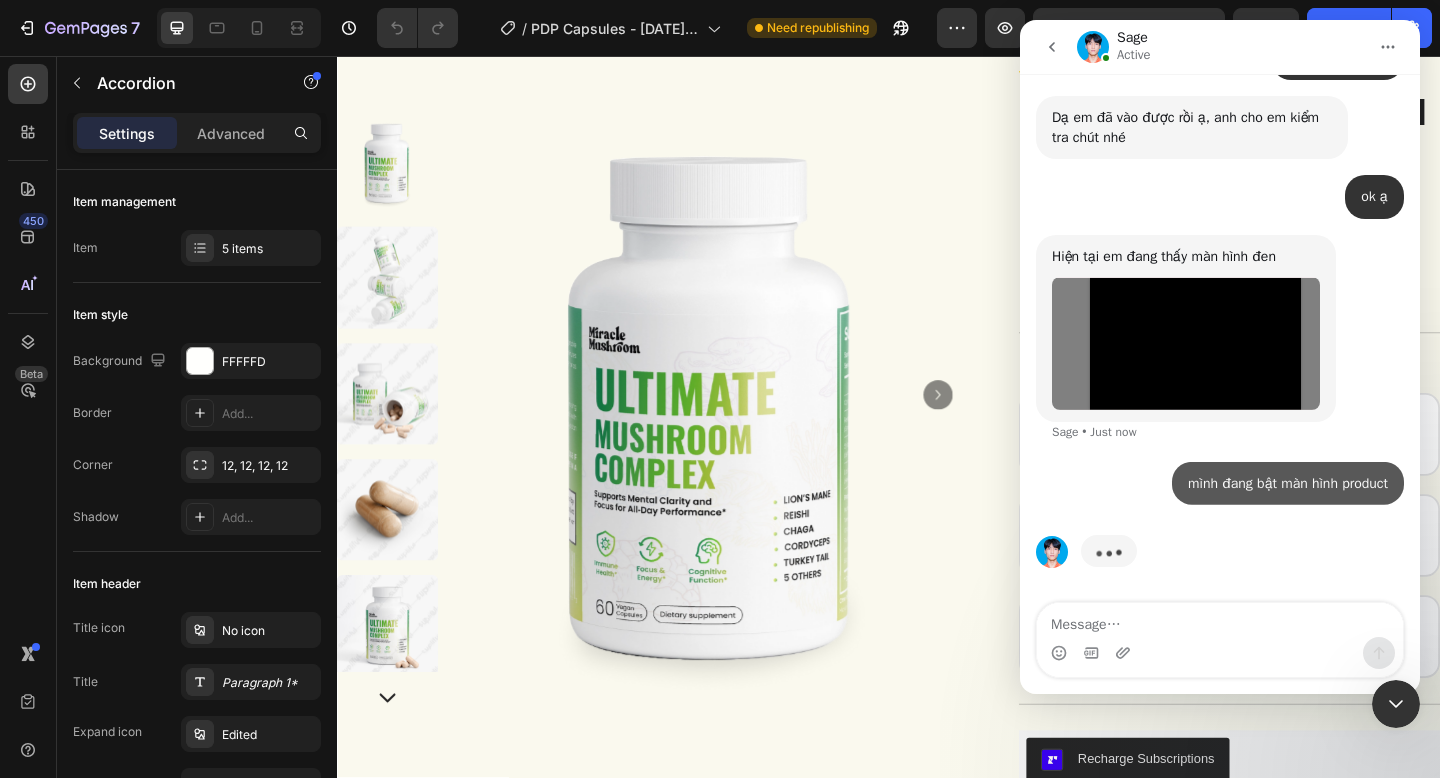 scroll, scrollTop: 3838, scrollLeft: 0, axis: vertical 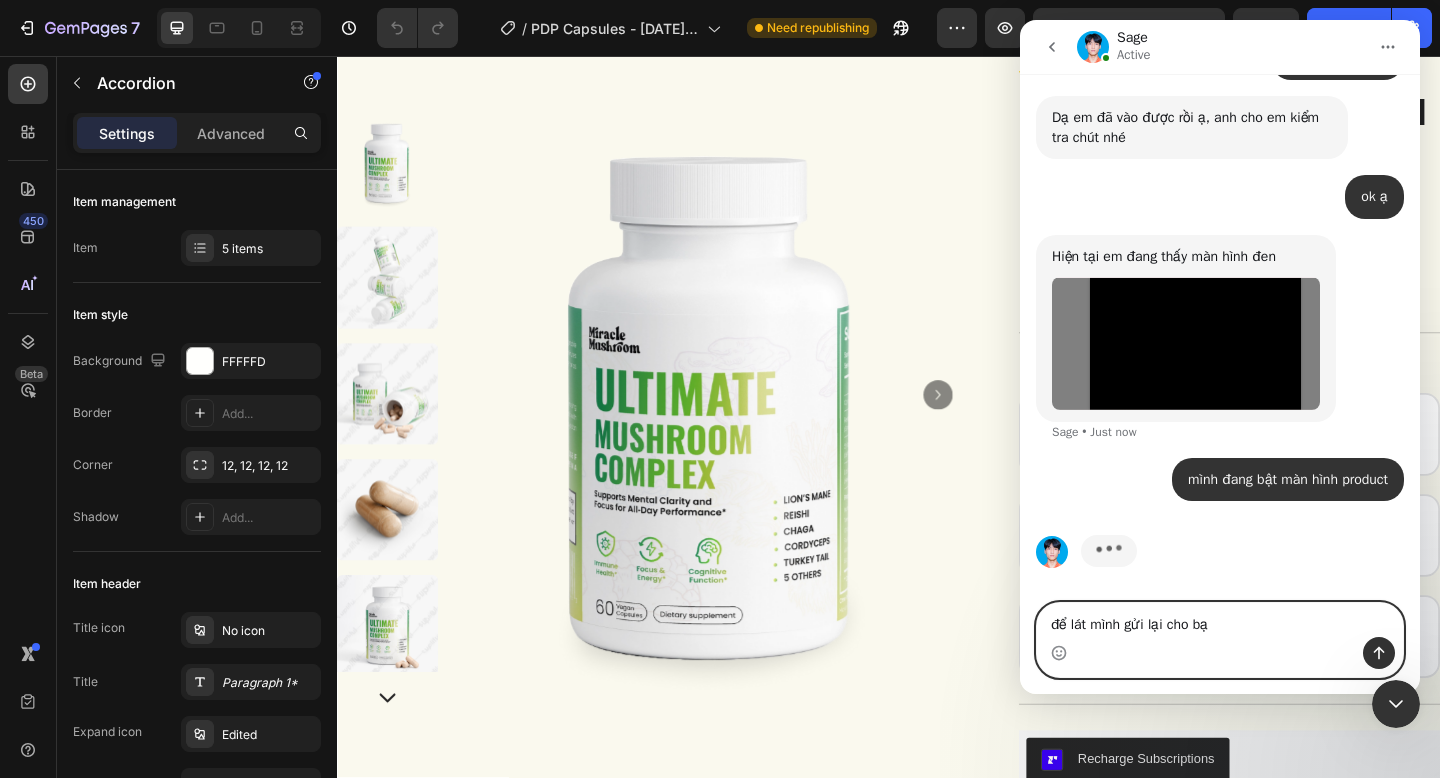 type on "để lát mình gửi lại cho bạn" 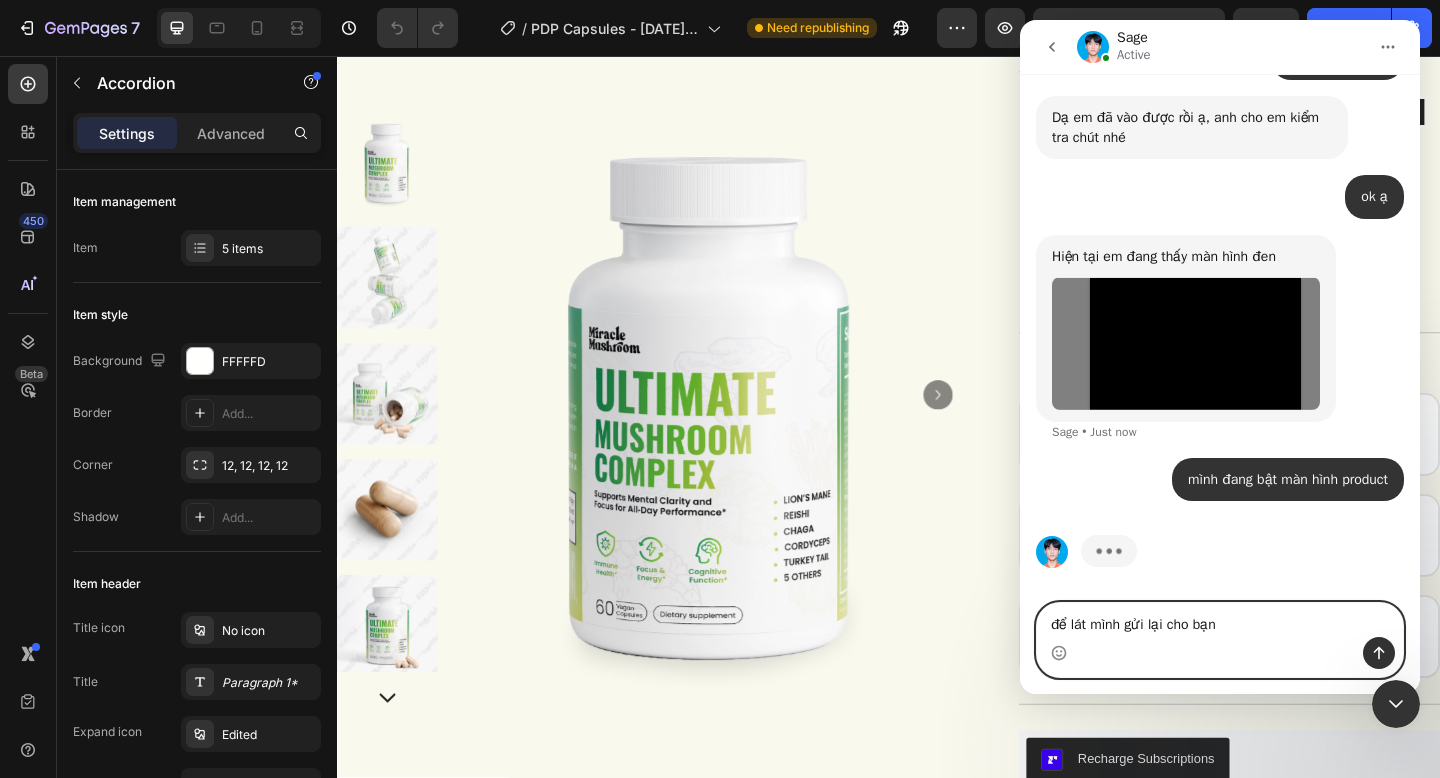 type 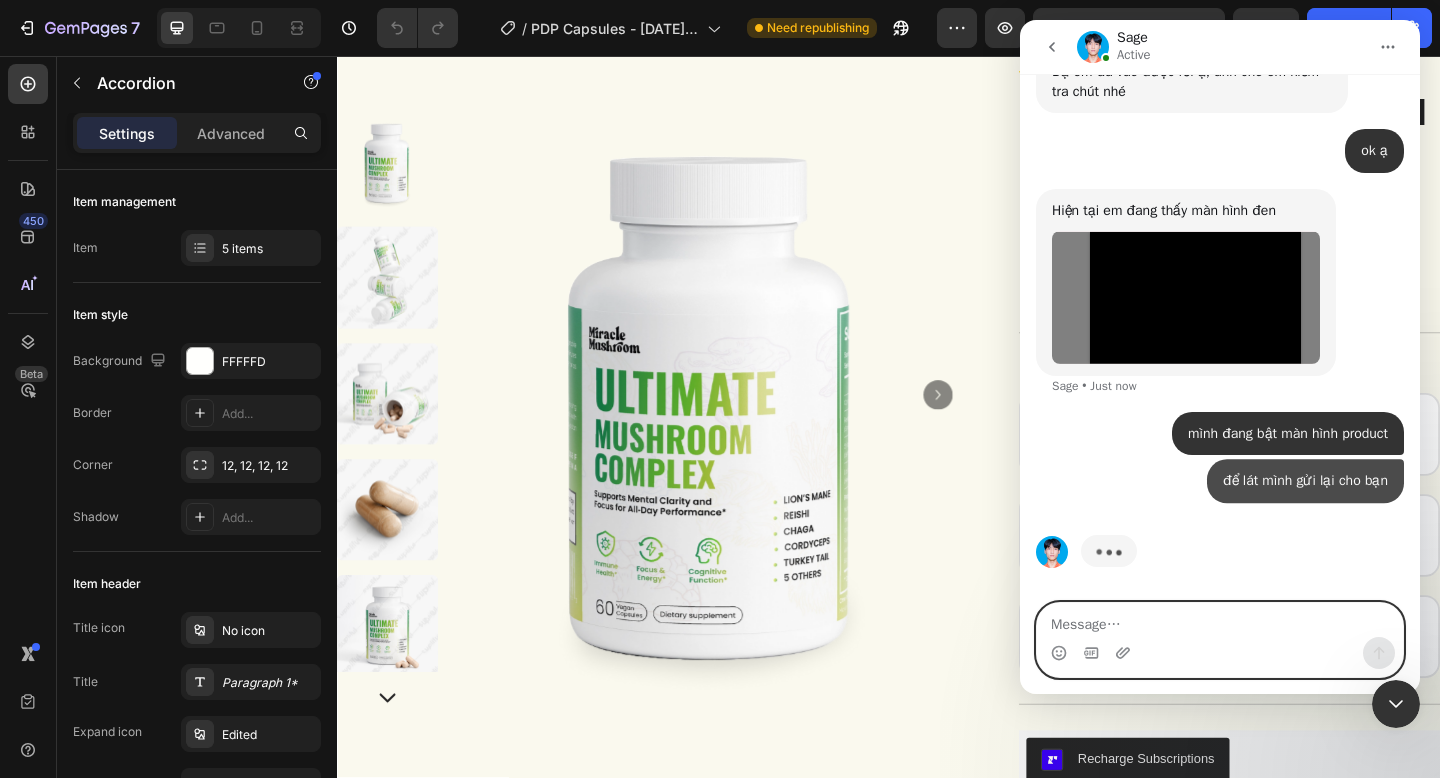 scroll, scrollTop: 3883, scrollLeft: 0, axis: vertical 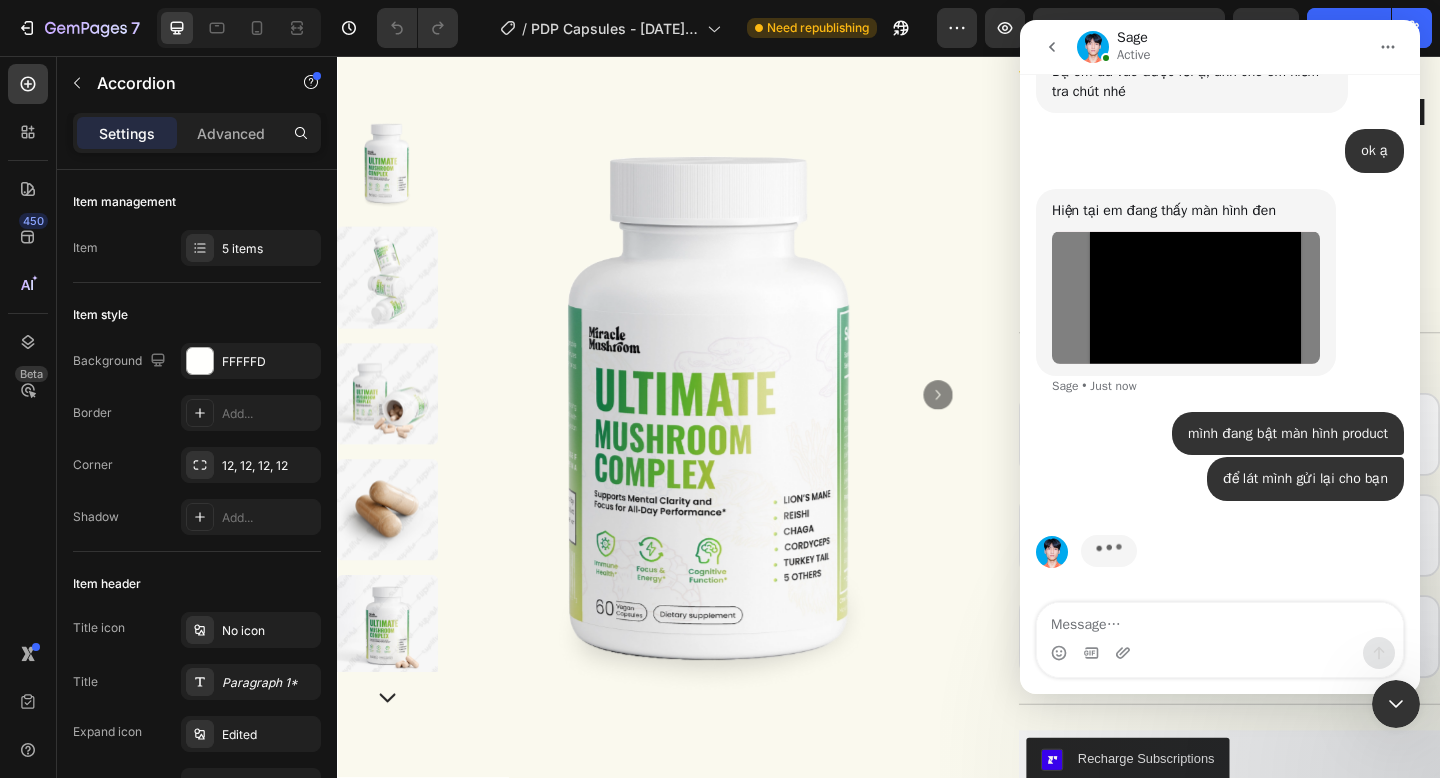 drag, startPoint x: 1401, startPoint y: 702, endPoint x: 2507, endPoint y: 1302, distance: 1258.2671 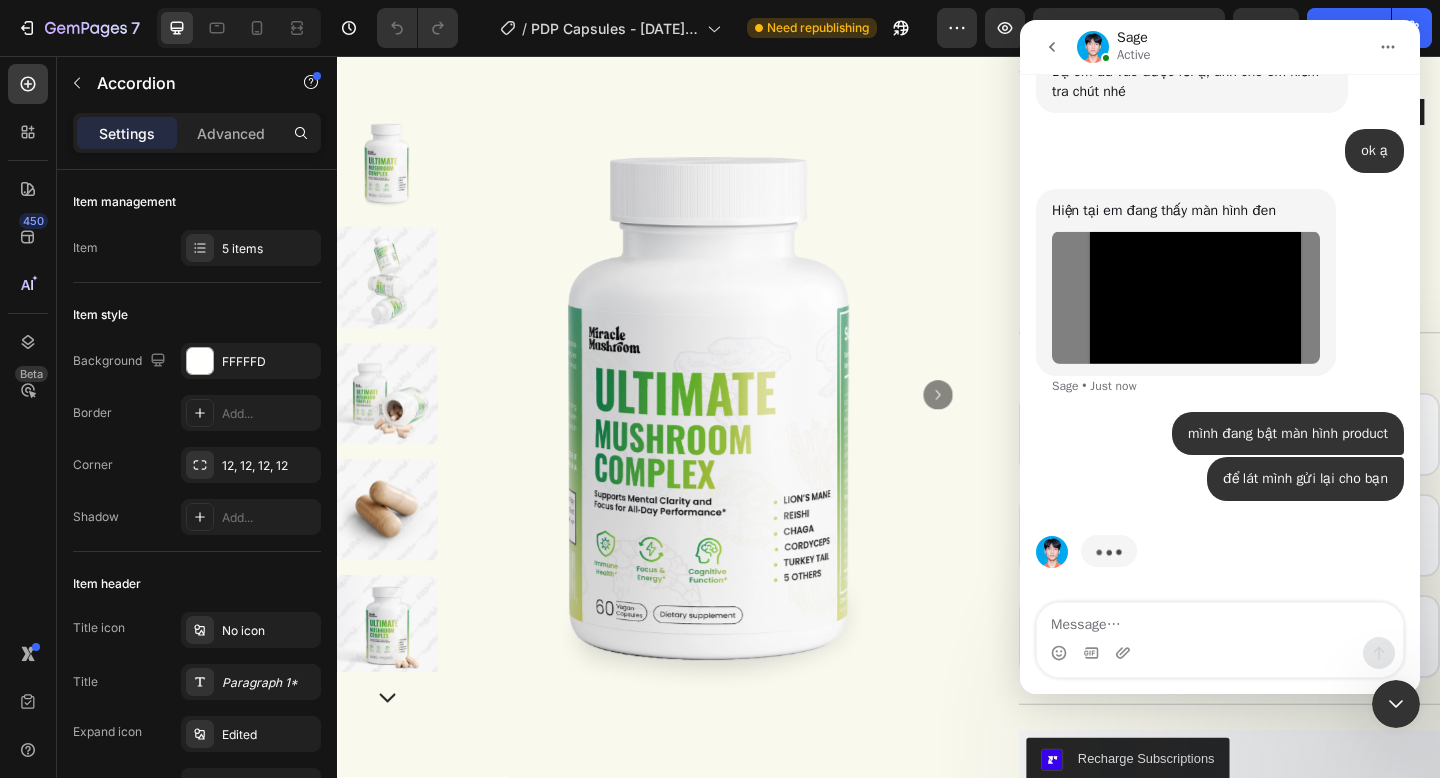 click 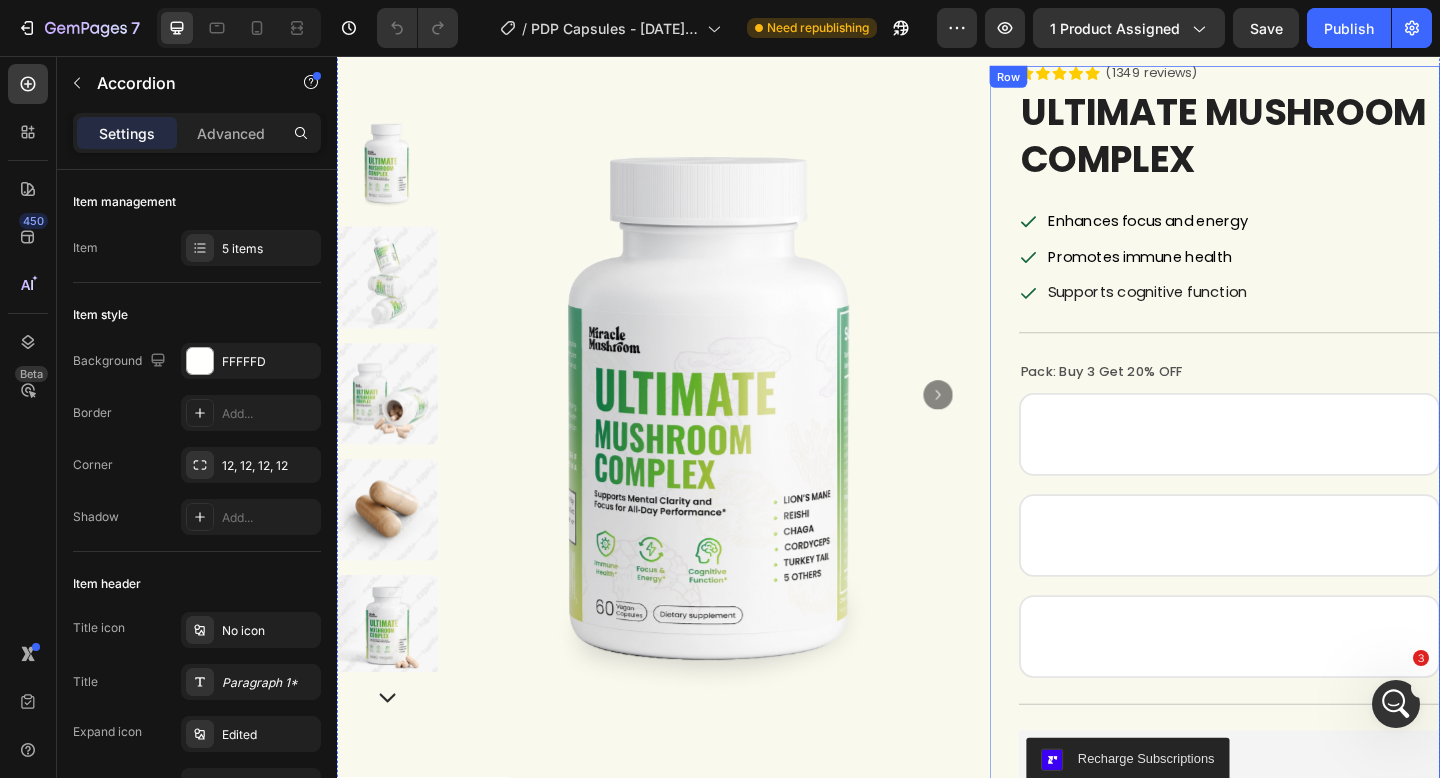 click 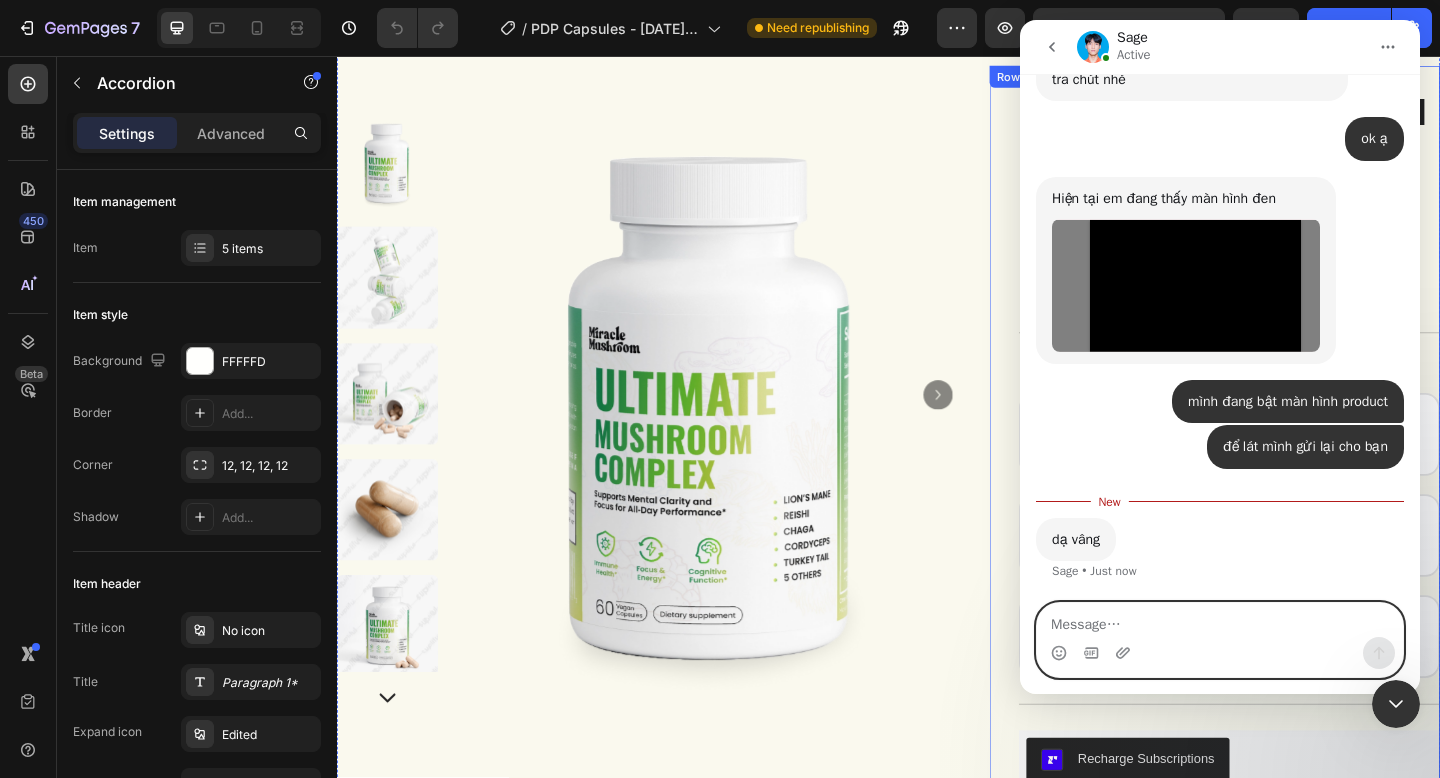 scroll, scrollTop: 3899, scrollLeft: 0, axis: vertical 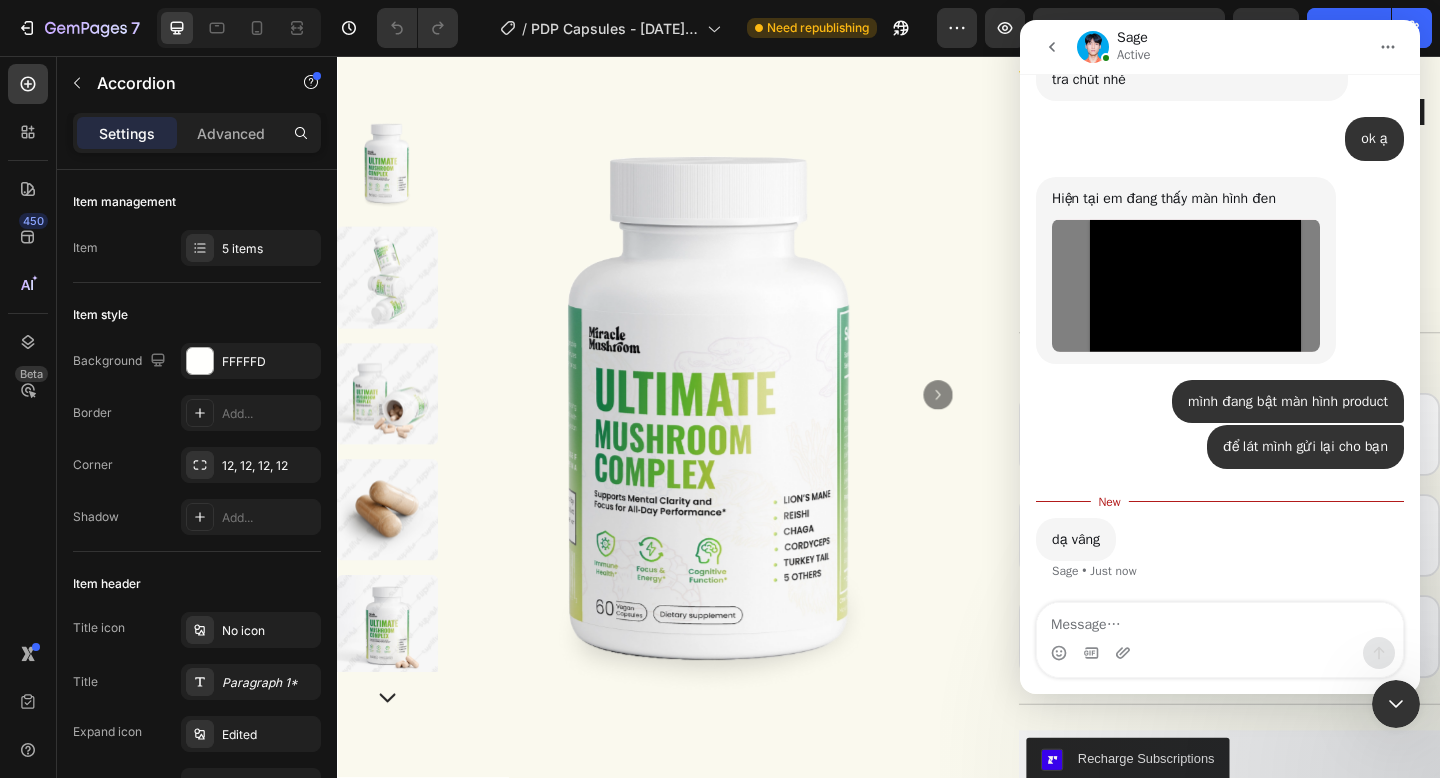 drag, startPoint x: 1399, startPoint y: 715, endPoint x: 1393, endPoint y: 699, distance: 17.088007 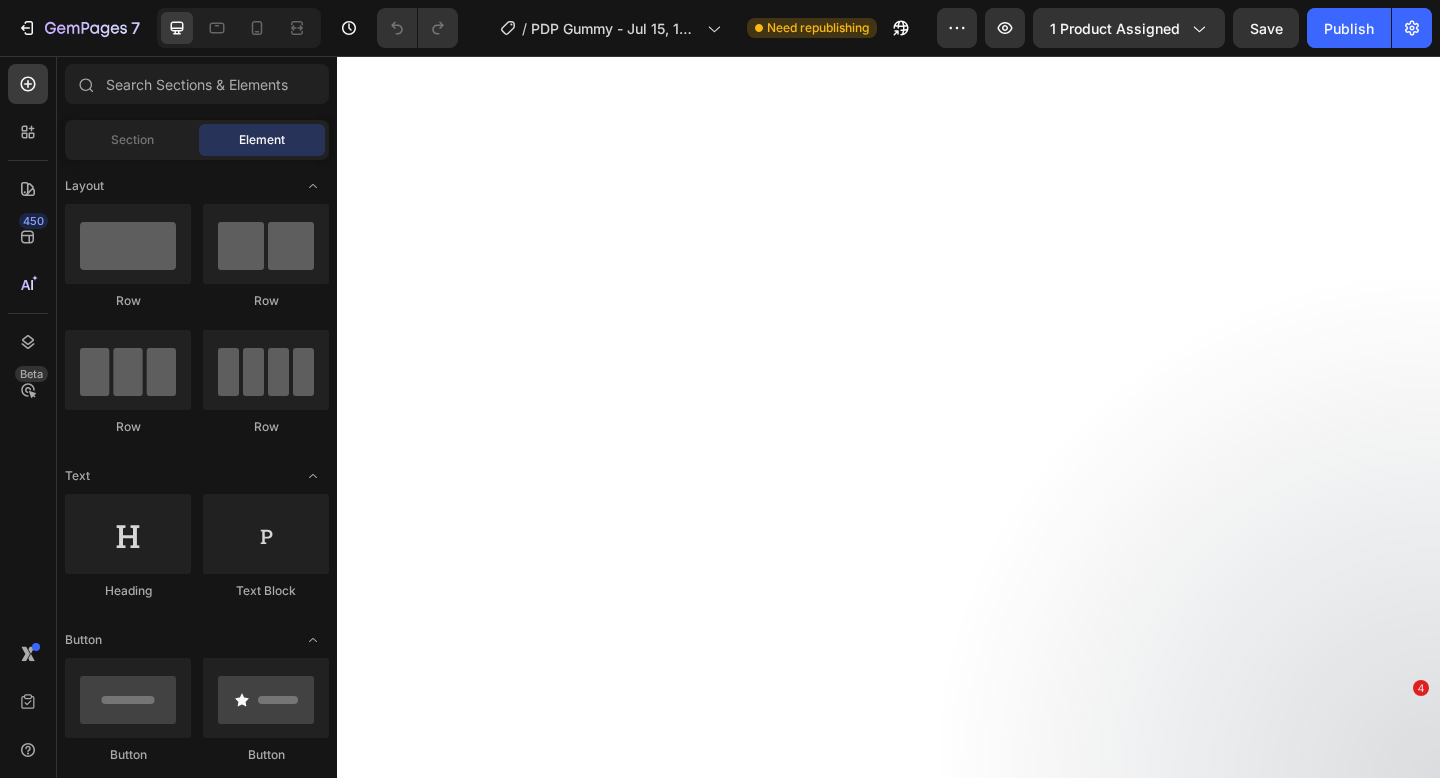 scroll, scrollTop: 0, scrollLeft: 0, axis: both 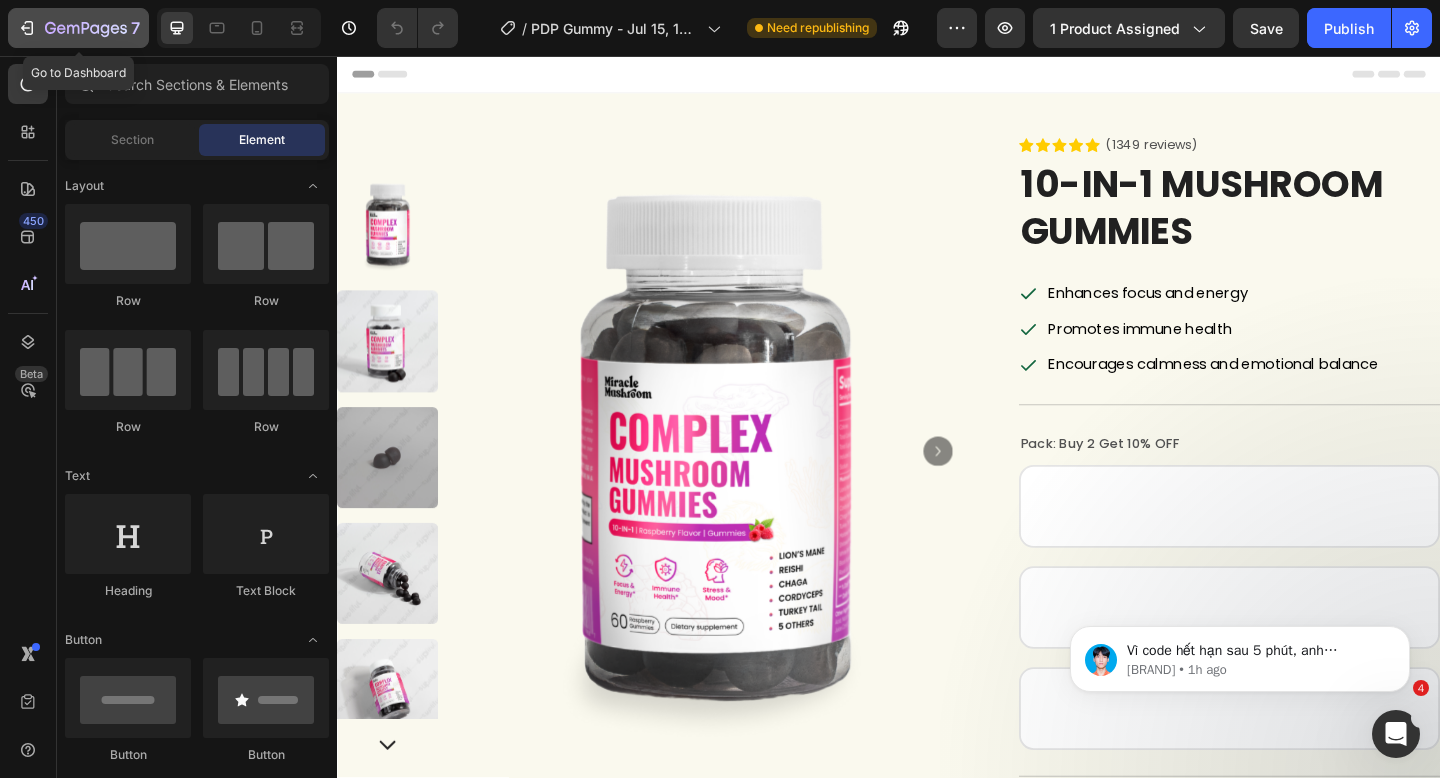 click 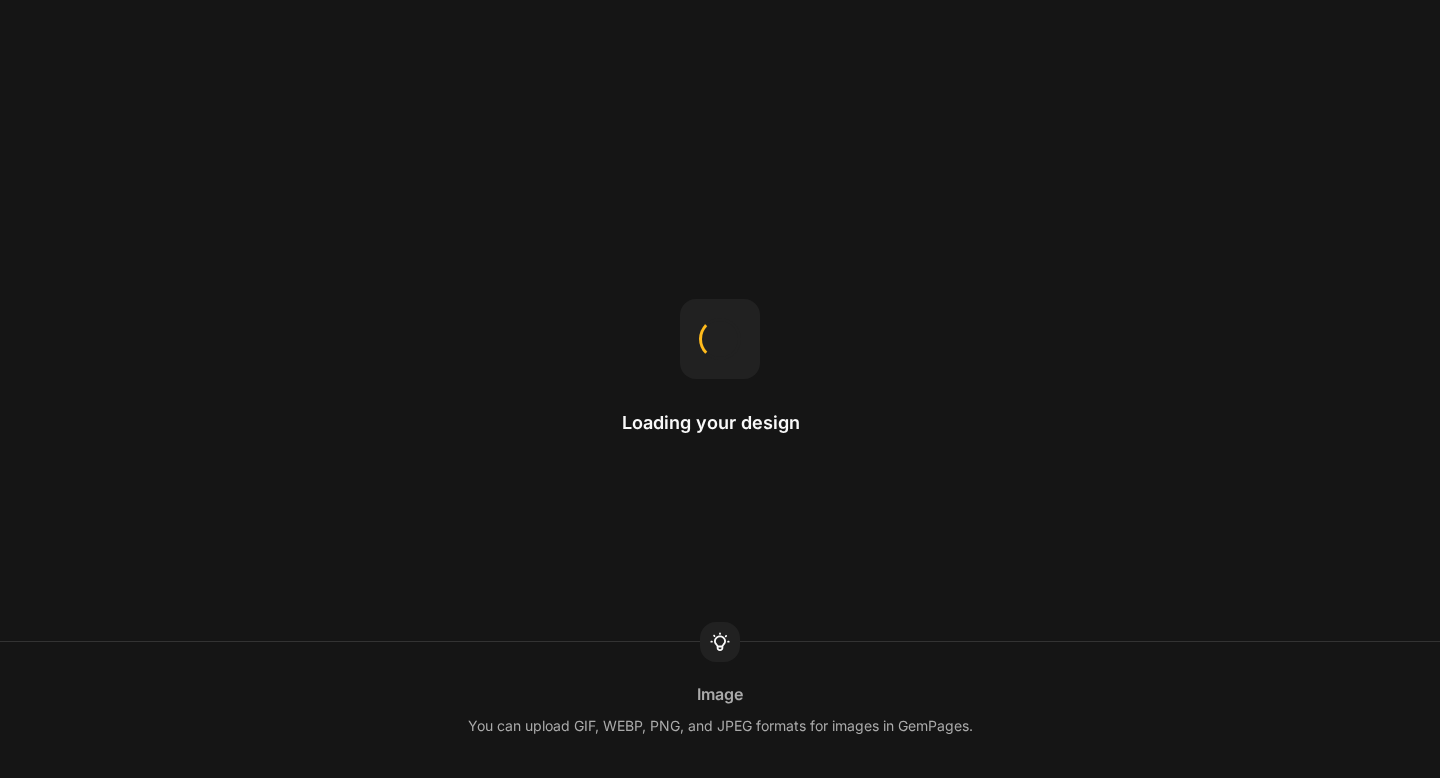 scroll, scrollTop: 0, scrollLeft: 0, axis: both 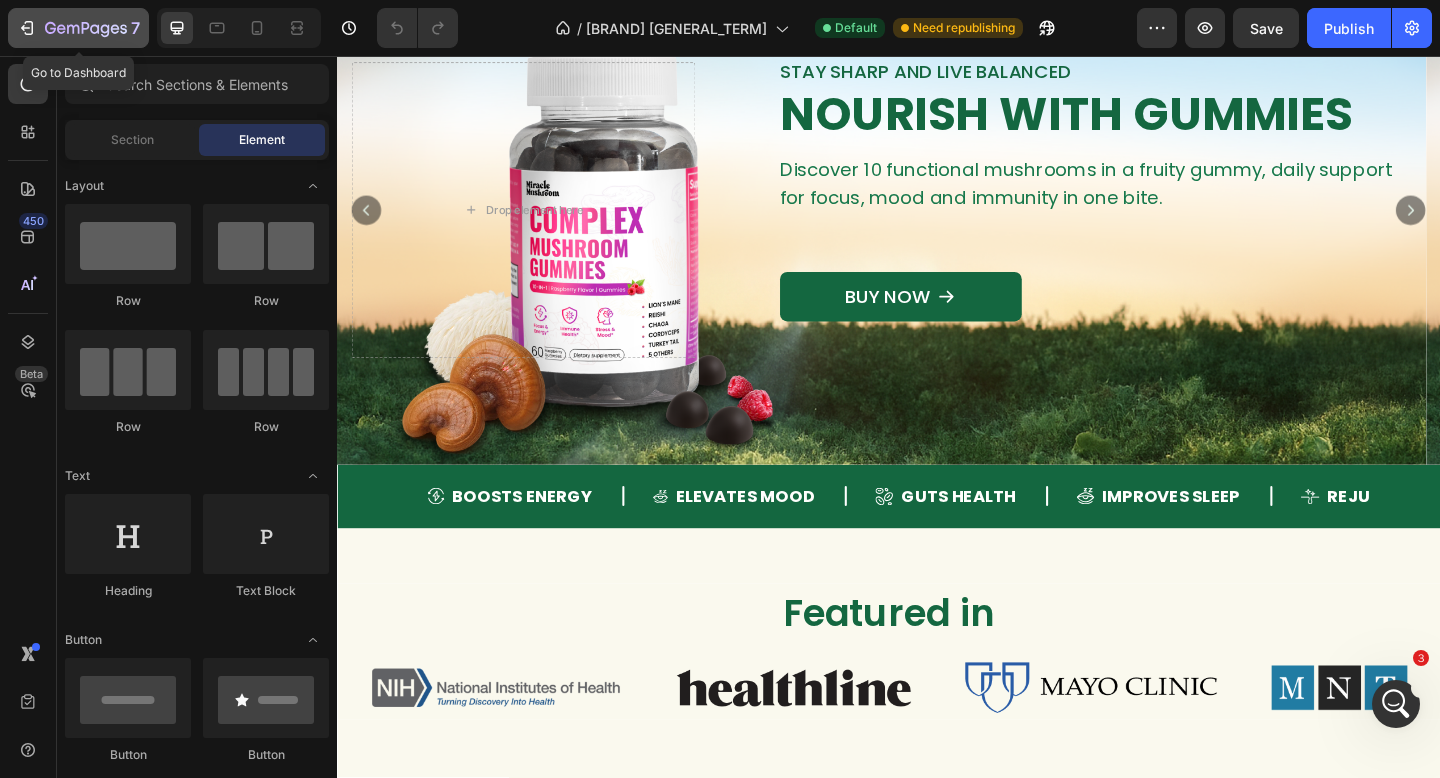 click 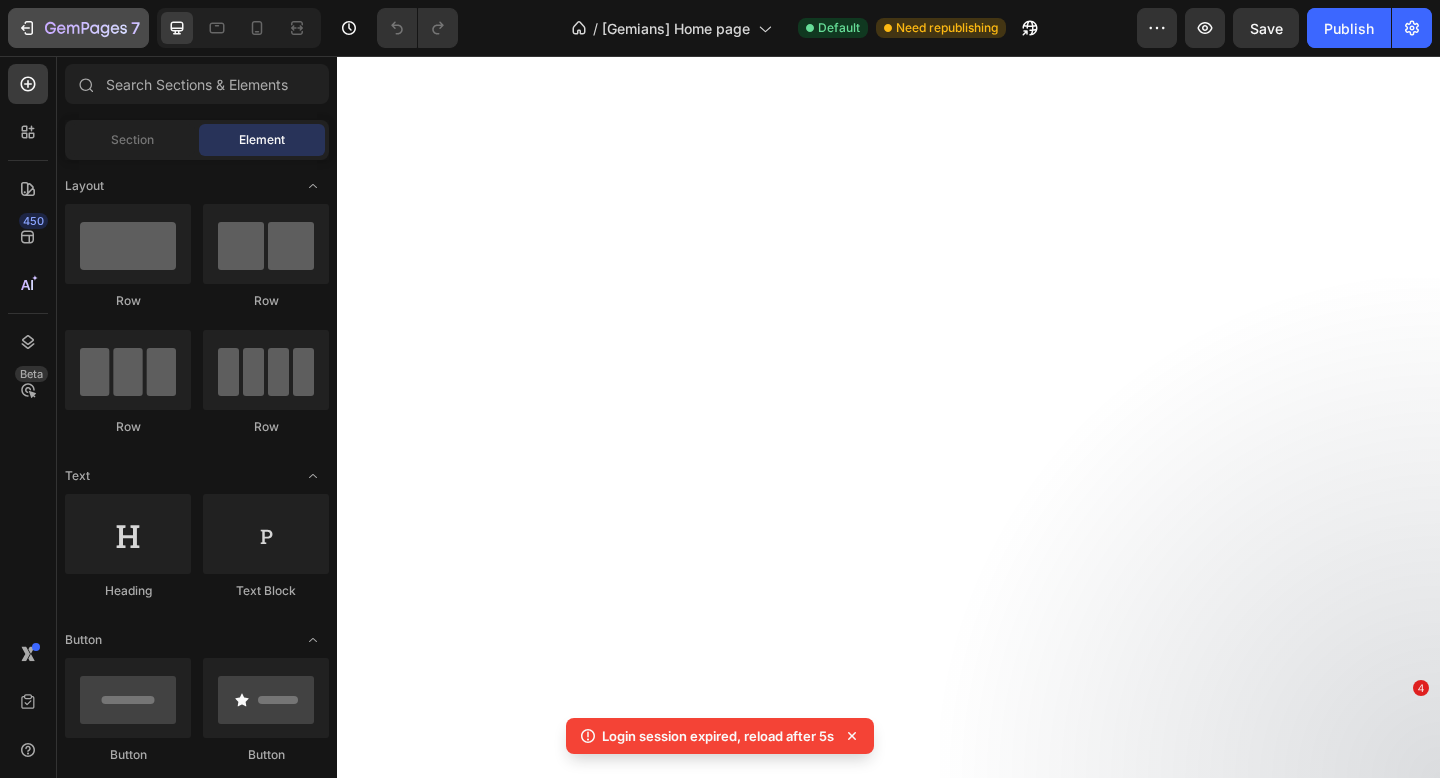 click 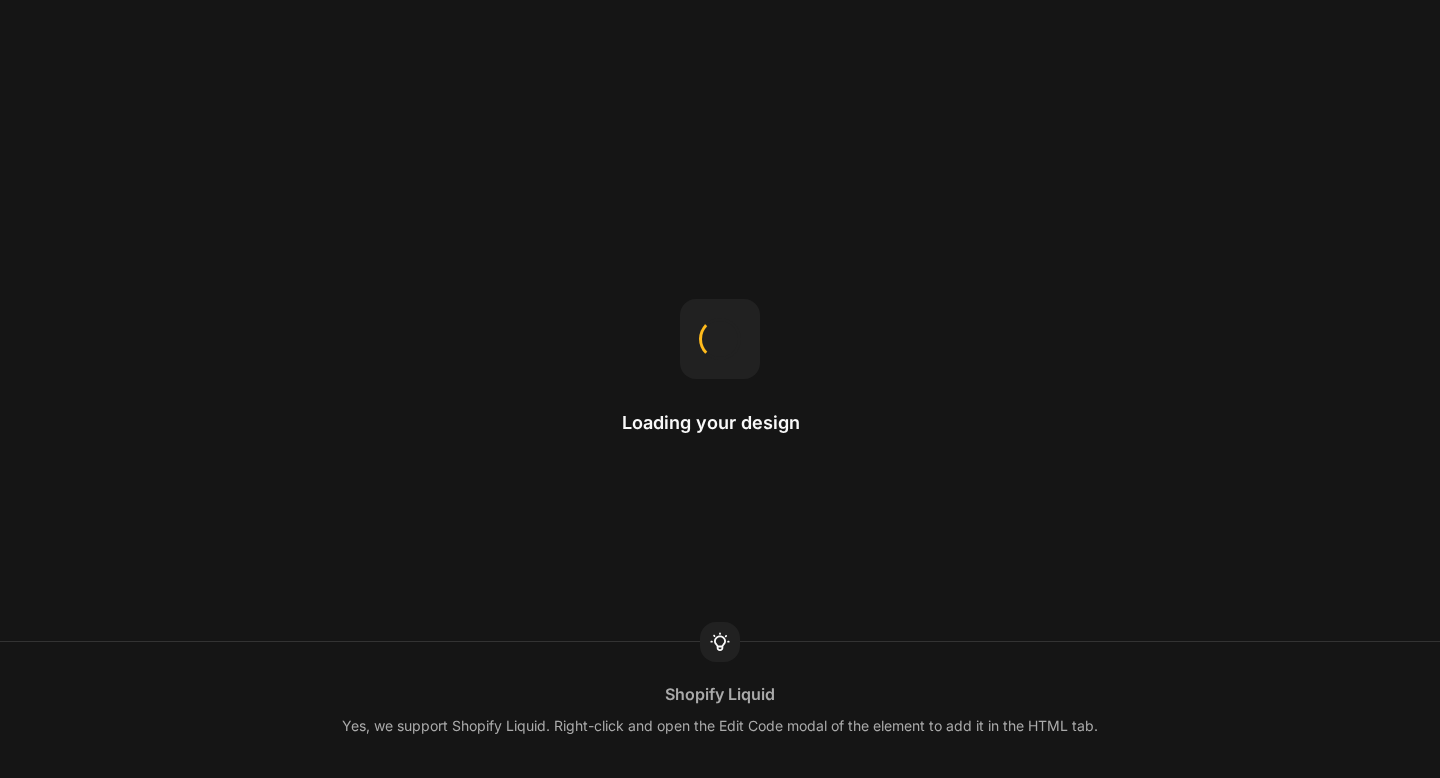 scroll, scrollTop: 0, scrollLeft: 0, axis: both 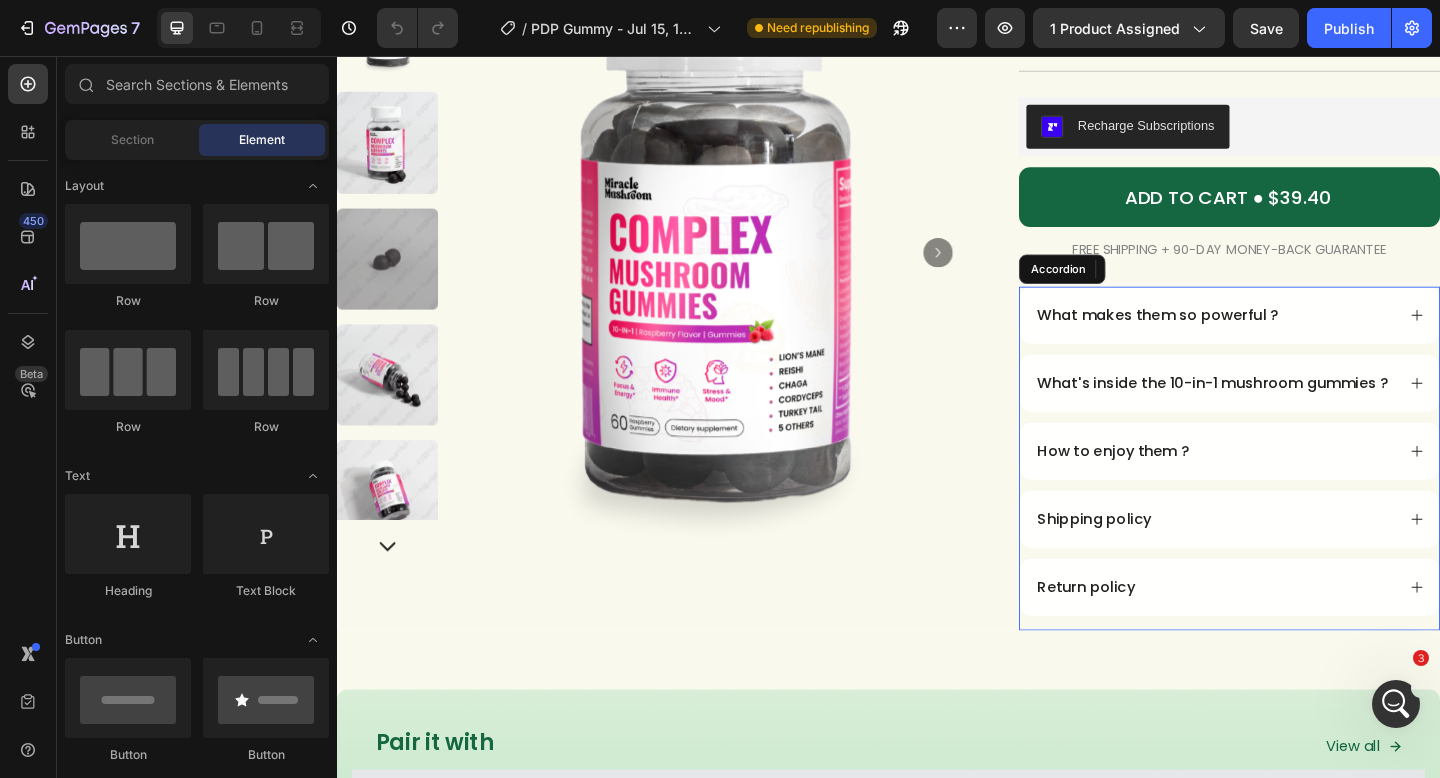 click on "What makes them so powerful ?" at bounding box center (1230, 338) 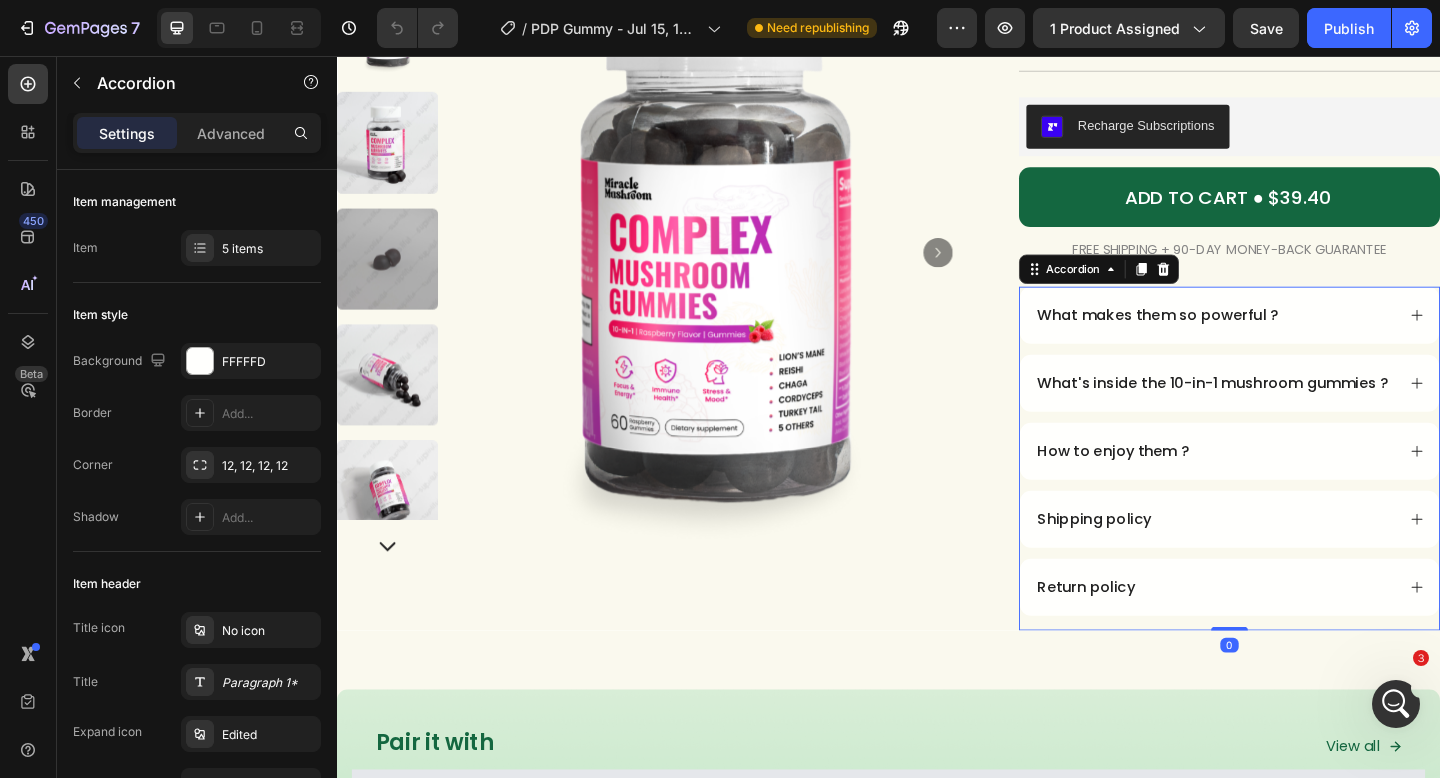 click on "What makes them so powerful ?" at bounding box center [1292, 338] 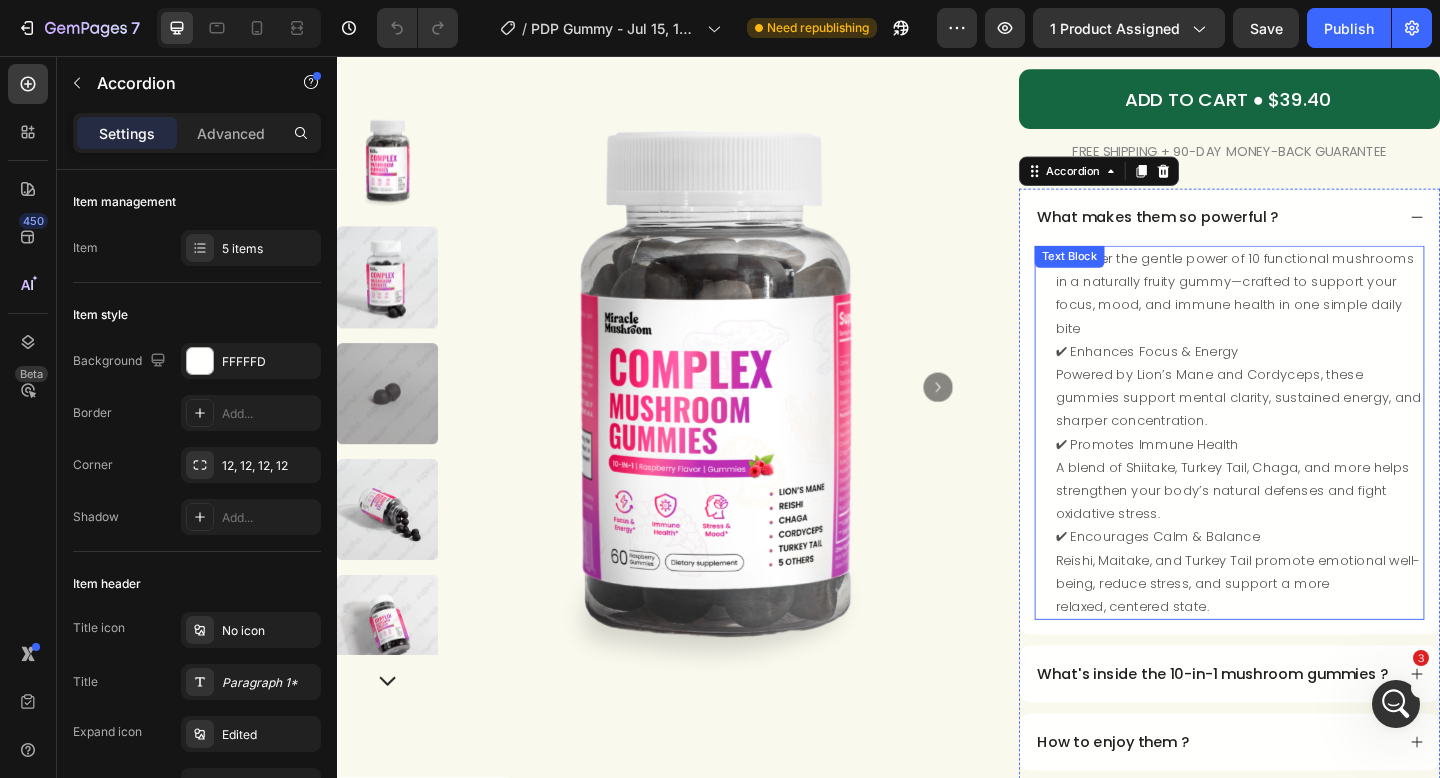 scroll, scrollTop: 875, scrollLeft: 0, axis: vertical 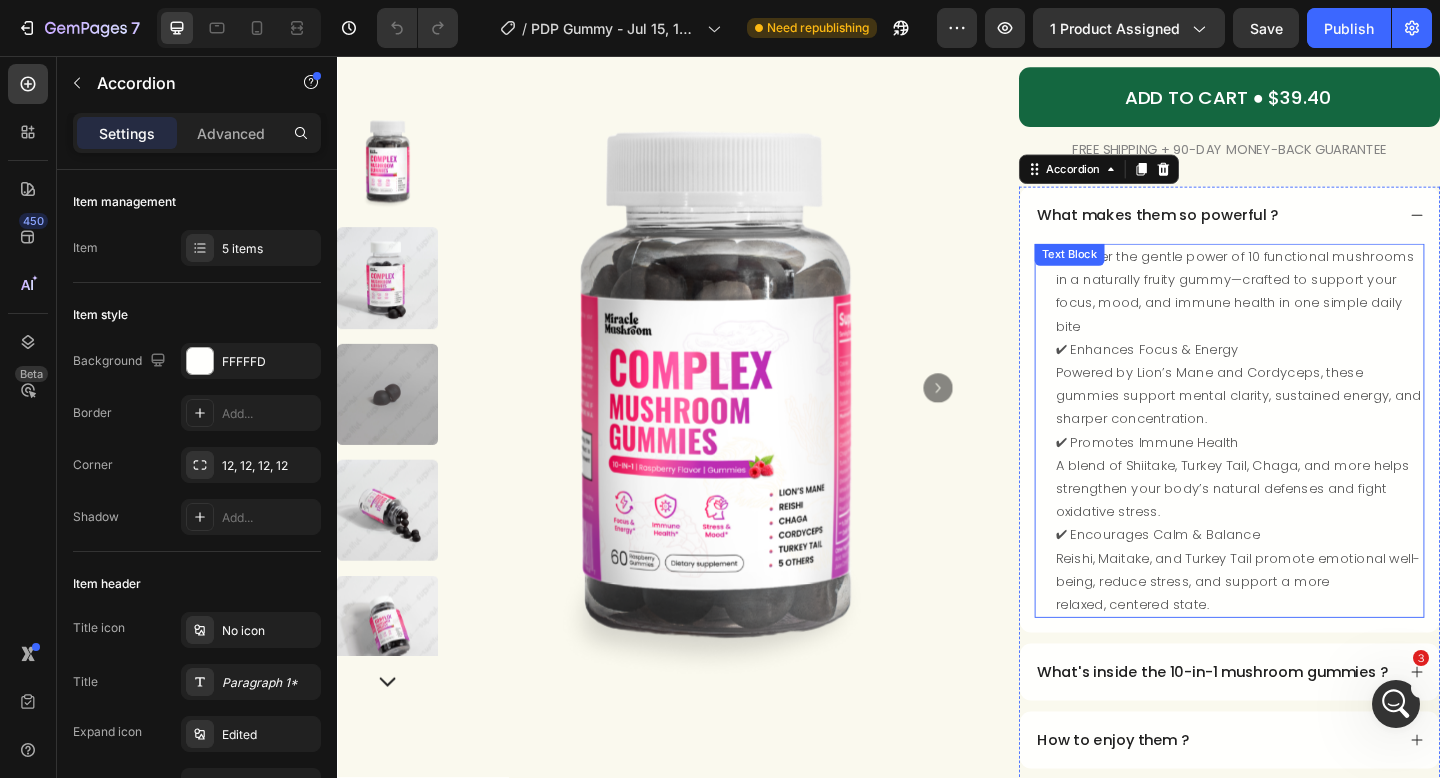 click on "A blend of Shiitake, Turkey Tail, Chaga, and more helps strengthen your body’s natural defenses and fight oxidative stress." at bounding box center [1311, 527] 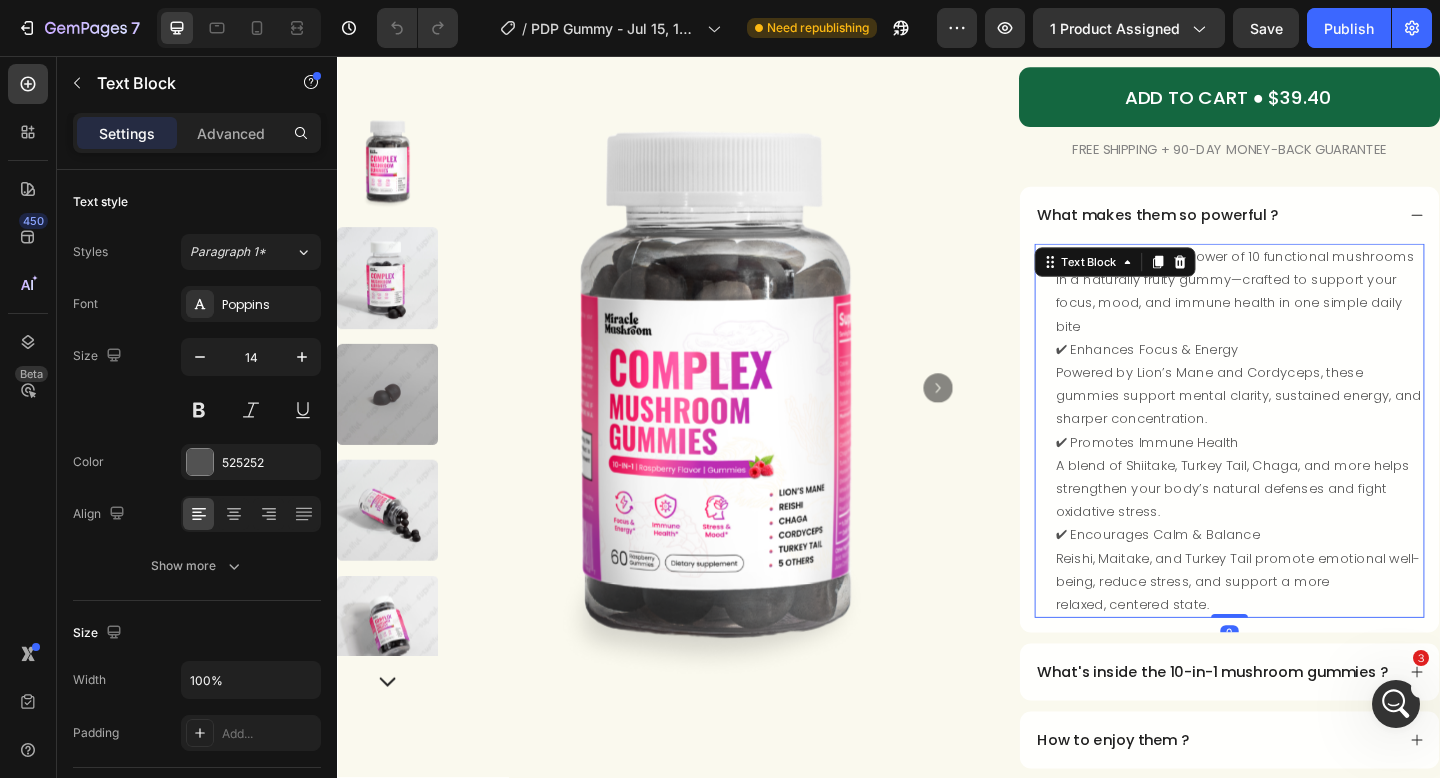 click on "✔ Promotes Immune Health" at bounding box center [1318, 477] 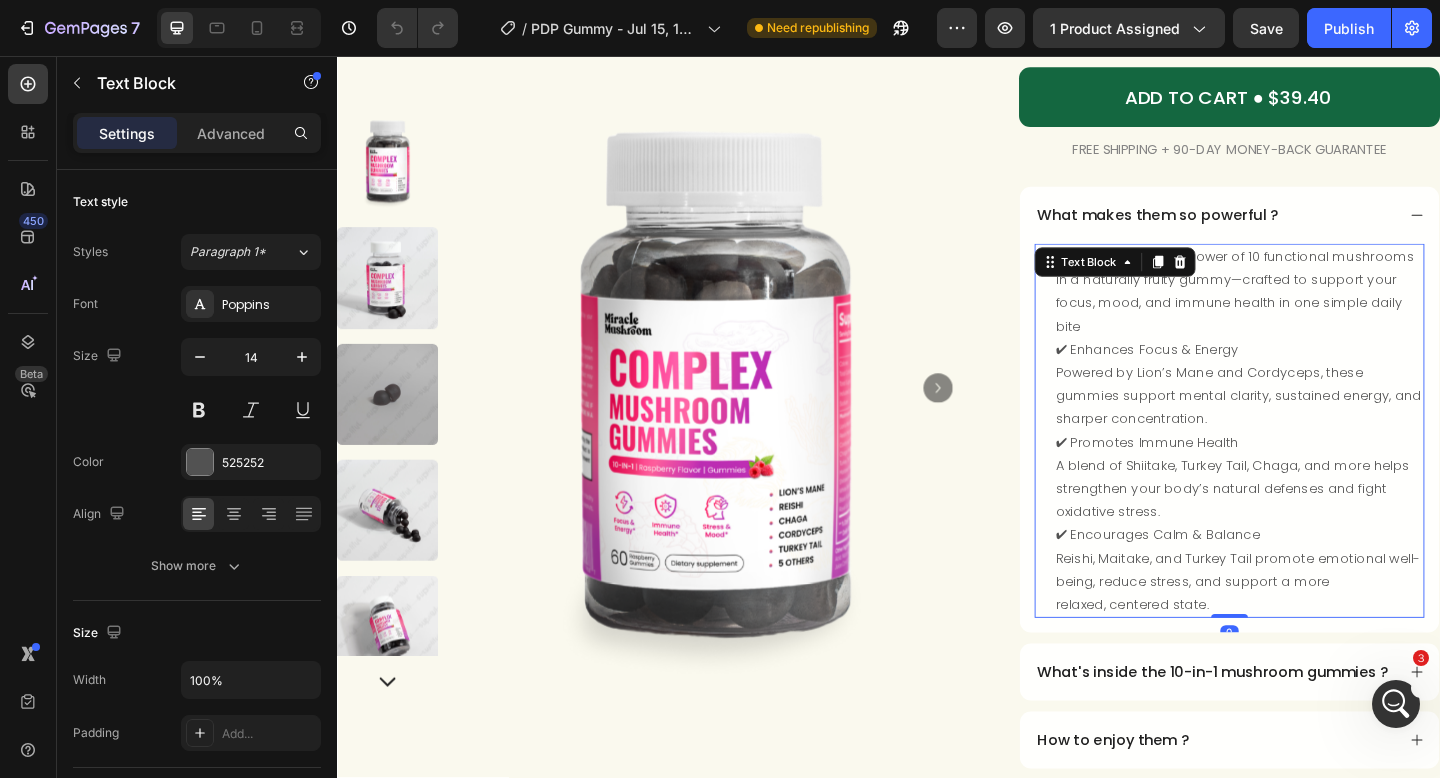 click on "✔ Promotes Immune Health" at bounding box center (1318, 477) 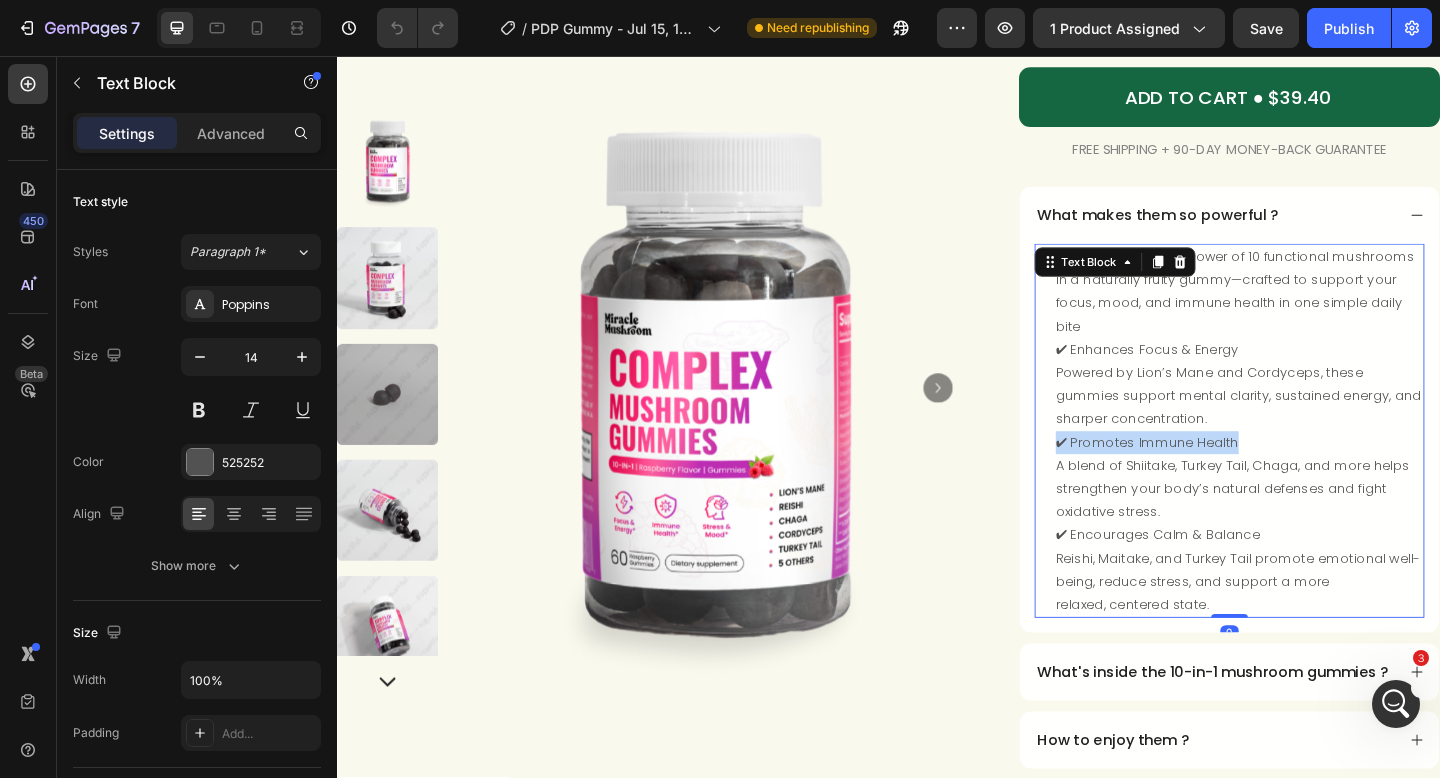 click on "✔ Promotes Immune Health" at bounding box center [1318, 477] 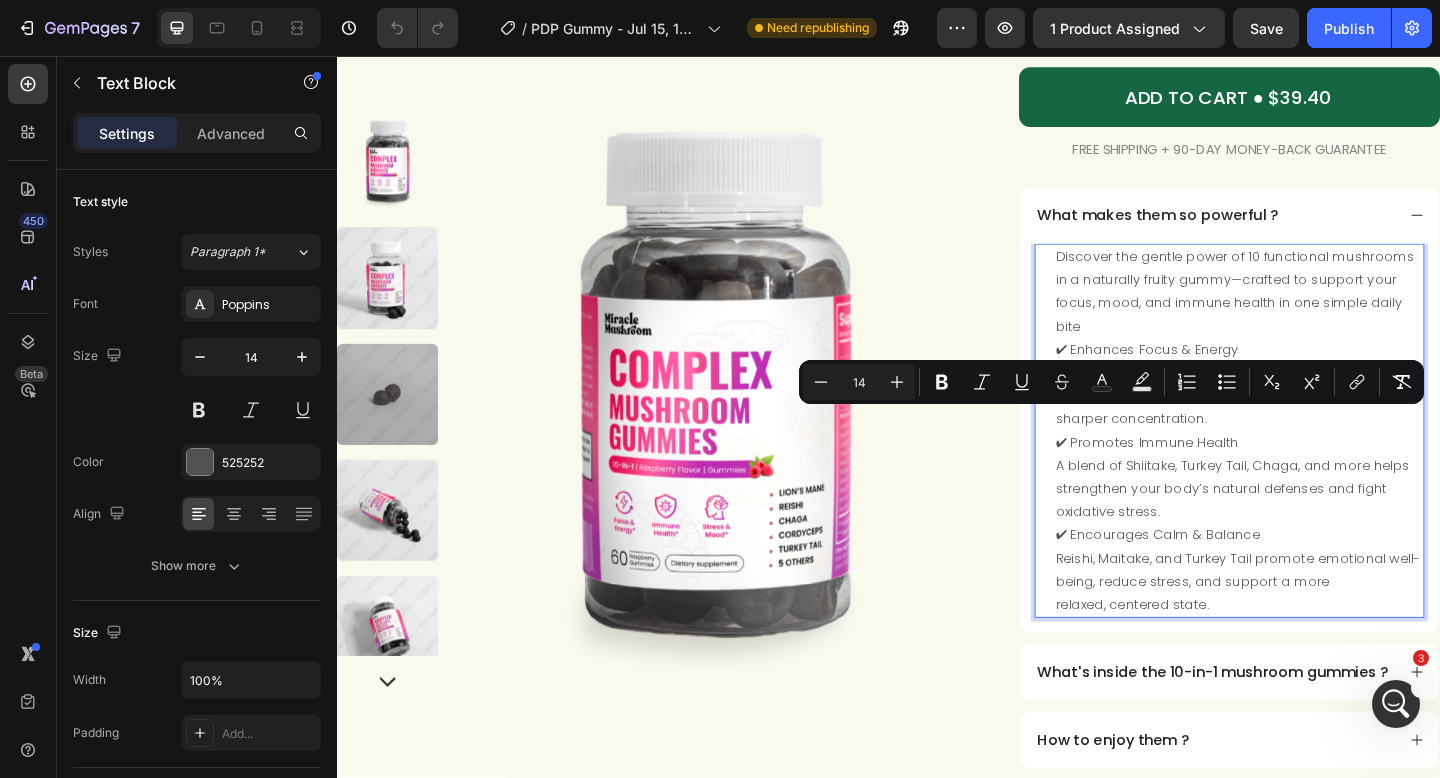 click on "A blend of Shiitake, Turkey Tail, Chaga, and more helps strengthen your body’s natural defenses and fight oxidative stress." at bounding box center (1311, 527) 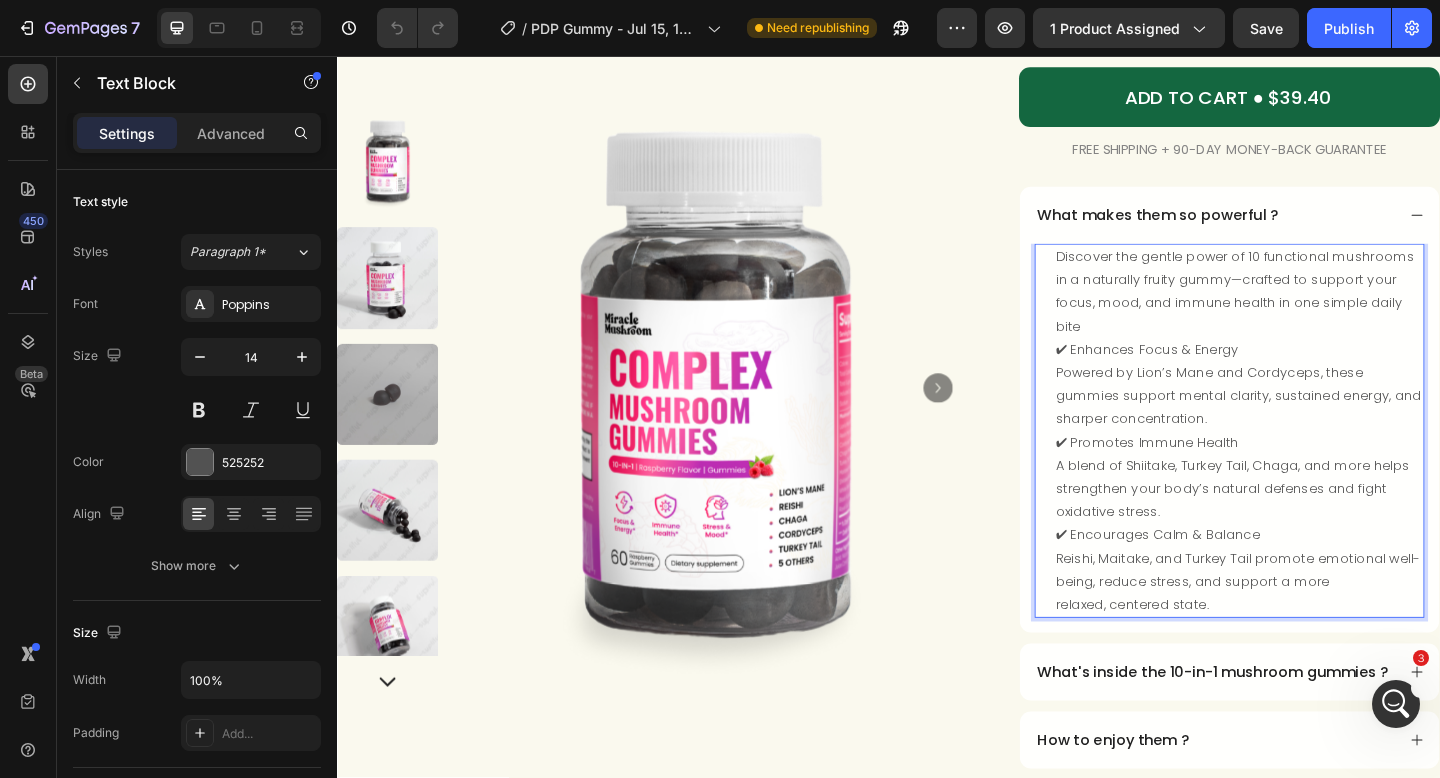 click on "✔ Promotes Immune Health" at bounding box center [1318, 477] 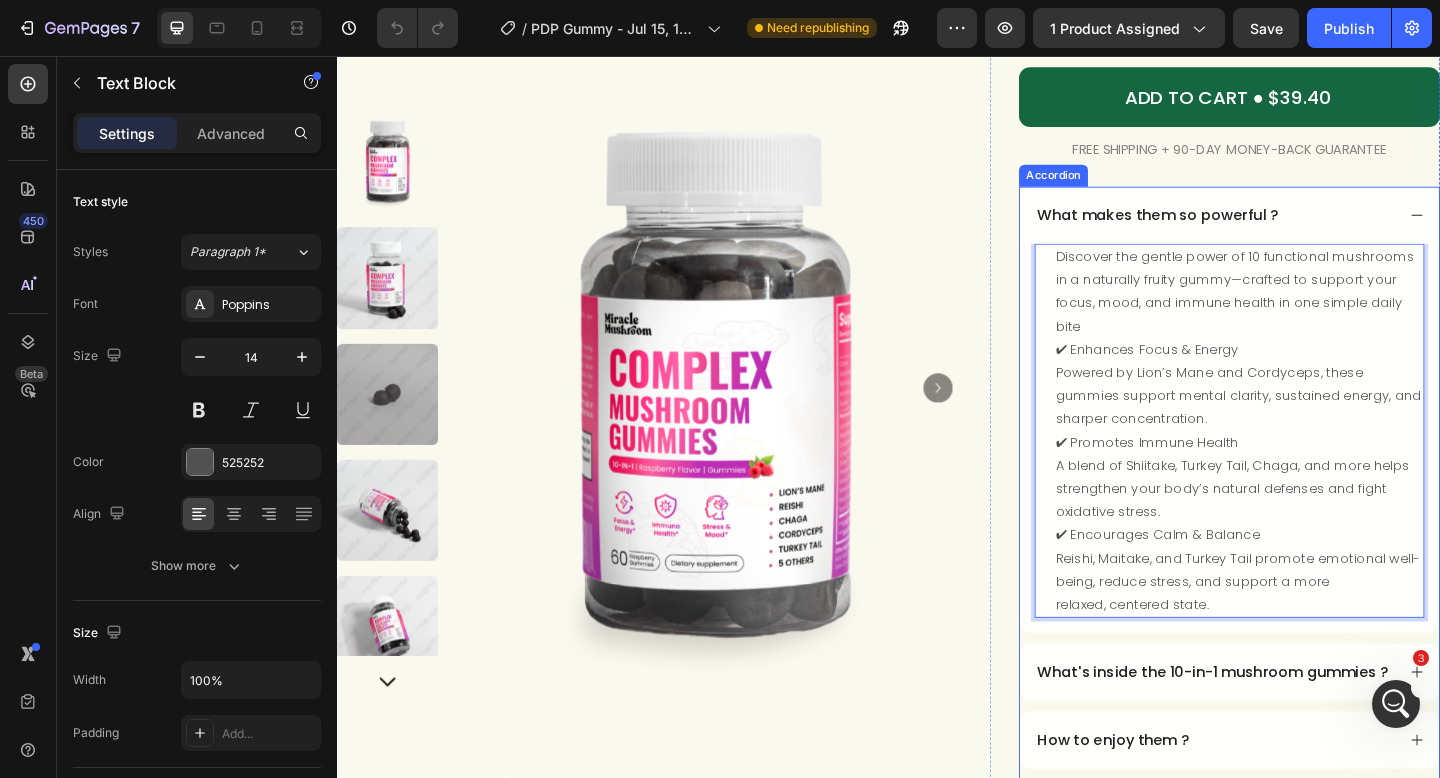 click on "What makes them so powerful ?" at bounding box center [1292, 230] 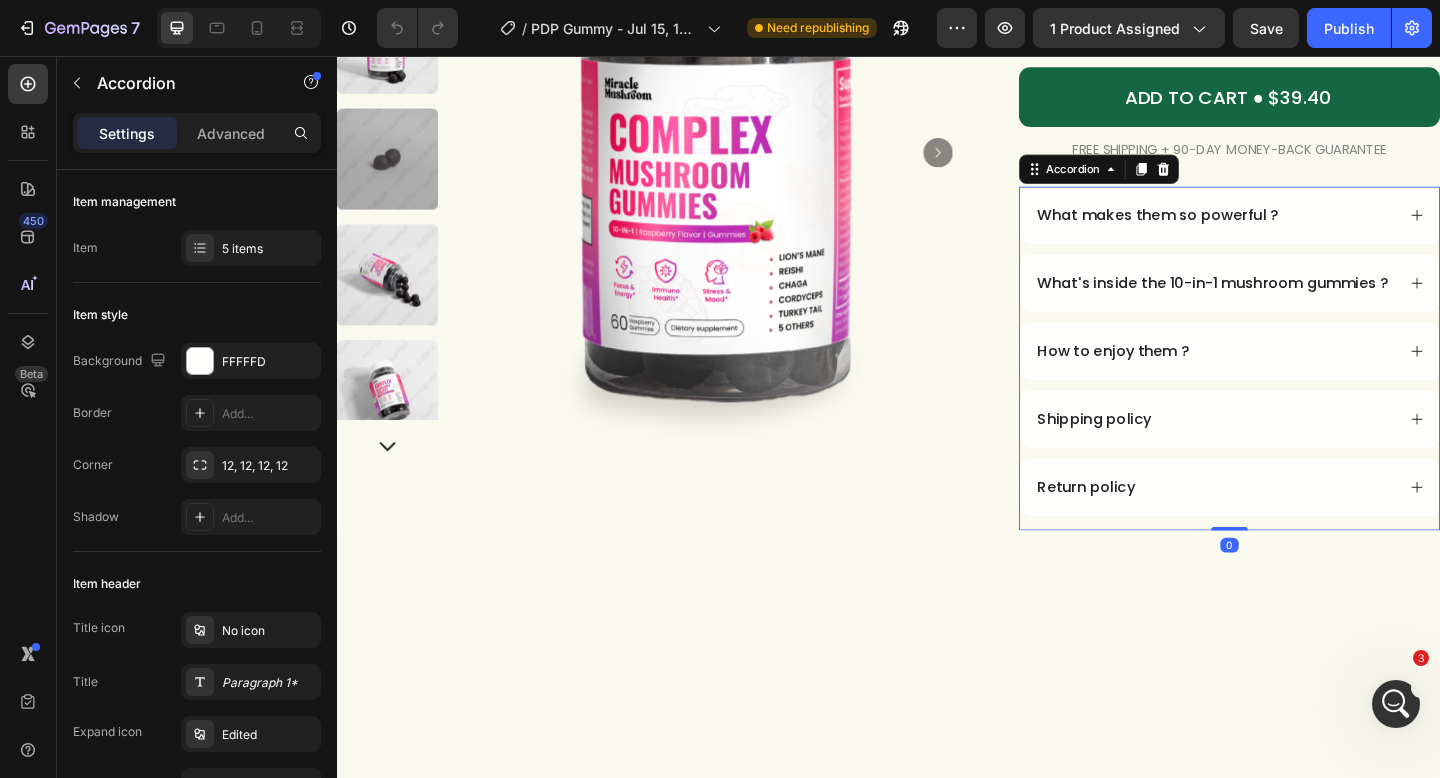 click on "What's inside the 10-in-1 mushroom gummies ?" at bounding box center (1308, 304) 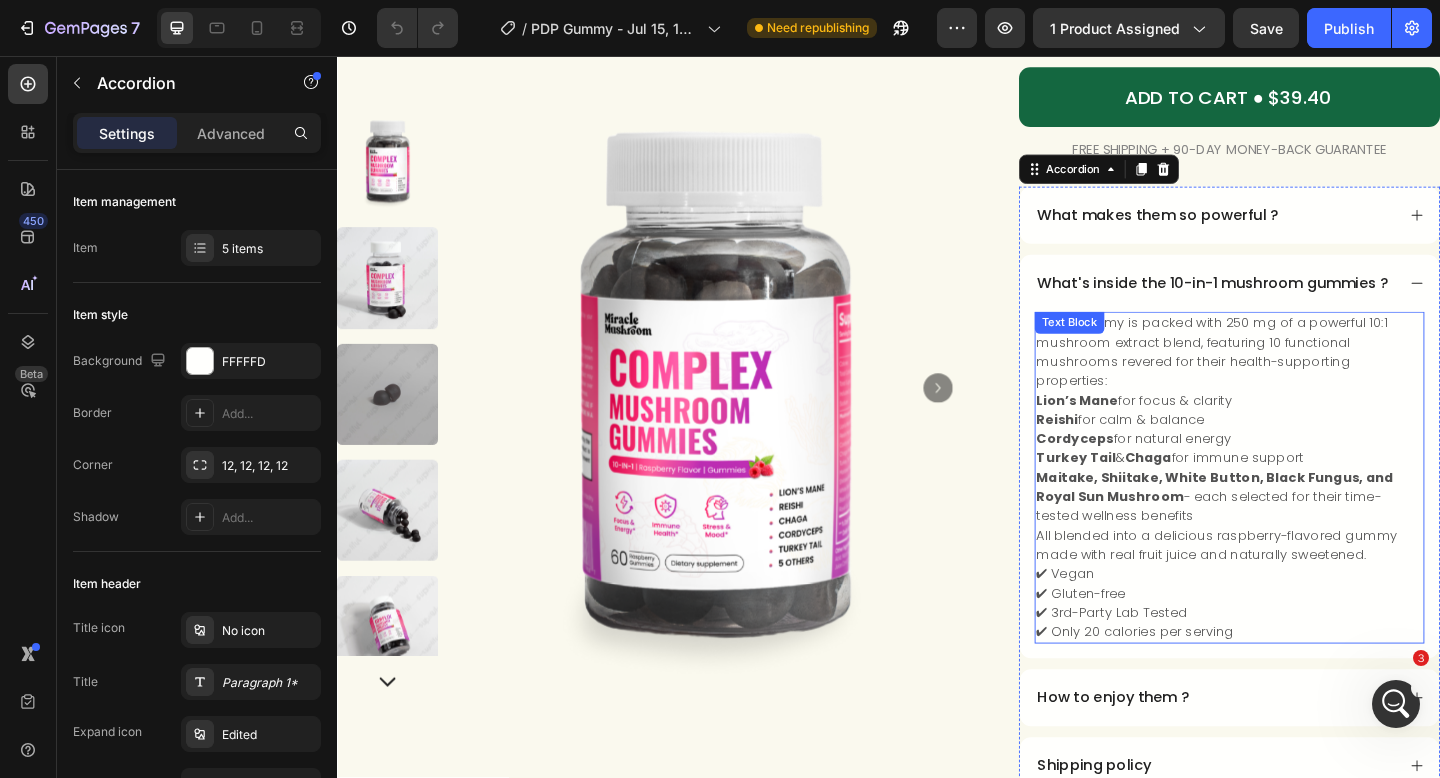 drag, startPoint x: 1297, startPoint y: 449, endPoint x: 1304, endPoint y: 419, distance: 30.805843 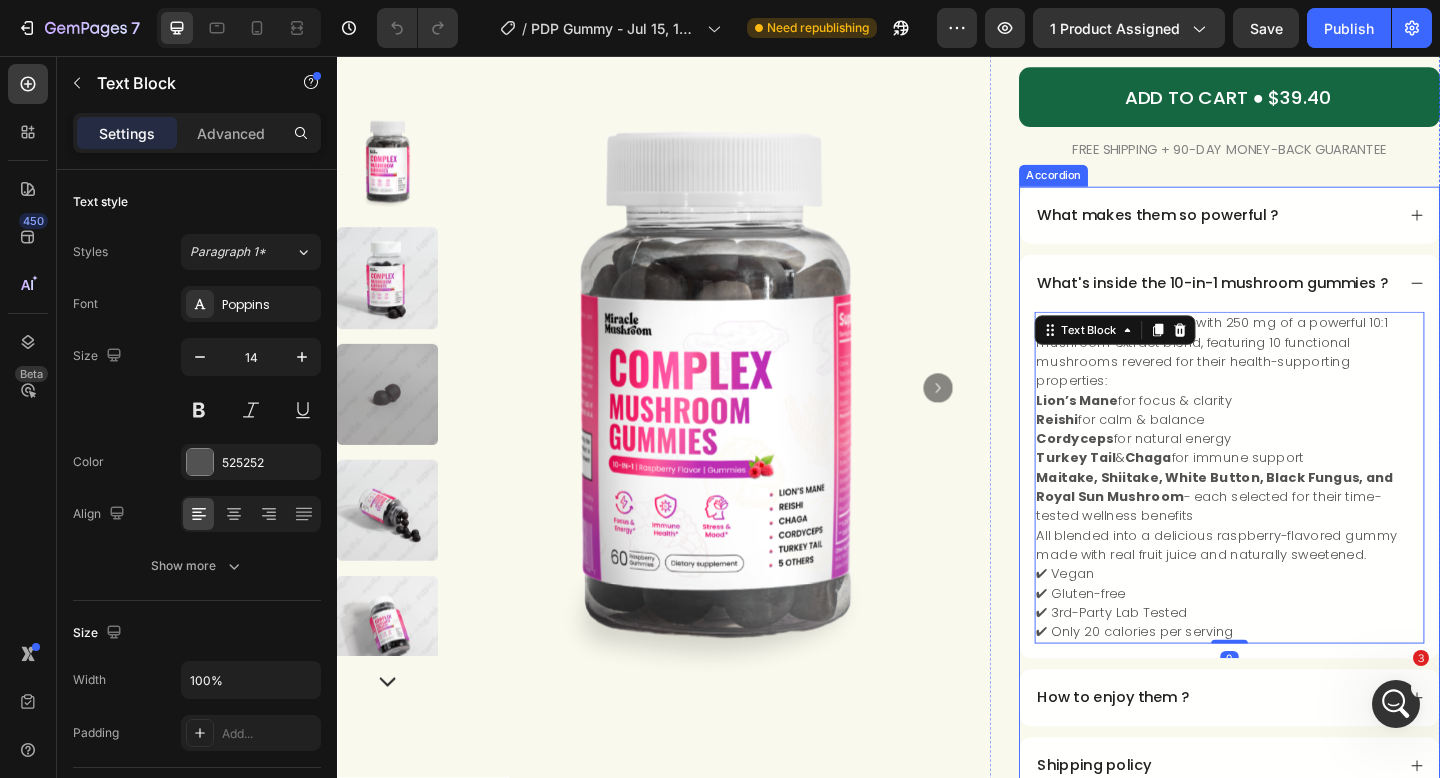 click on "What's inside the 10-in-1 mushroom gummies ?" at bounding box center [1290, 304] 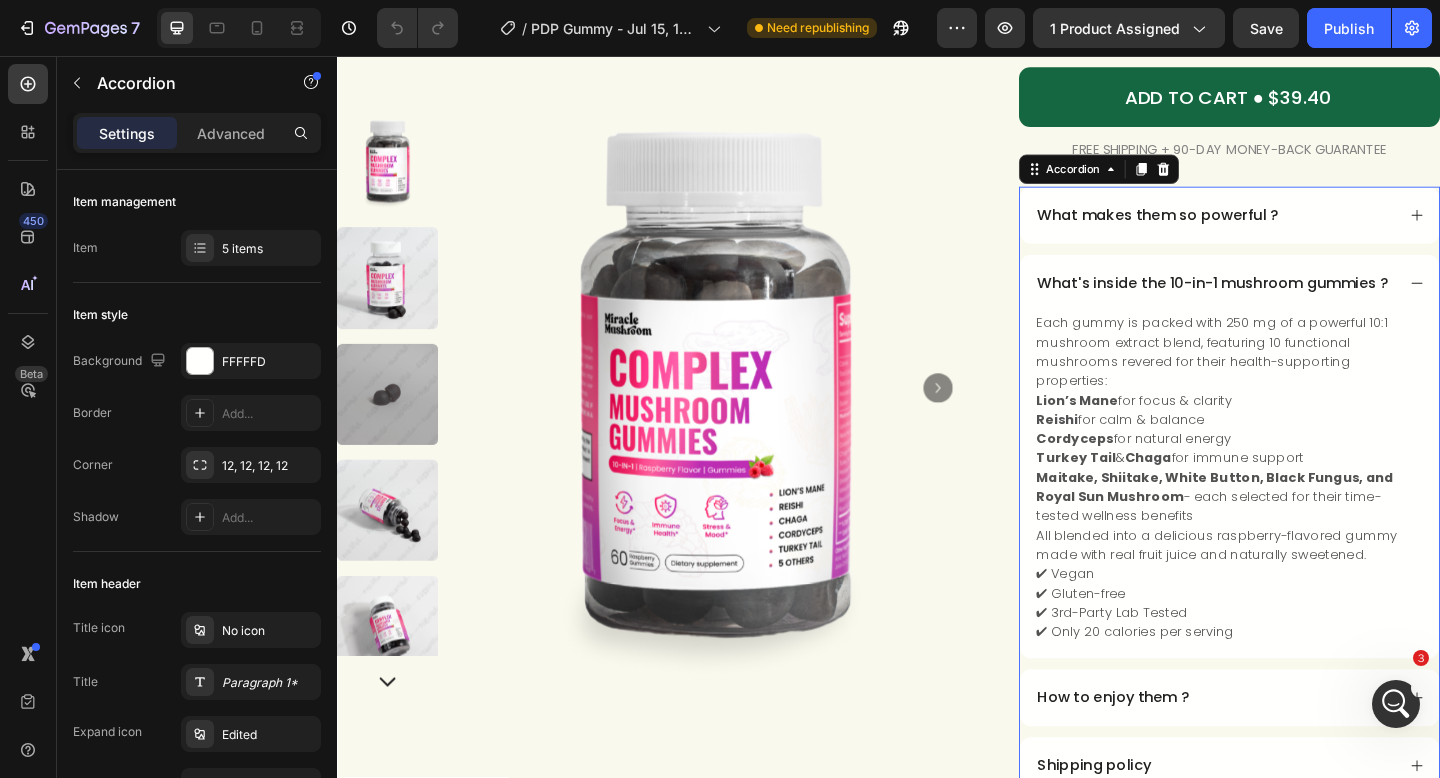 click on "What's inside the 10-in-1 mushroom gummies ?" at bounding box center [1308, 304] 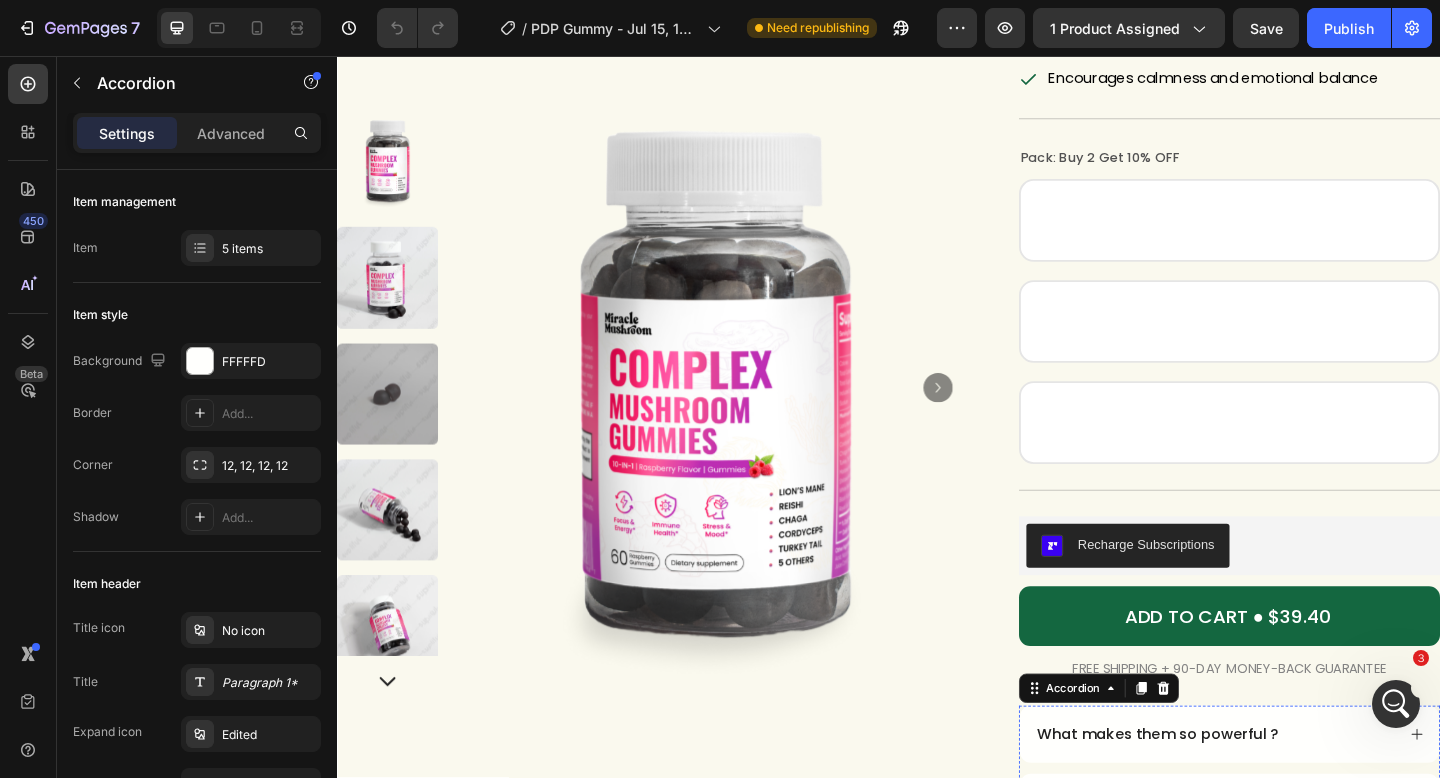 scroll, scrollTop: 312, scrollLeft: 0, axis: vertical 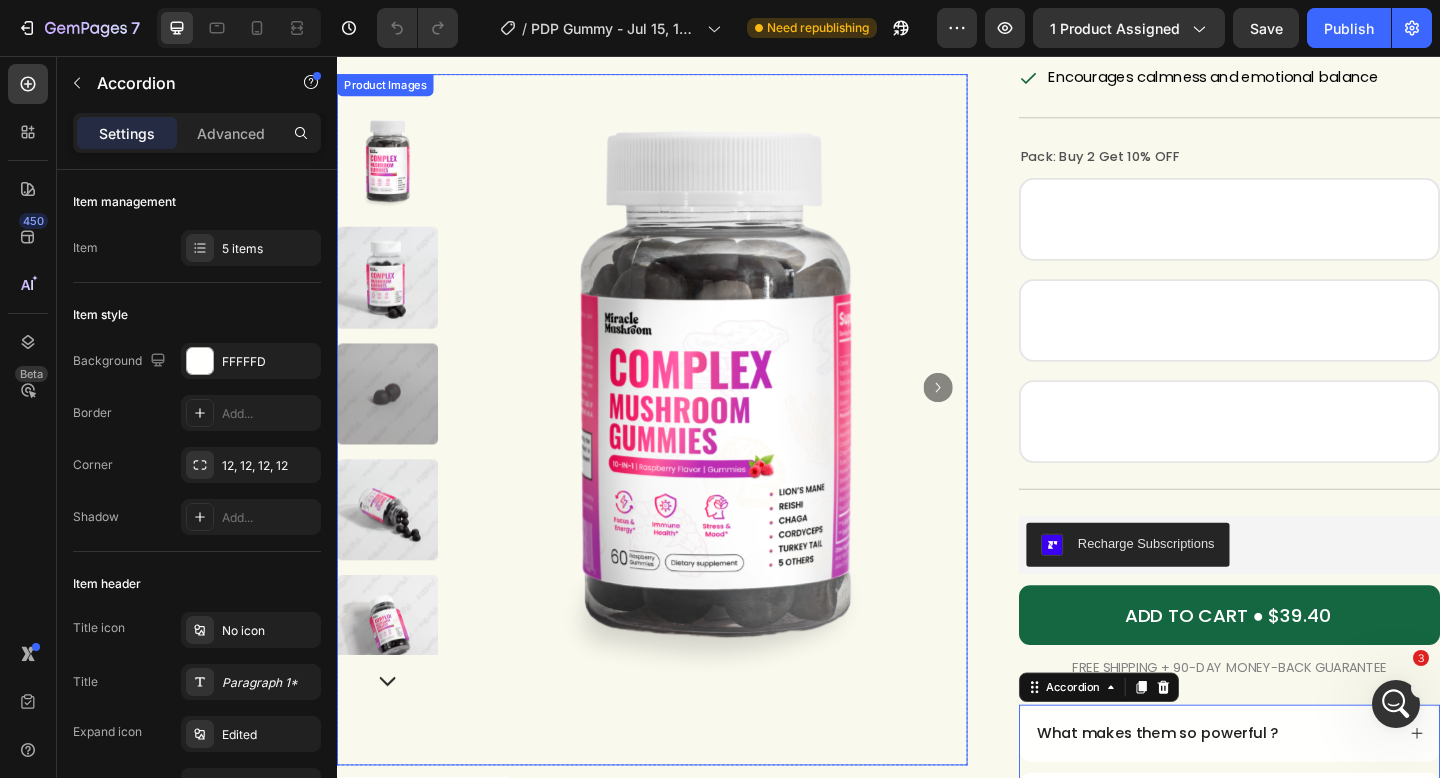 click at bounding box center [392, 676] 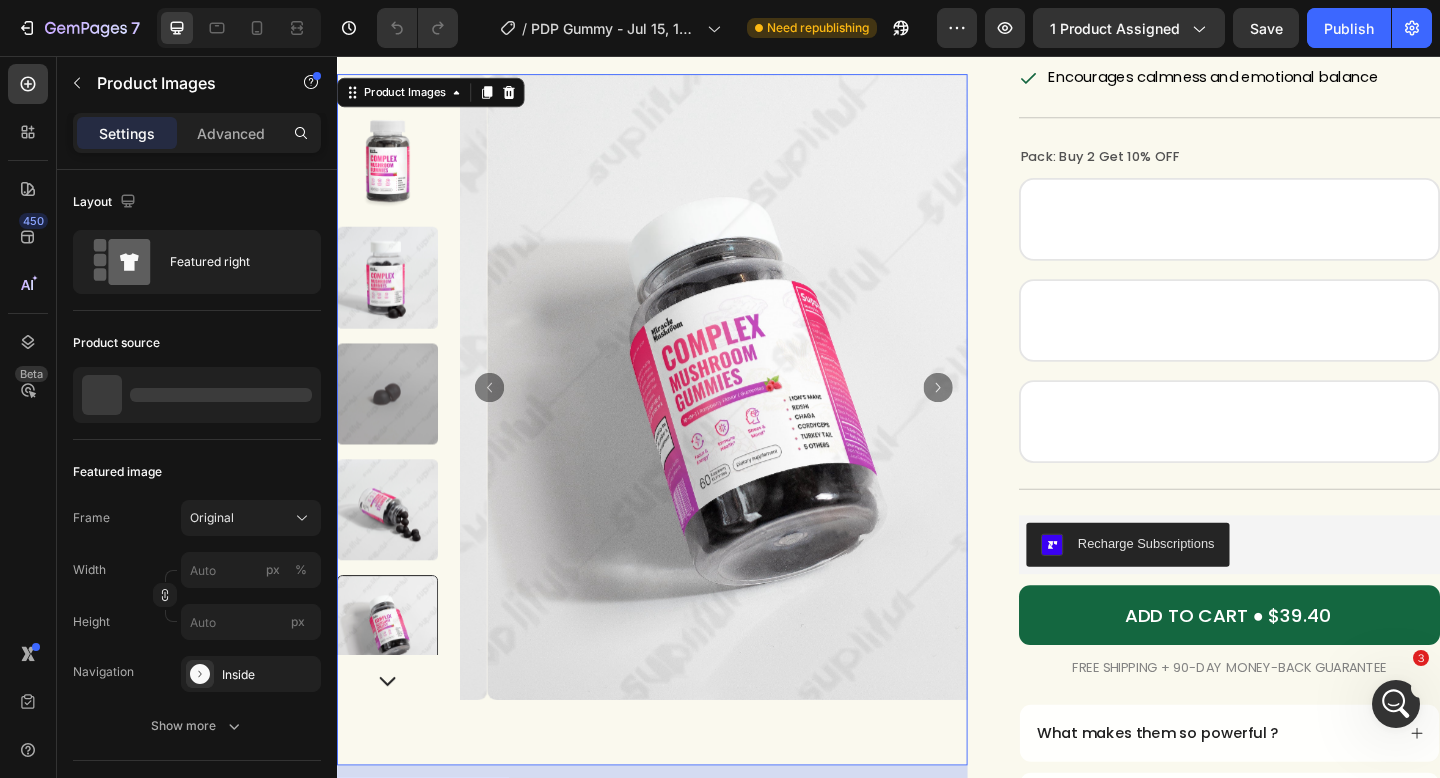 click at bounding box center [392, 424] 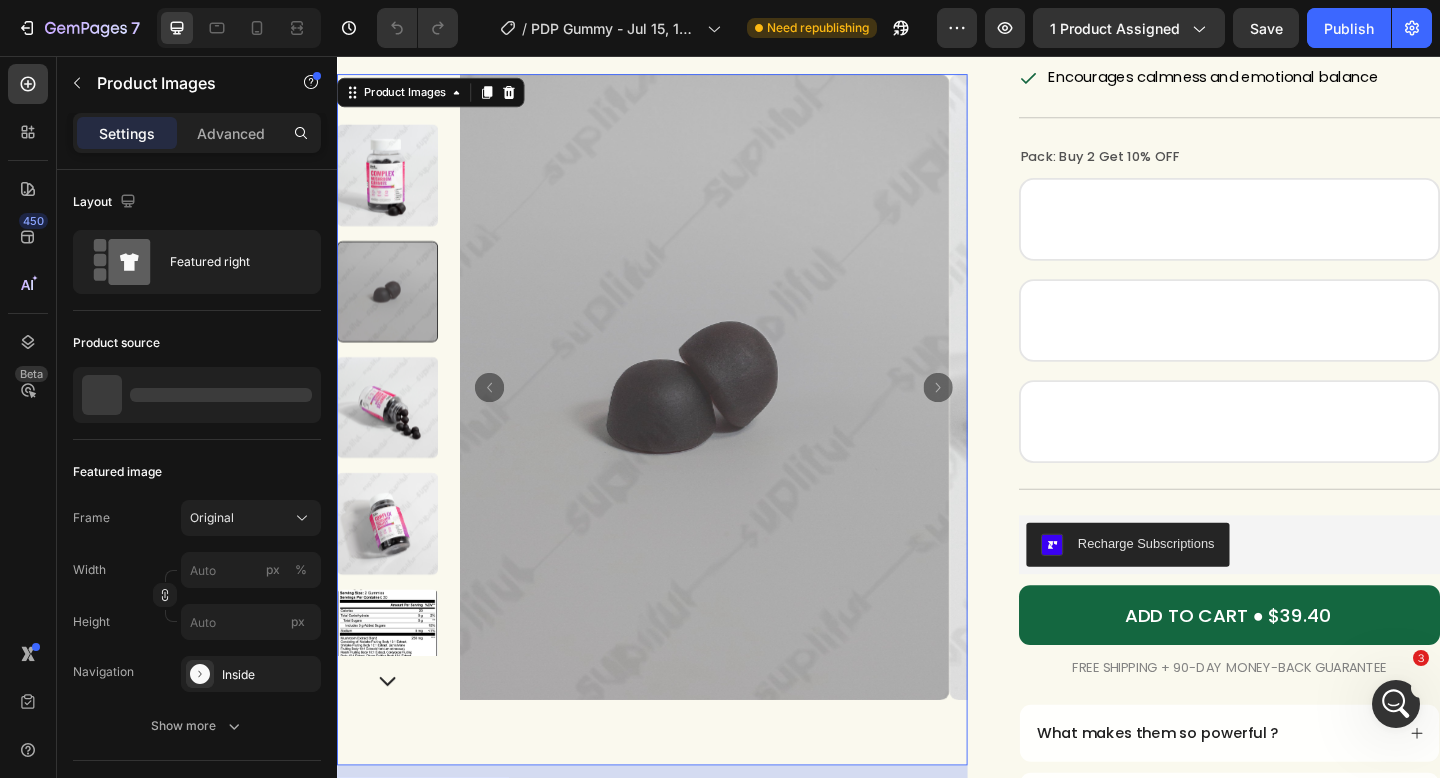 click at bounding box center [392, 565] 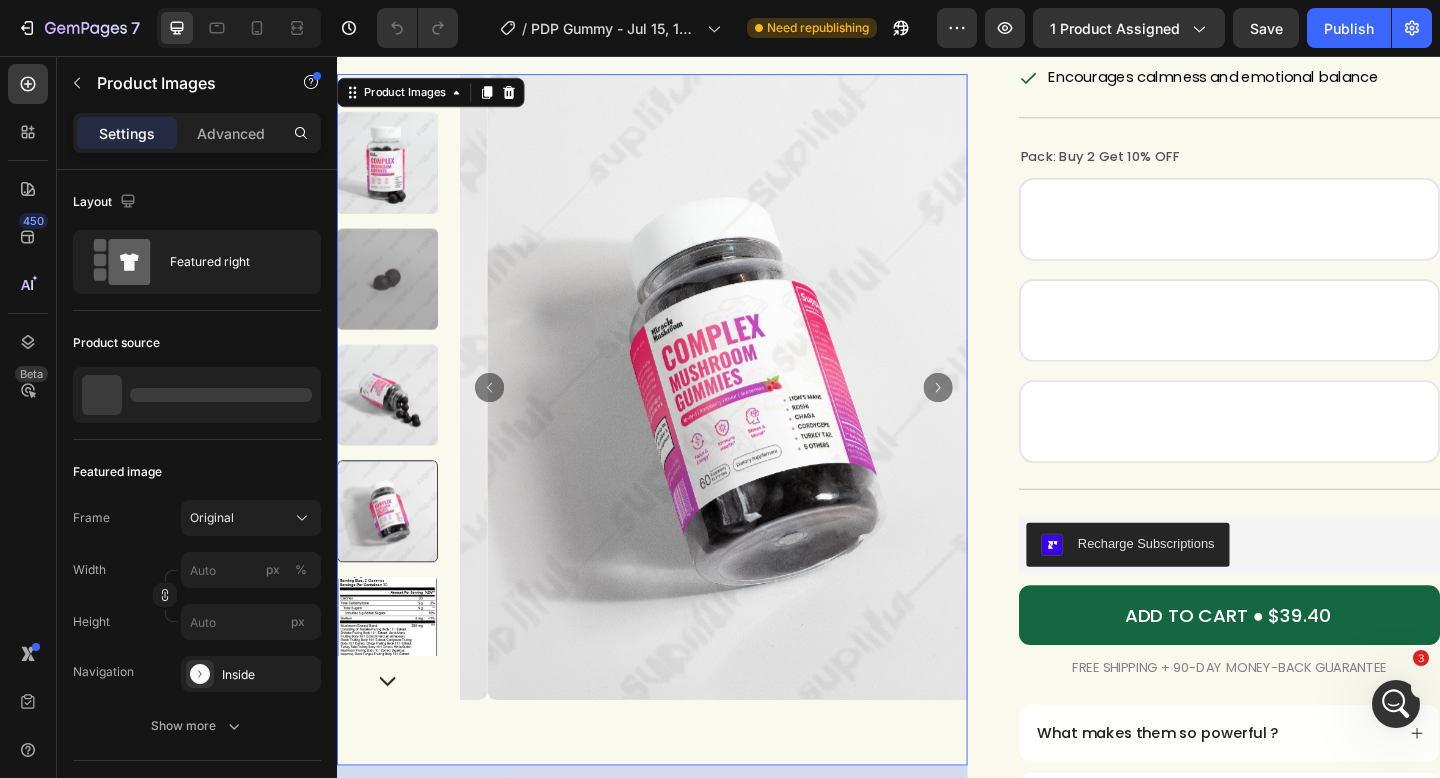 click at bounding box center [392, 425] 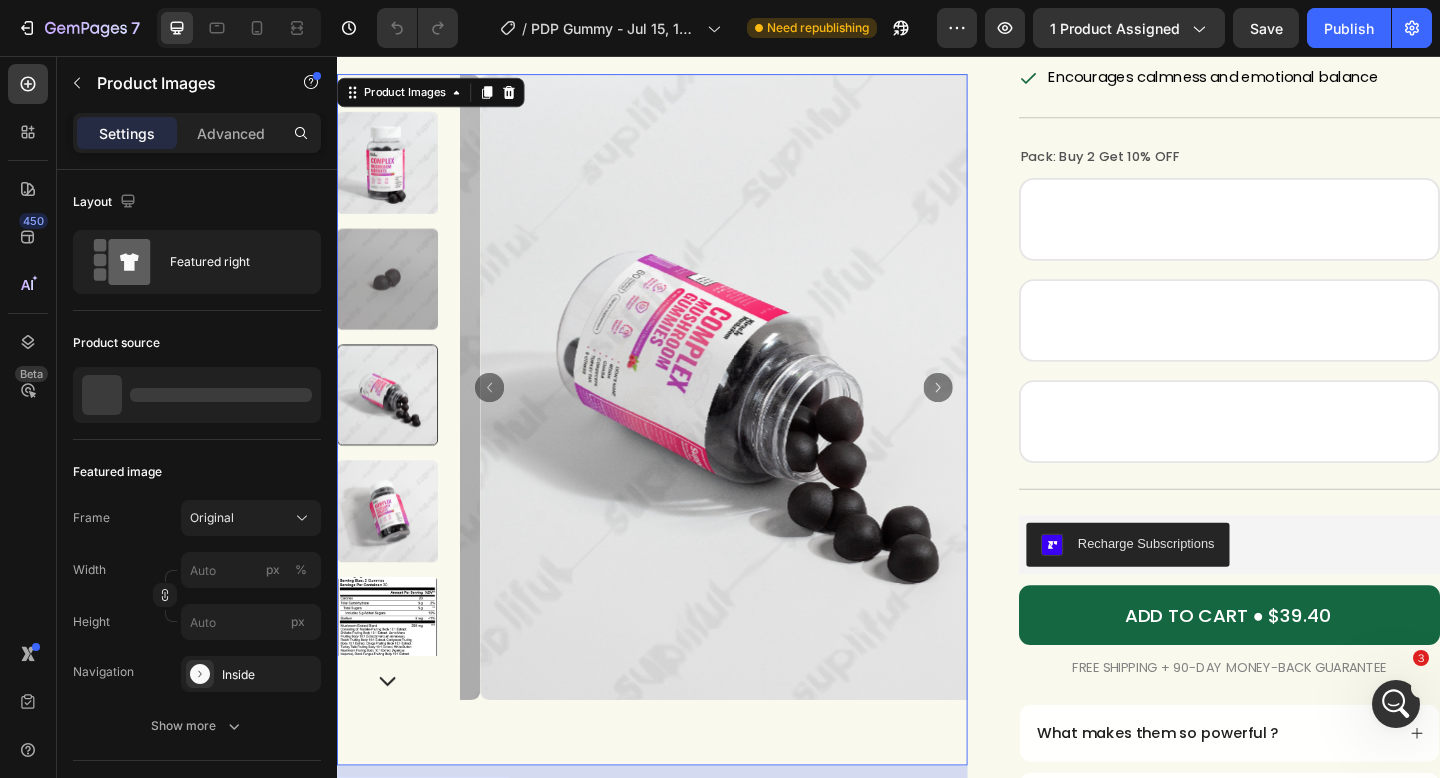 click at bounding box center [392, 551] 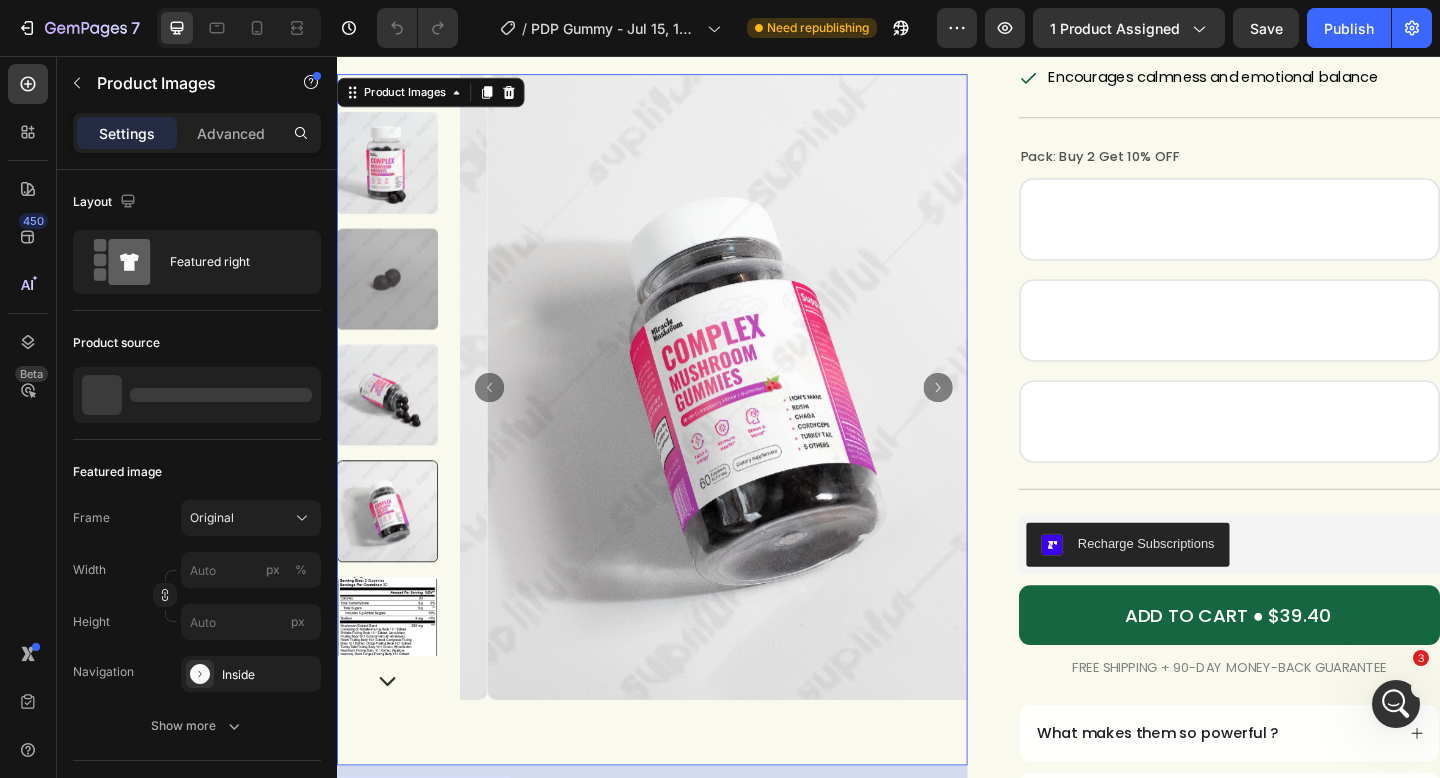 click at bounding box center [392, 425] 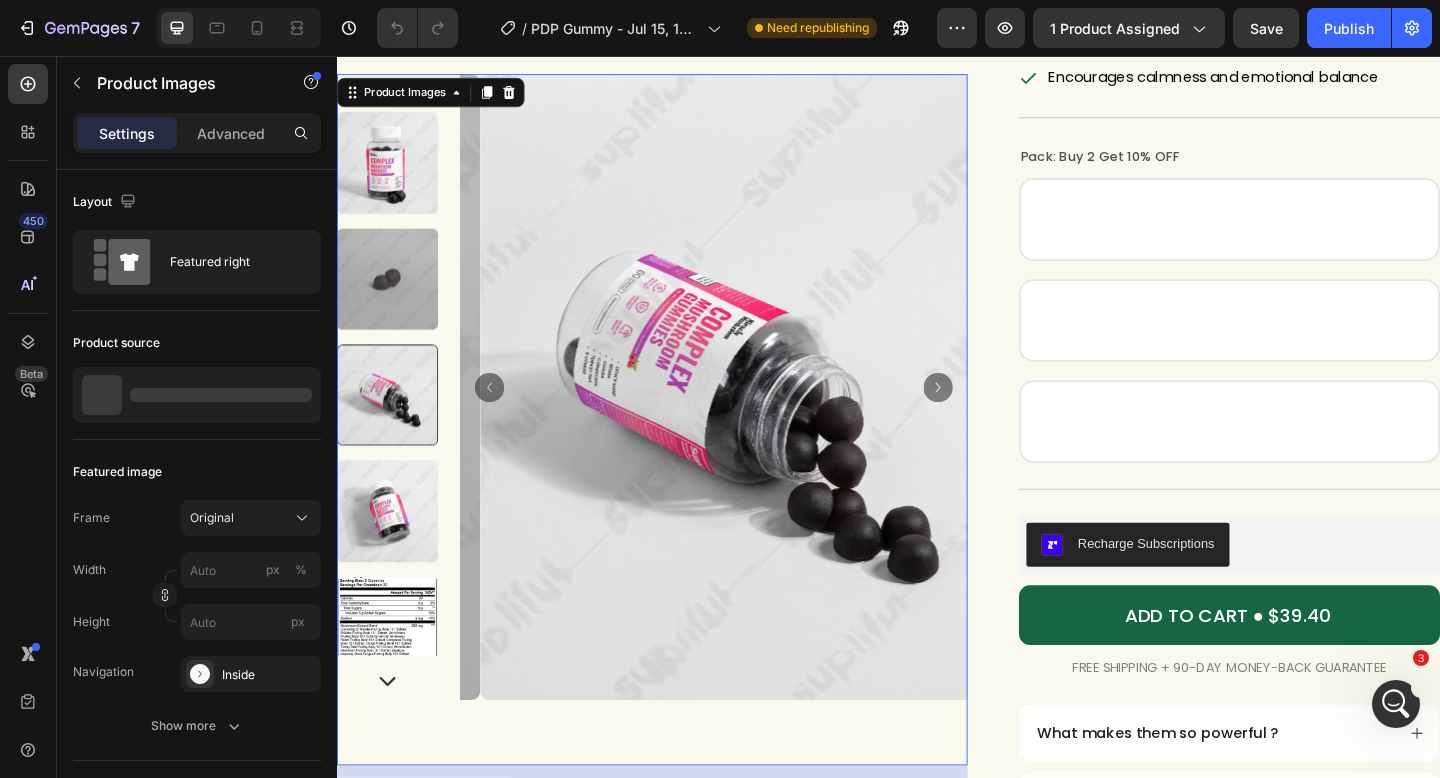 click at bounding box center (392, 299) 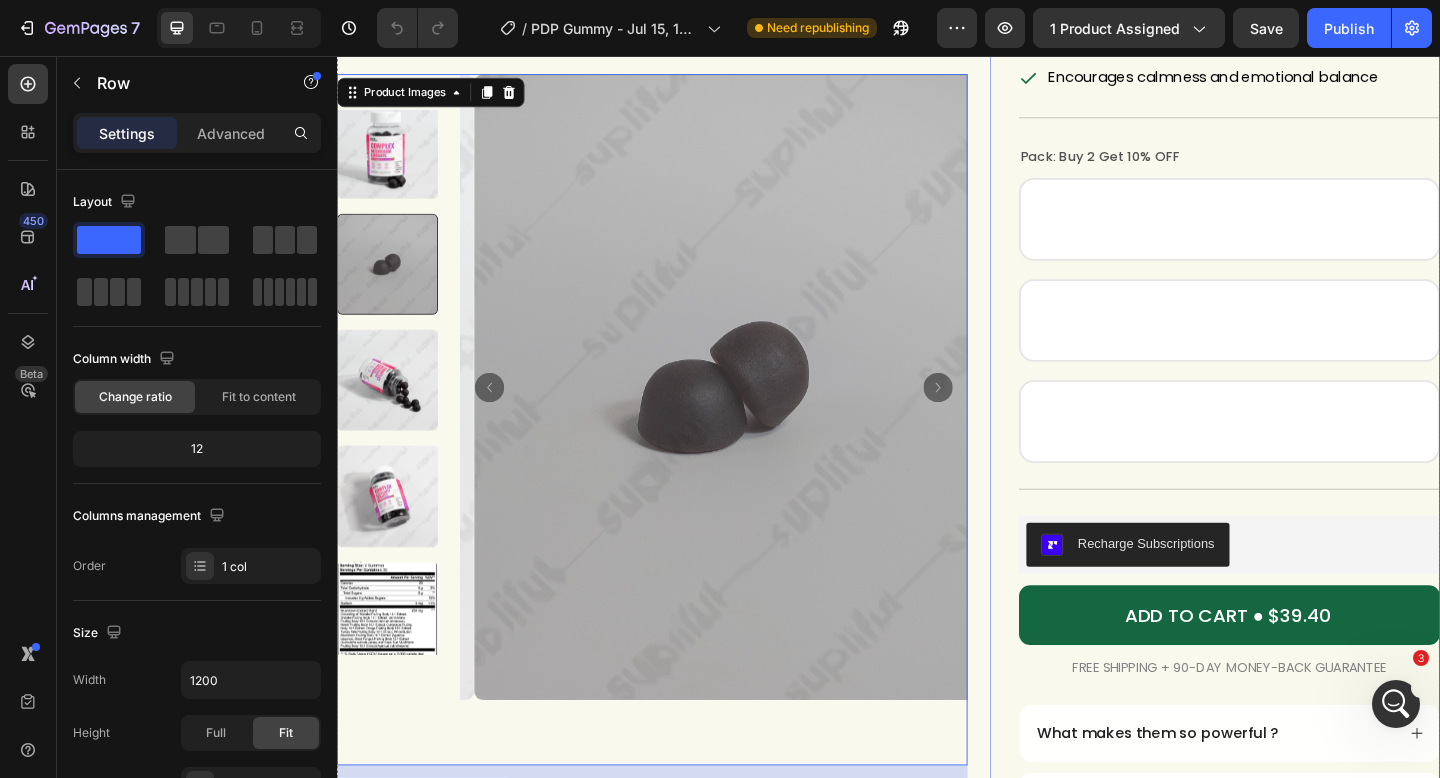 click on "Icon Icon Icon Icon Icon Icon List (1349 reviews) Text Block Row 10-in-1 Mushroom Gummies Product Title
Enhances focus and energy
Promotes immune health
Encourages calmness and emotional balance Item List                Title Line Pack: Buy 2 Get 10% OFF Buy 1 Buy 1 Buy 1 Buy 2 Get 10% OFF Buy 2 Get 10% OFF Buy 2 Get 10% OFF Buy 3 Get 20% OFF Buy 3 Get 20% OFF Buy 3 Get 20% OFF Product Variants & Swatches                Title Line Recharge Subscriptions Recharge Subscriptions ADD TO CART ● $39.40 Add to Cart FREE SHIPPING + 90-DAY MONEY-BACK GUARANTEE Text Block Row
What makes them so powerful ?
What's inside the 10-in-1 mushroom gummies ?
How to enjoy them ?
Shipping policy
Return policy Accordion Row" at bounding box center (1292, 484) 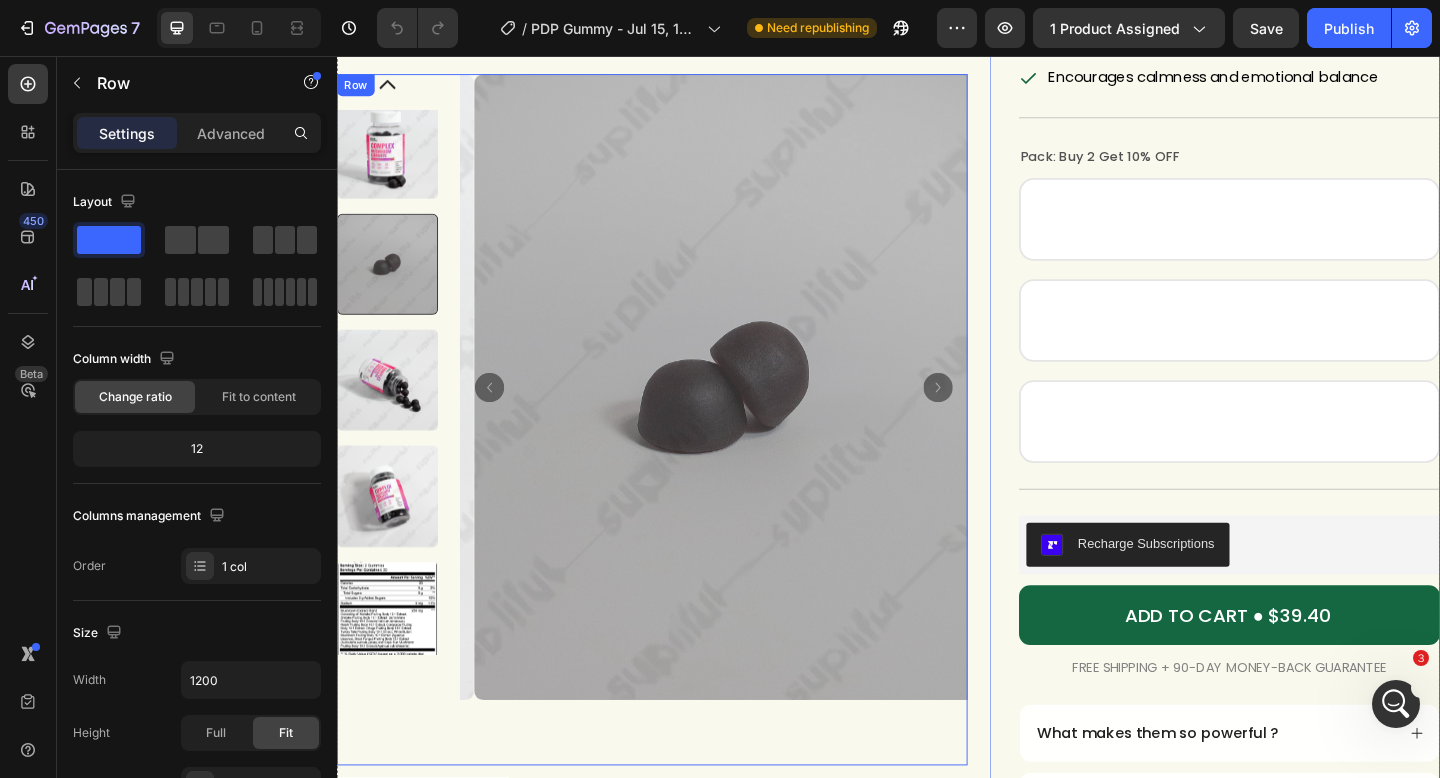 click on "Product Images" at bounding box center (680, 452) 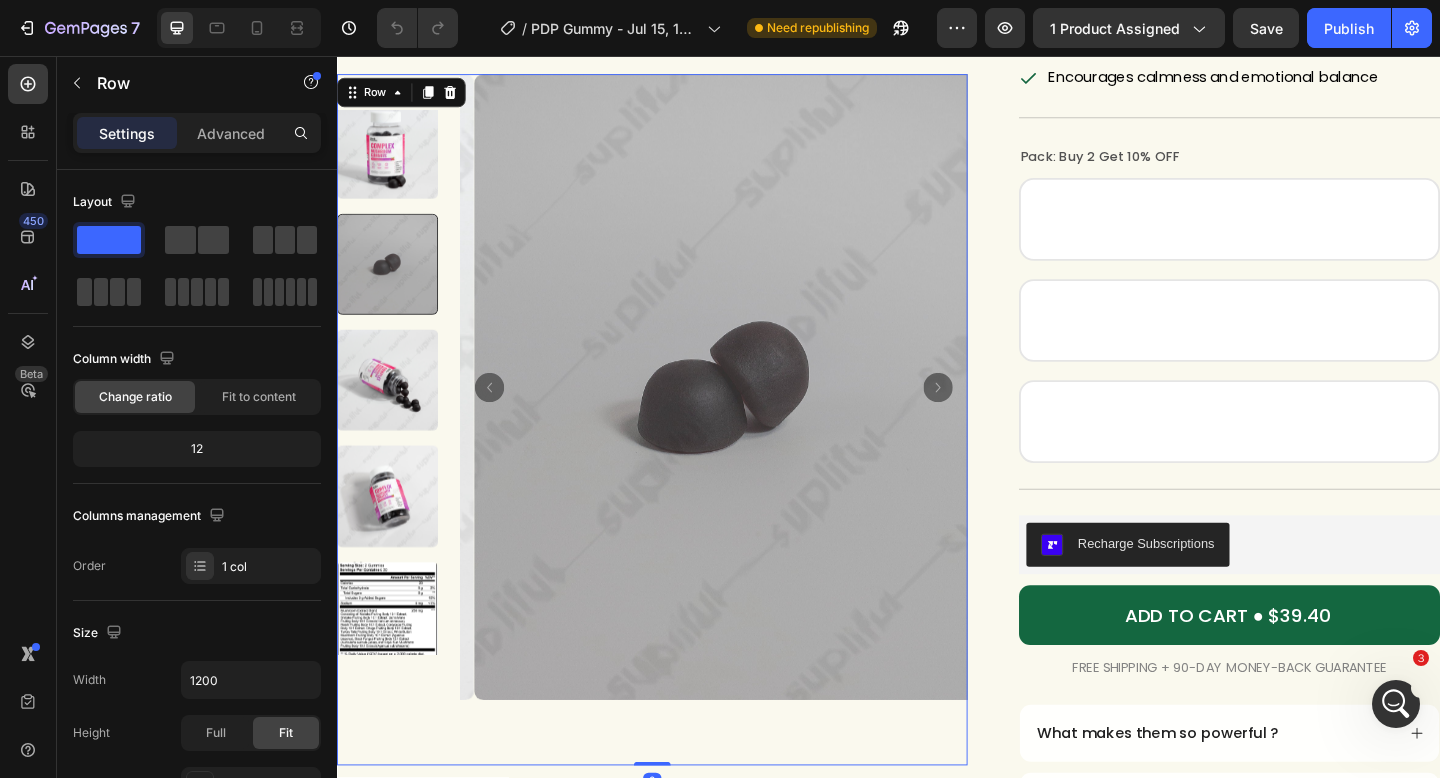 click on "Product Images" at bounding box center (680, 452) 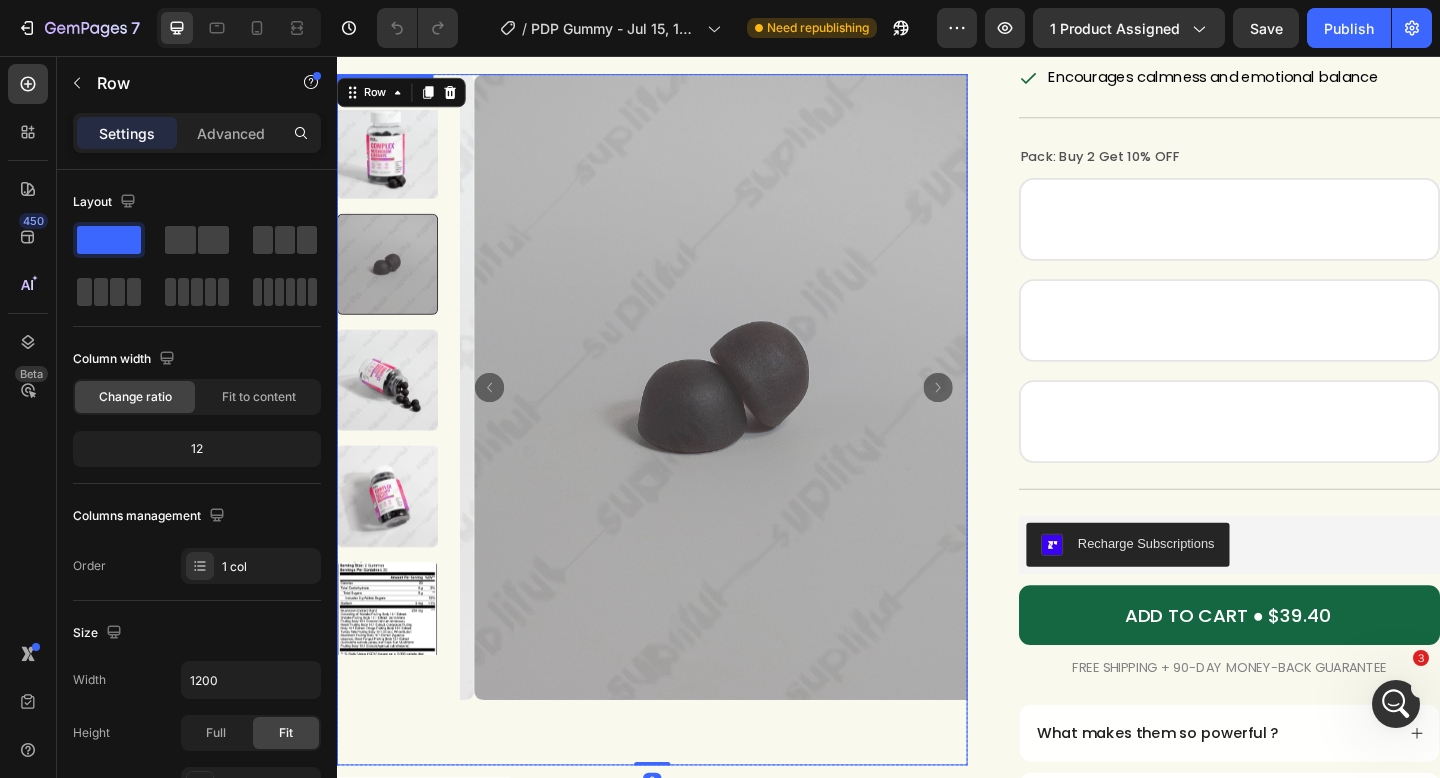 click at bounding box center [392, 661] 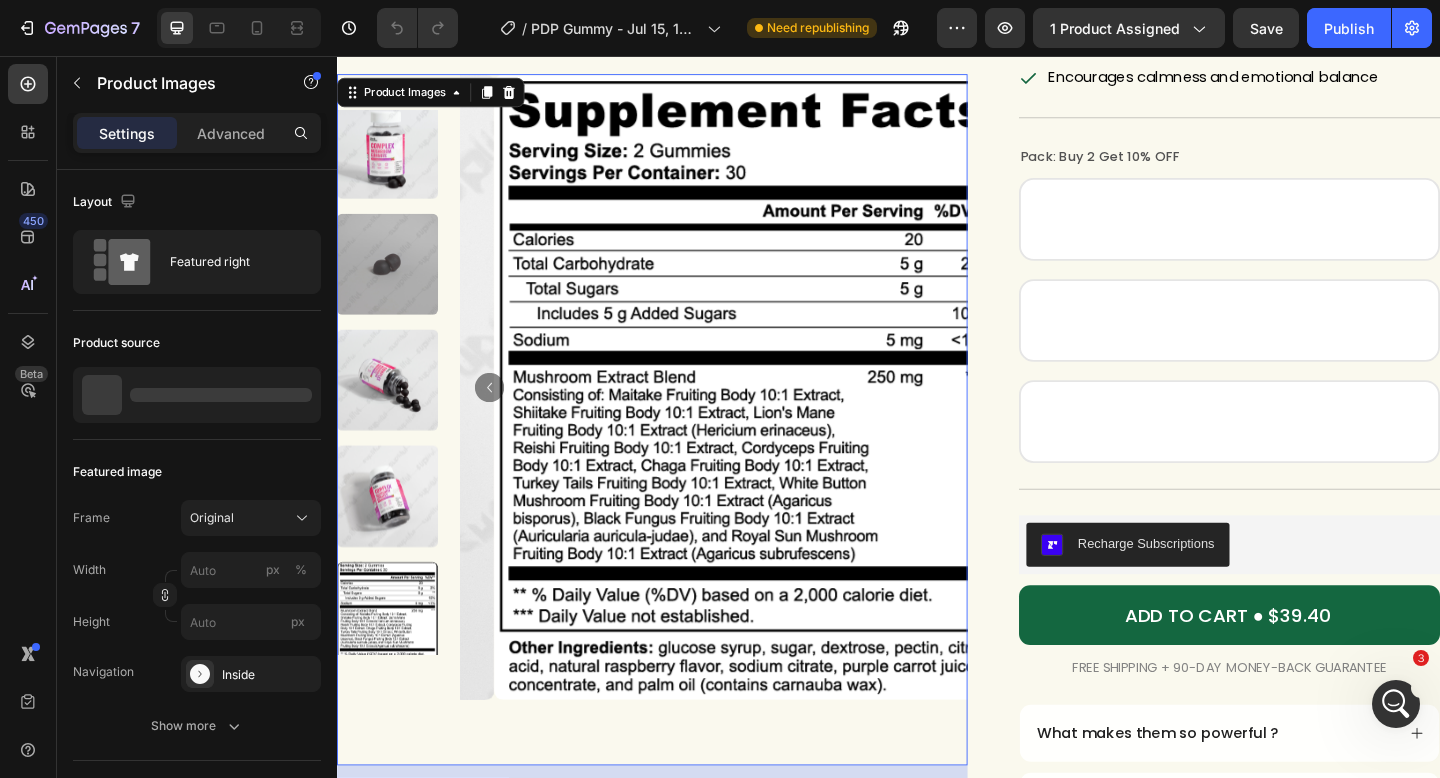 click at bounding box center (392, 409) 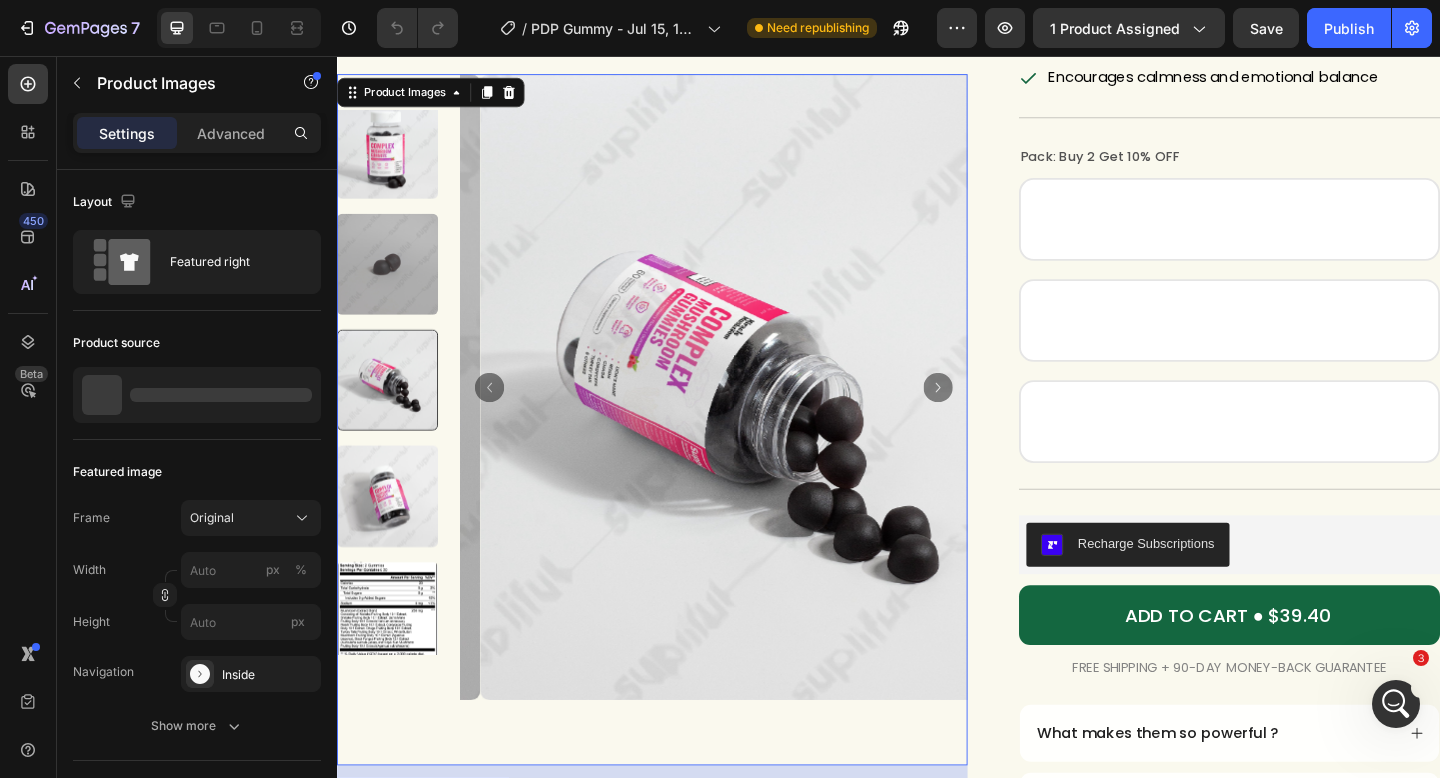 click at bounding box center [392, 282] 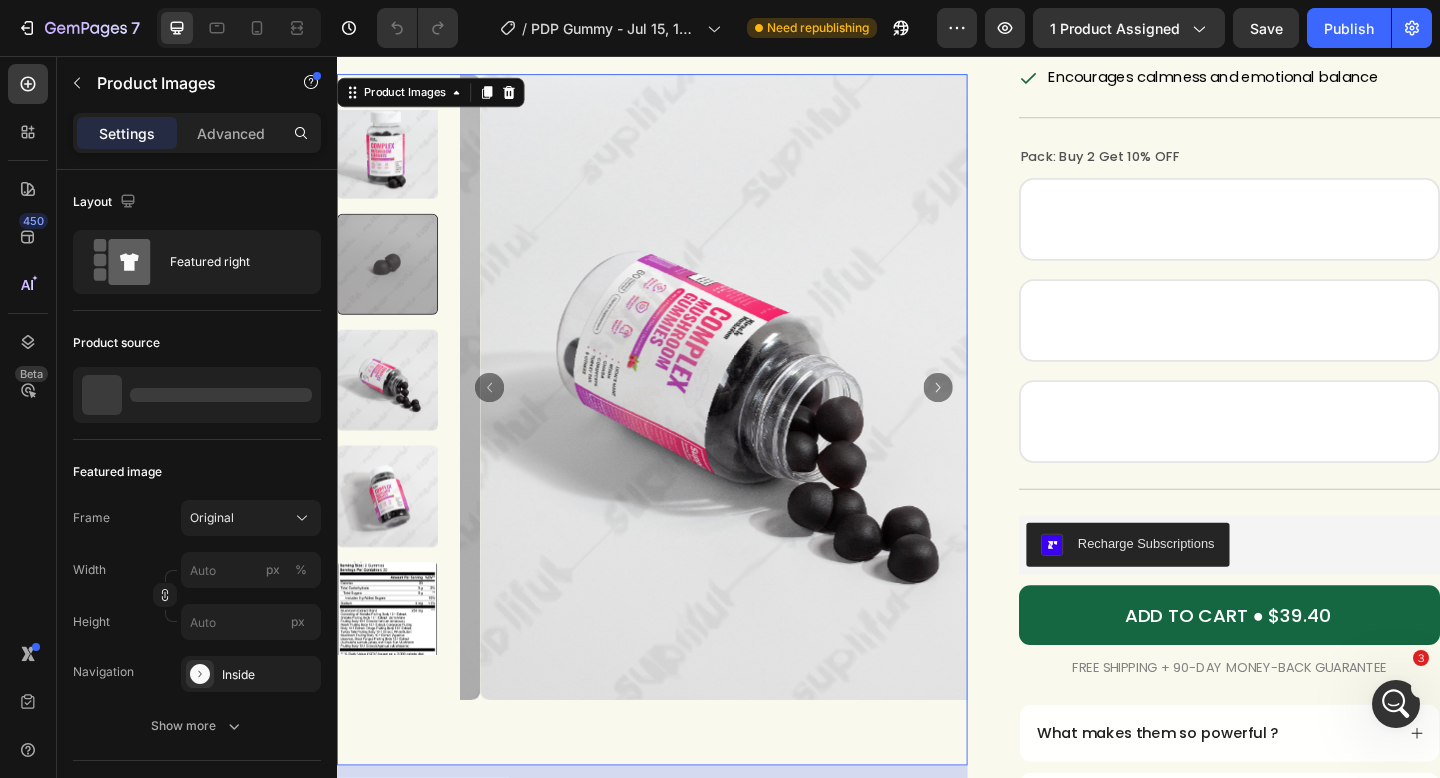 click at bounding box center (392, 282) 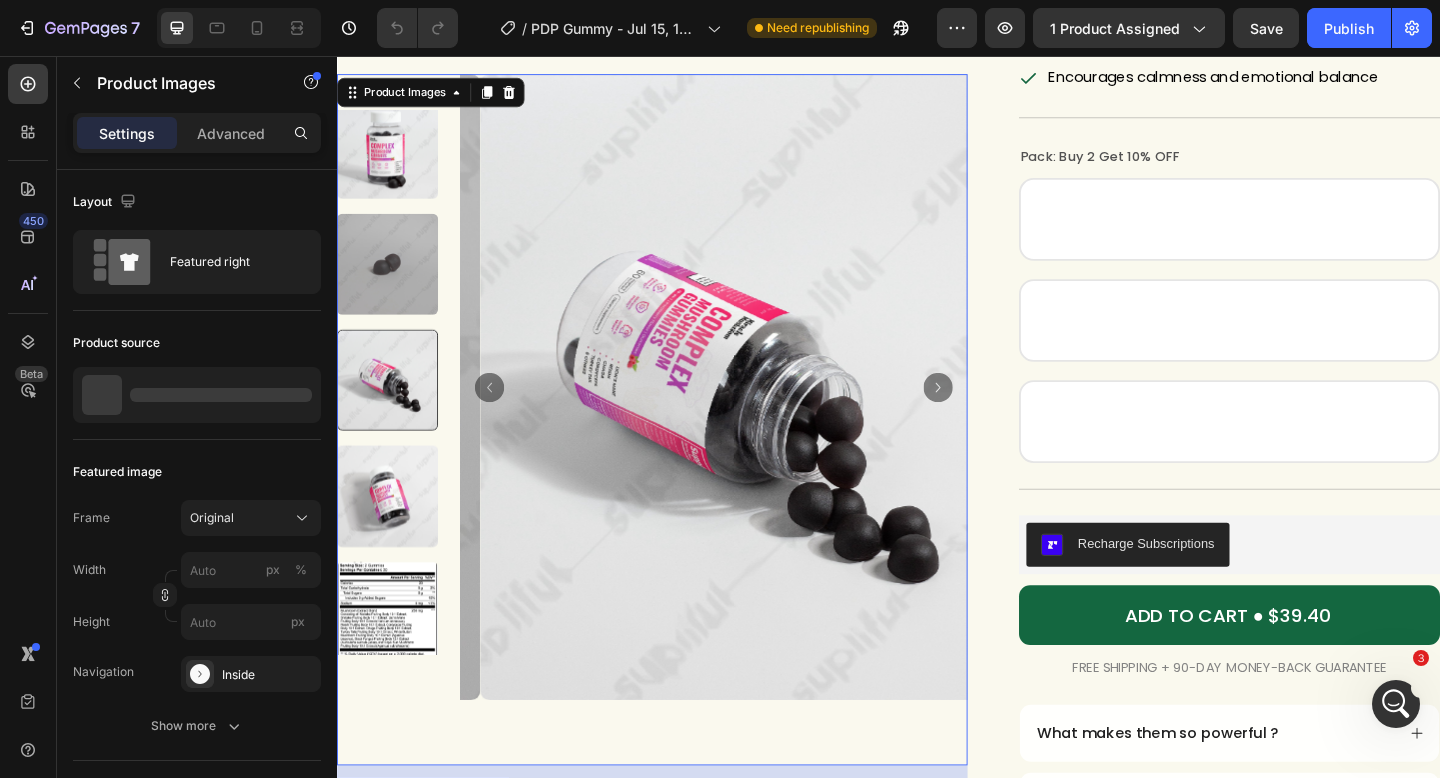 click at bounding box center [392, 282] 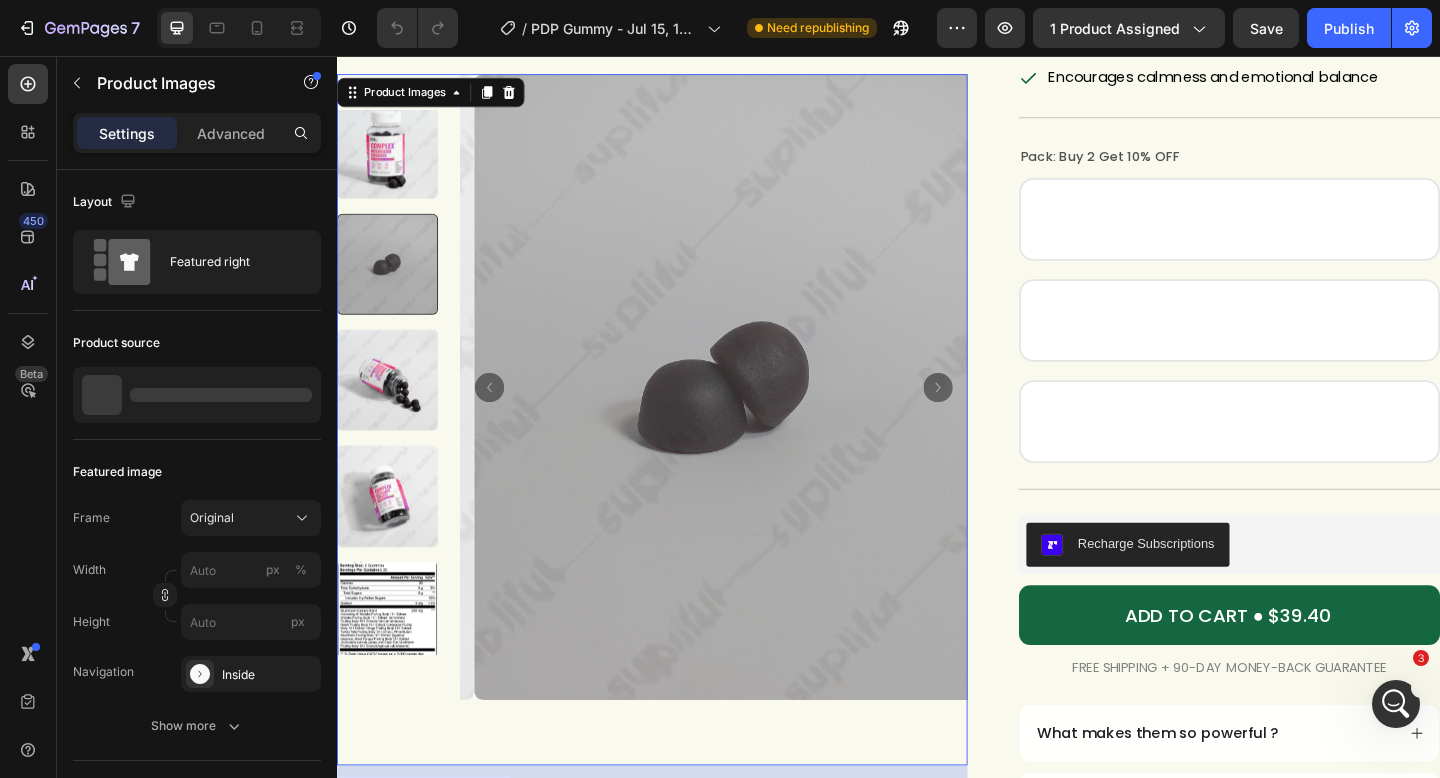 click at bounding box center (392, 156) 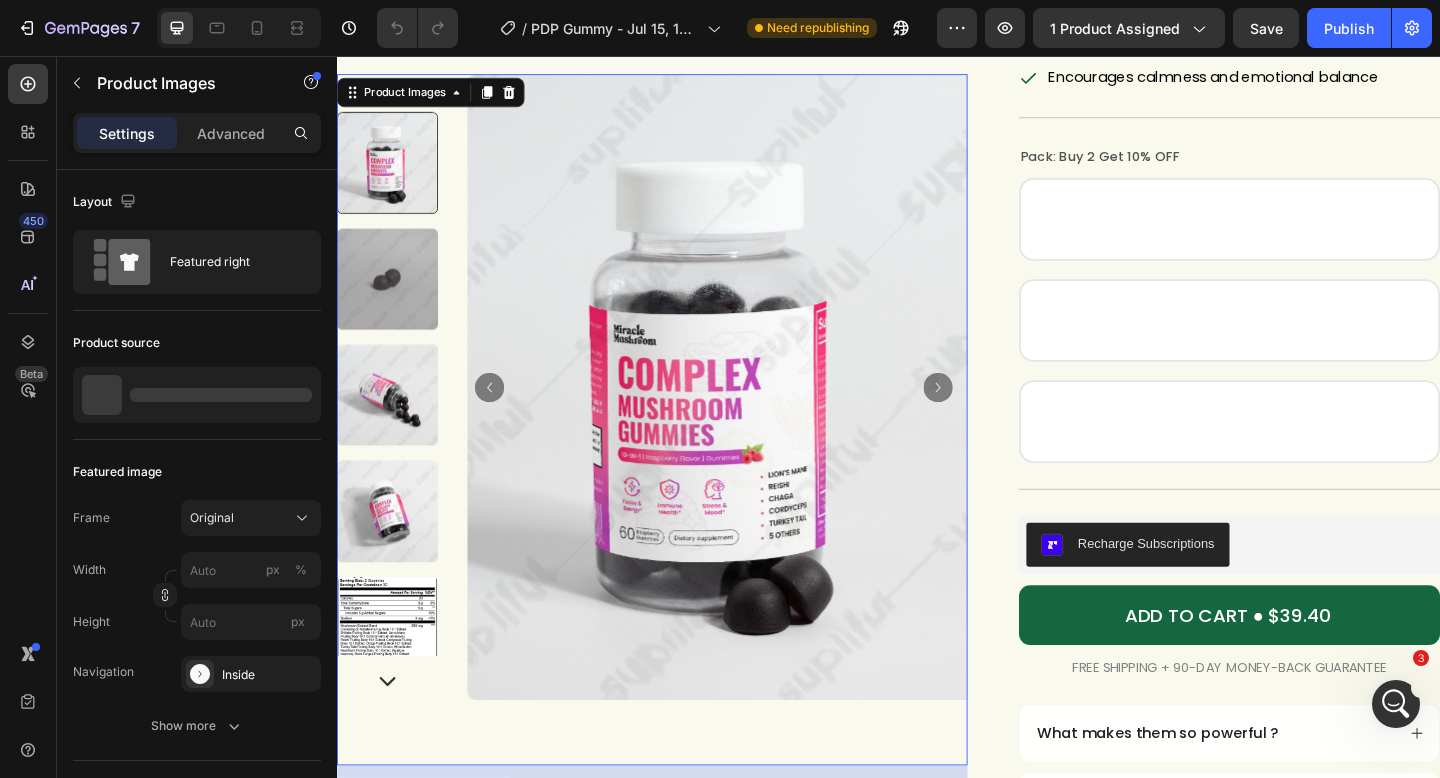 click at bounding box center [392, 425] 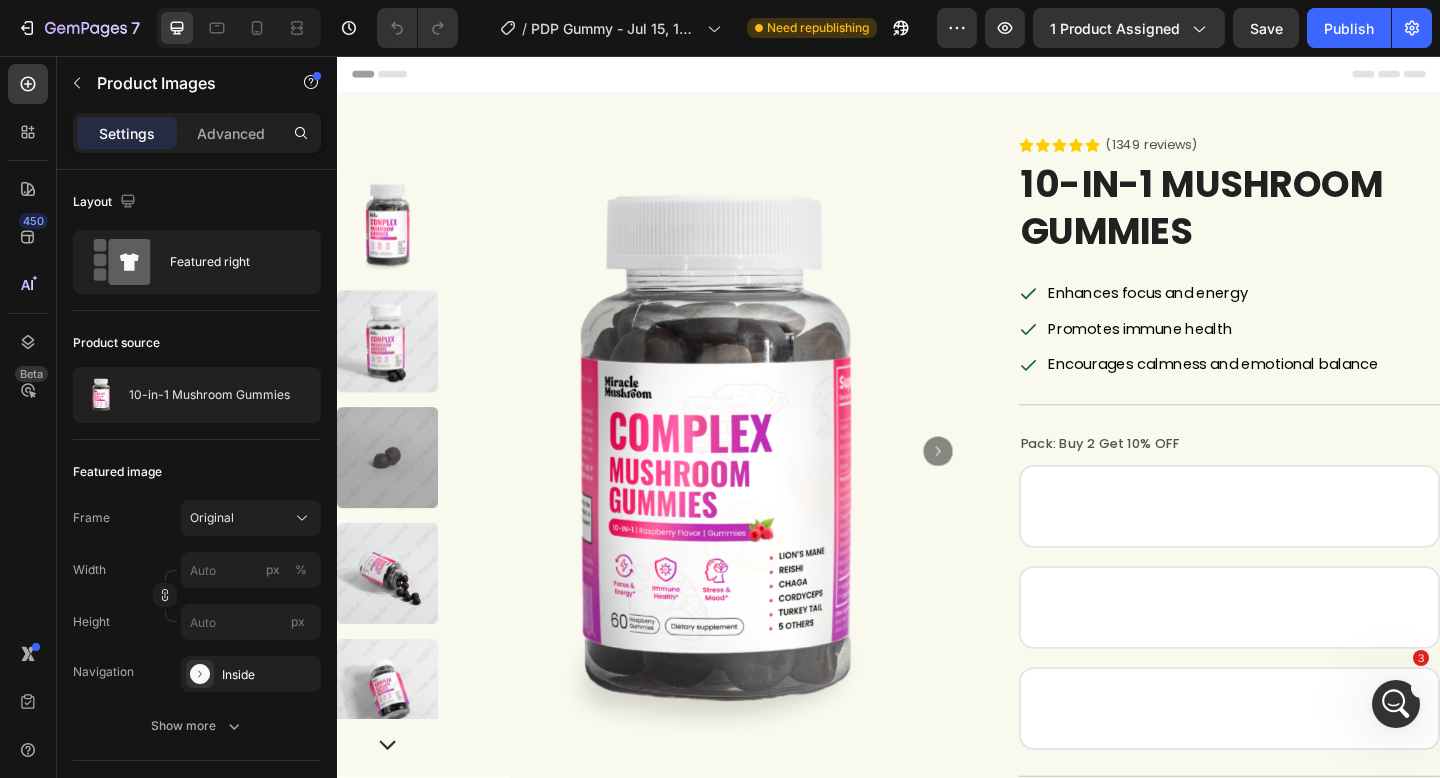 scroll, scrollTop: 181, scrollLeft: 0, axis: vertical 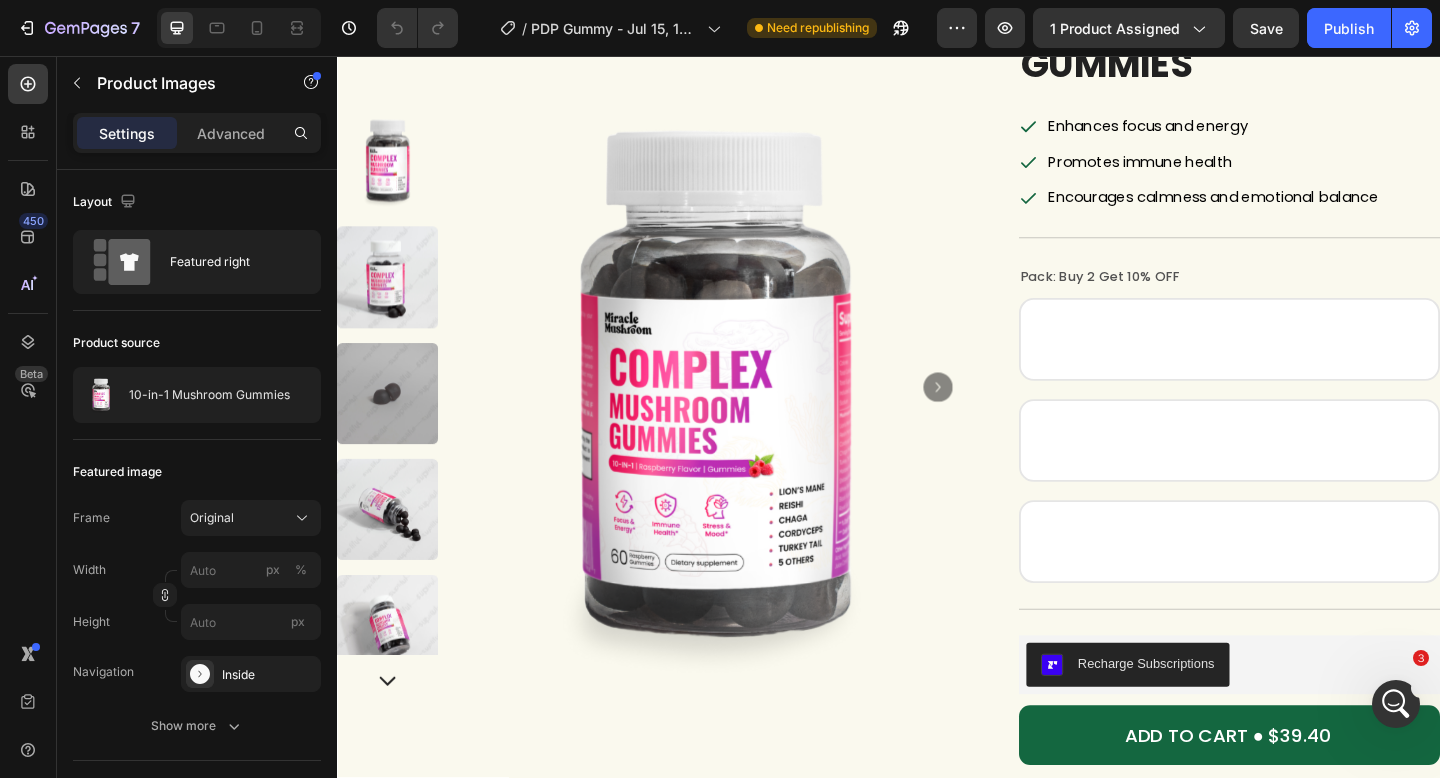 drag, startPoint x: 380, startPoint y: 546, endPoint x: 404, endPoint y: 554, distance: 25.298222 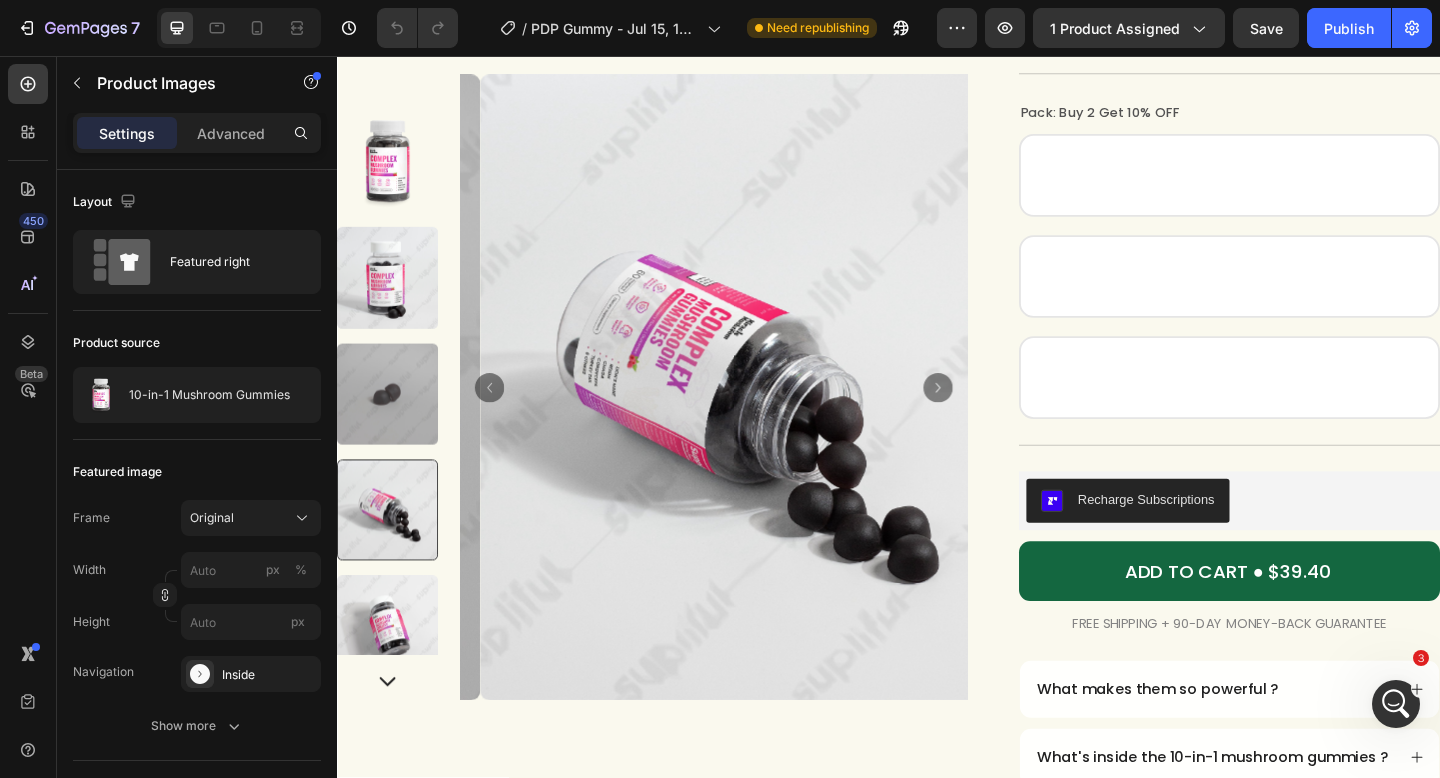 scroll, scrollTop: 362, scrollLeft: 0, axis: vertical 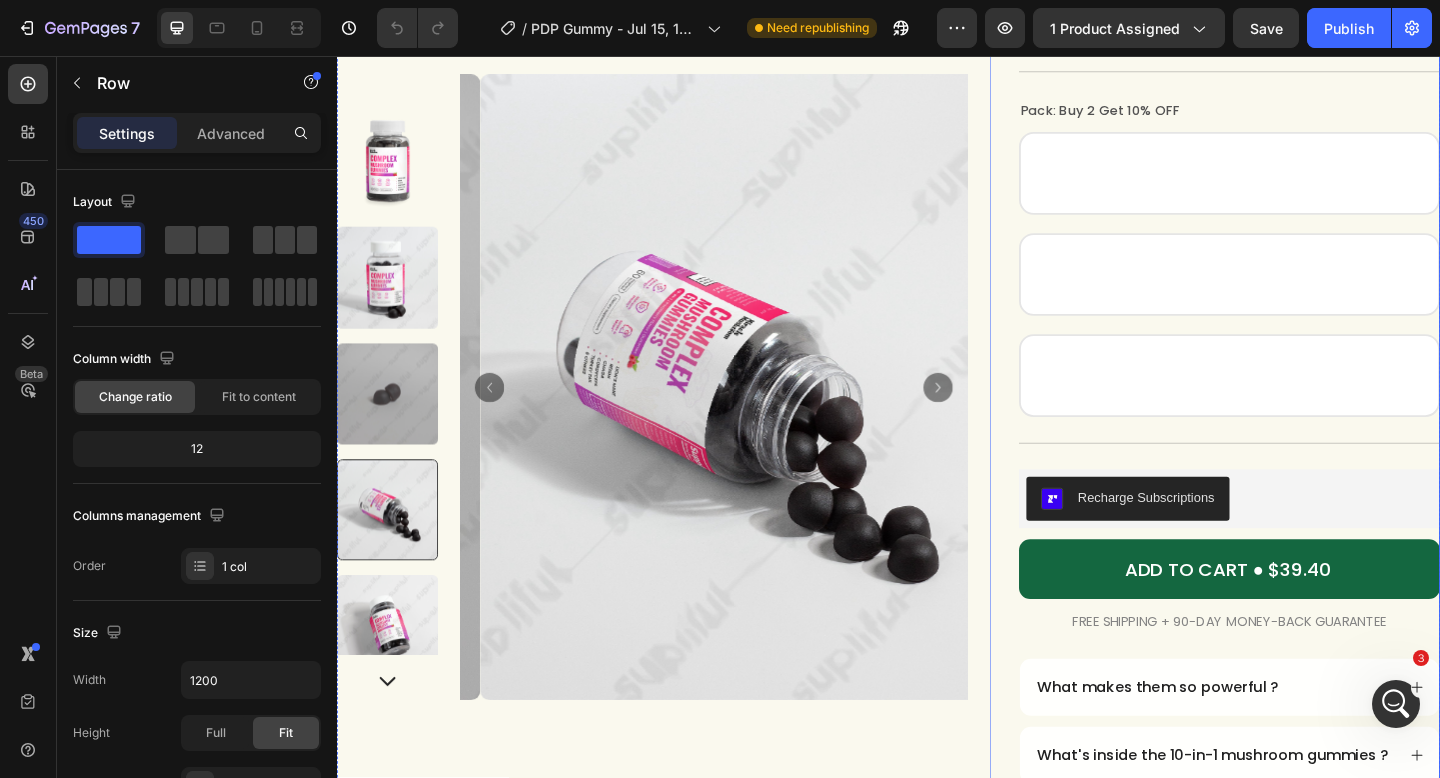 click on "Icon Icon Icon Icon Icon Icon List (1349 reviews) Text Block Row 10-in-1 Mushroom Gummies Product Title
Enhances focus and energy
Promotes immune health
Encourages calmness and emotional balance Item List                Title Line Pack: Buy 2 Get 10% OFF Buy 1 Buy 1 Buy 1 Buy 2 Get 10% OFF Buy 2 Get 10% OFF Buy 2 Get 10% OFF Buy 3 Get 20% OFF Buy 3 Get 20% OFF Buy 3 Get 20% OFF Product Variants & Swatches                Title Line Recharge Subscriptions Recharge Subscriptions ADD TO CART ● $39.40 Add to Cart FREE SHIPPING + 90-DAY MONEY-BACK GUARANTEE Text Block Row
What makes them so powerful ?
What's inside the 10-in-1 mushroom gummies ?
How to enjoy them ?
Shipping policy
Return policy Accordion Row" at bounding box center (1292, 434) 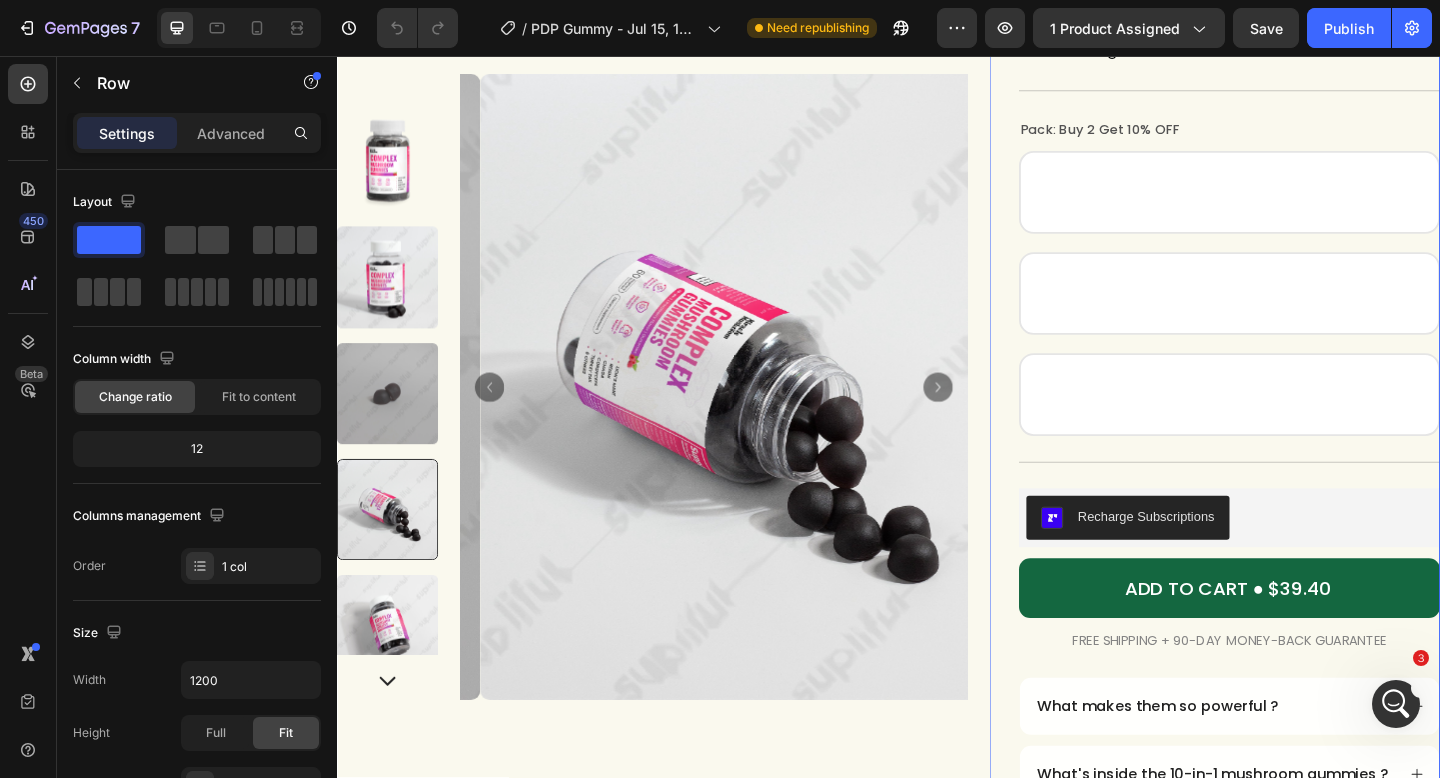 scroll, scrollTop: 341, scrollLeft: 0, axis: vertical 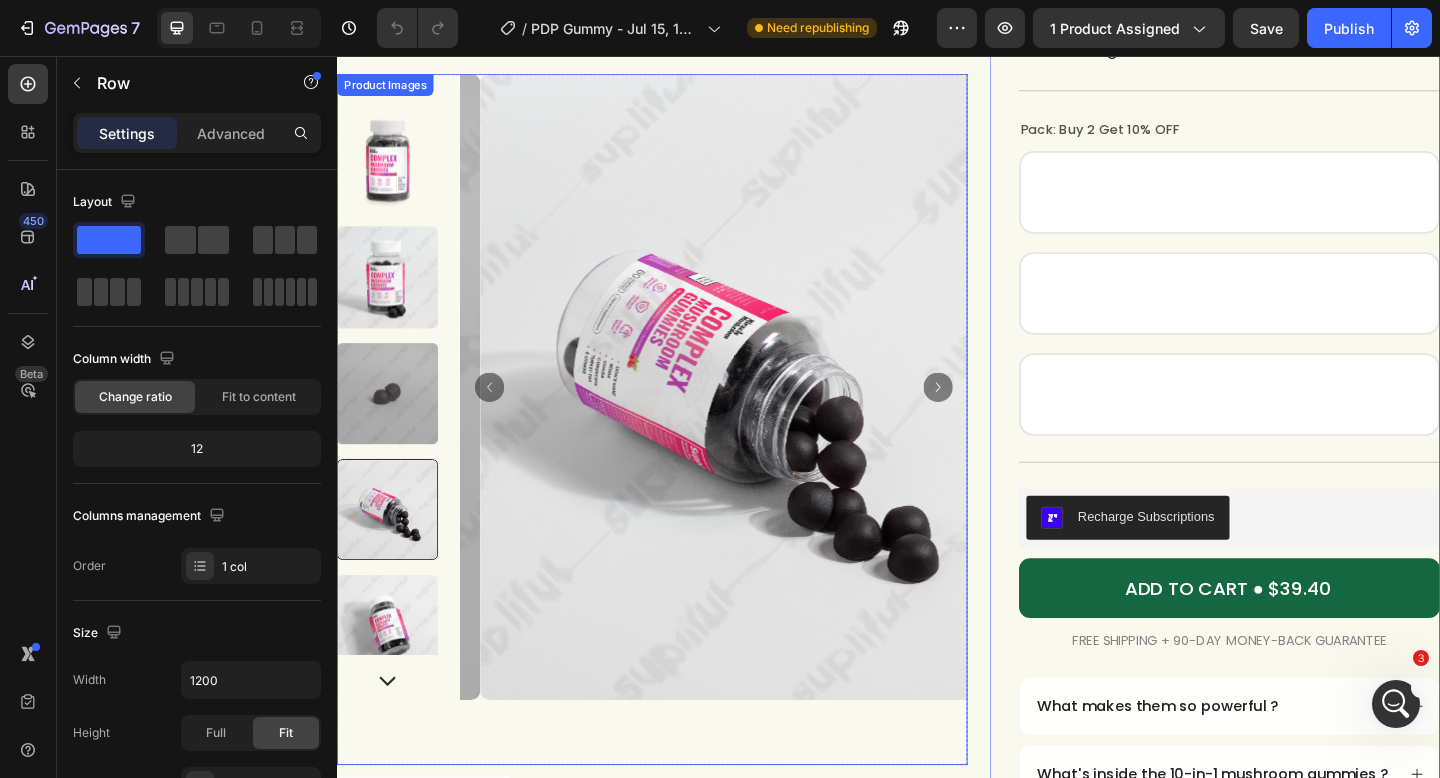 click at bounding box center (769, 416) 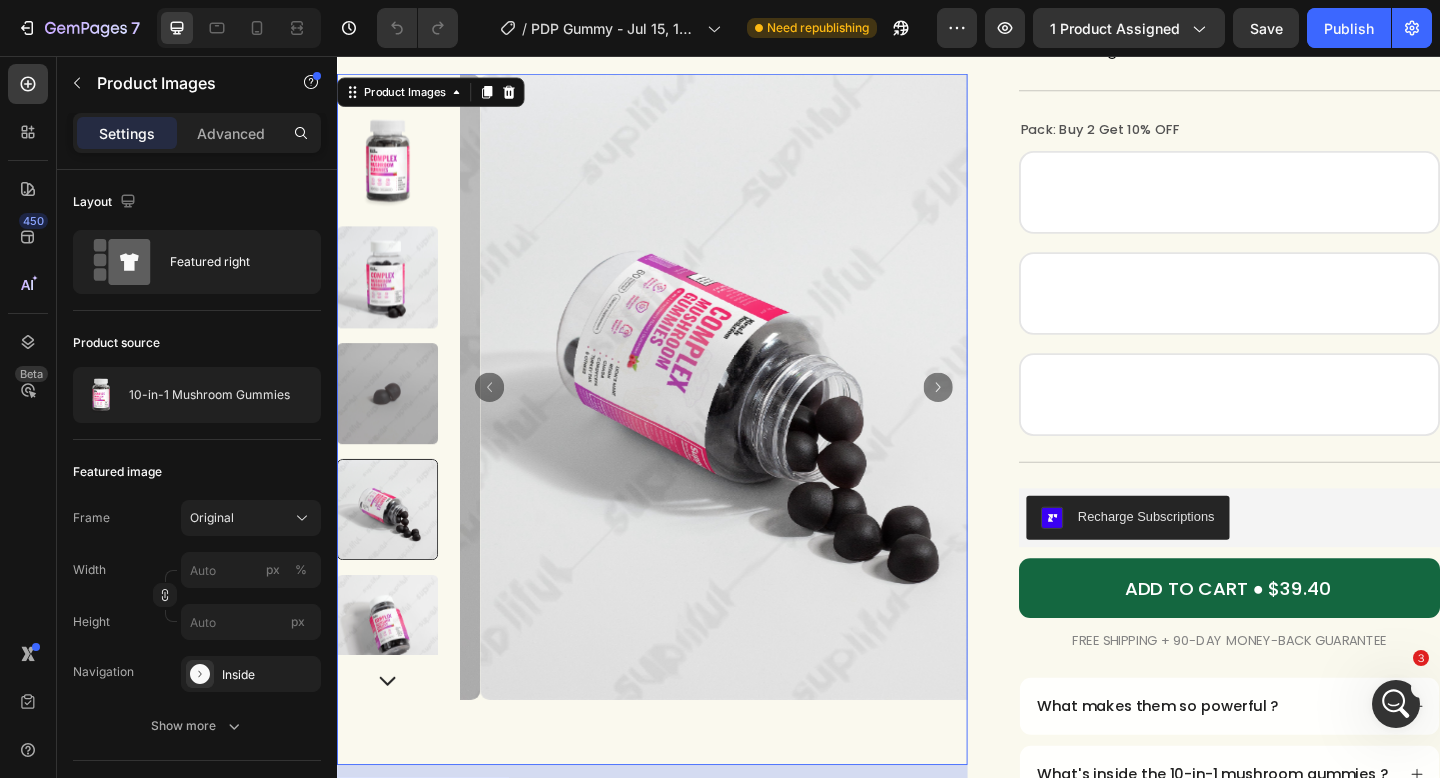 click 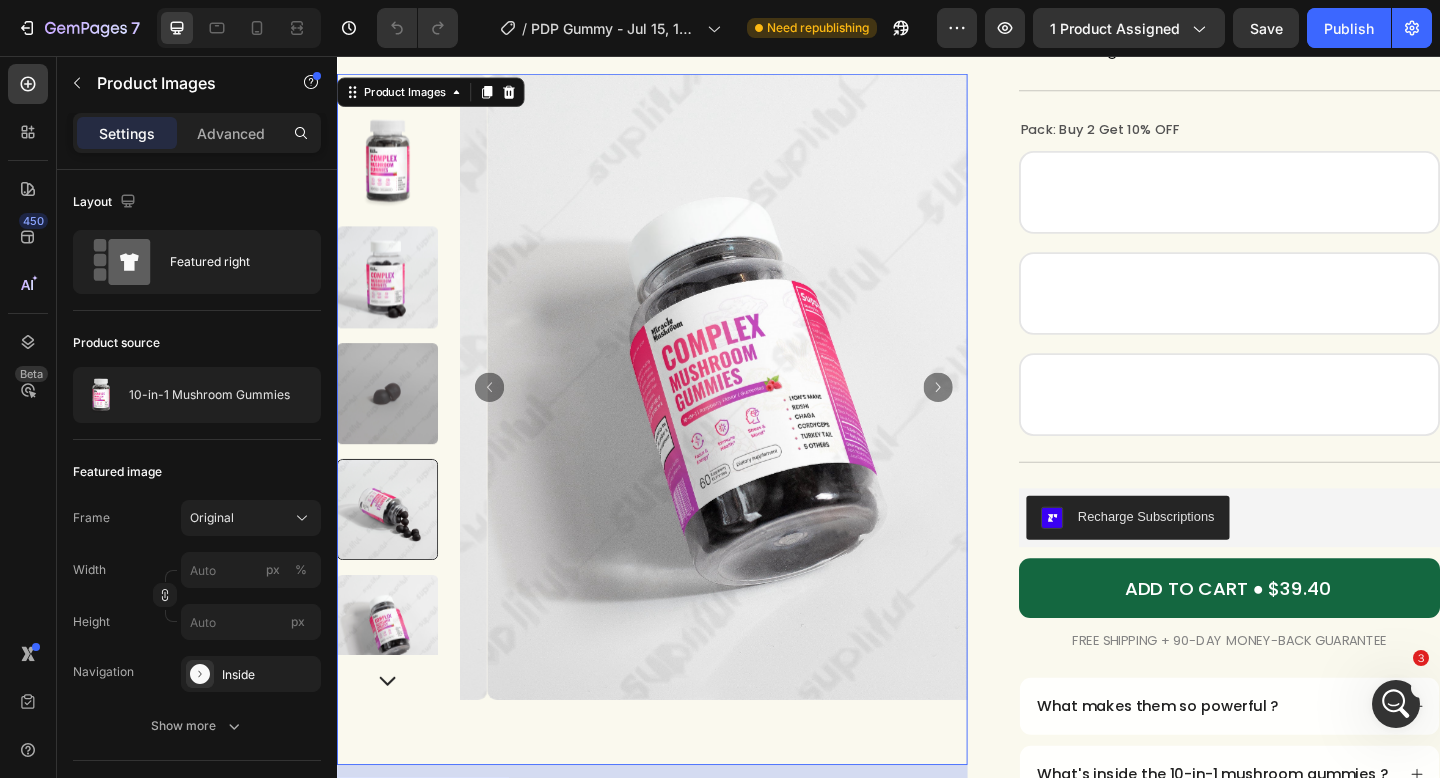 click 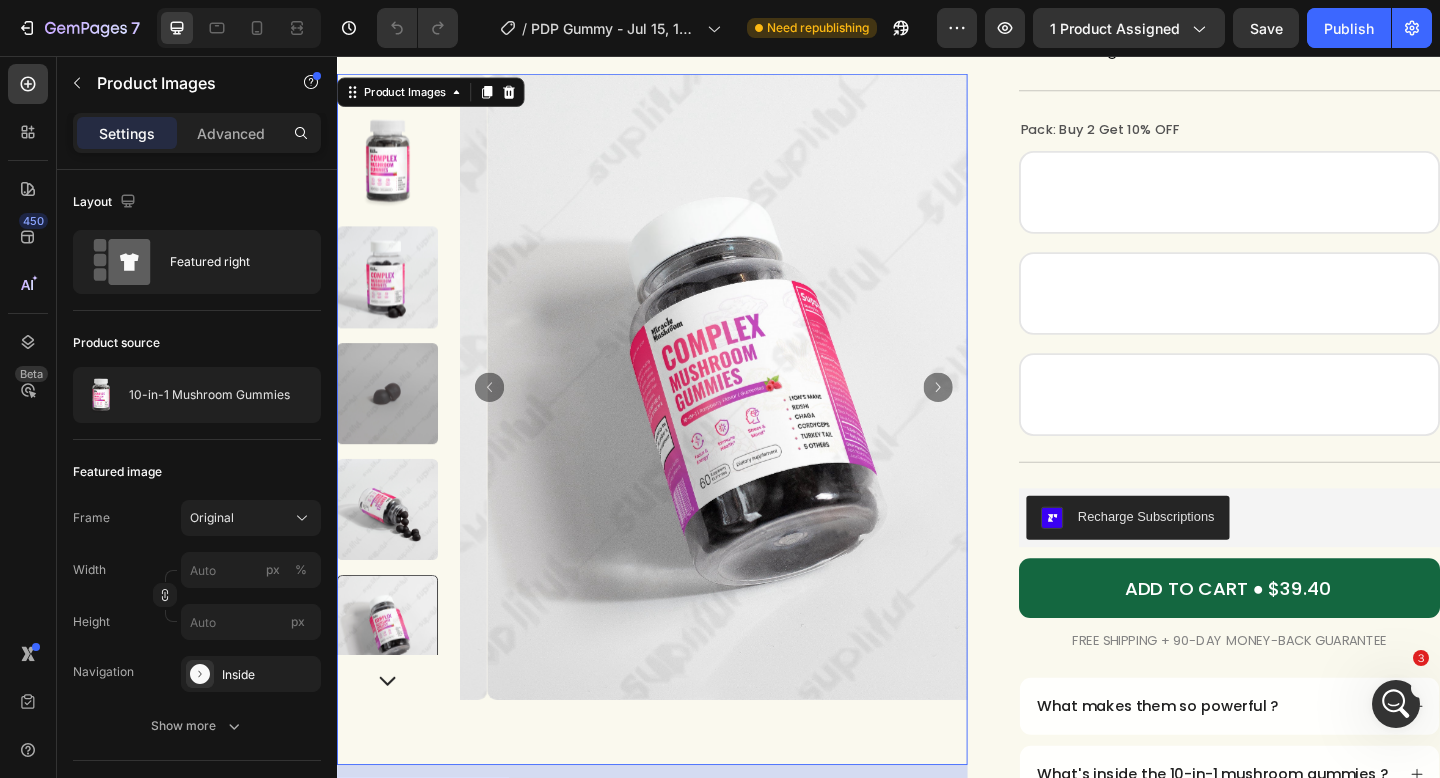 click 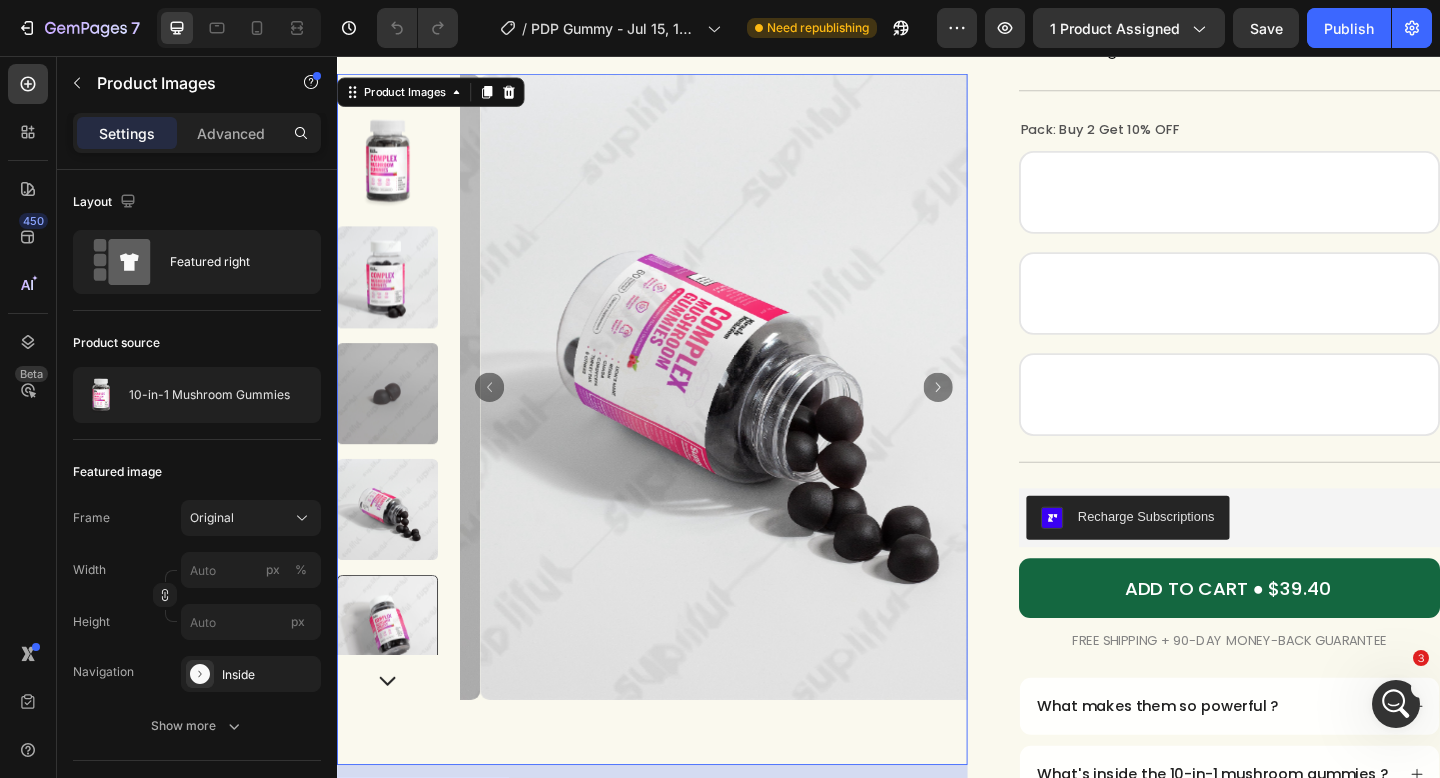 click 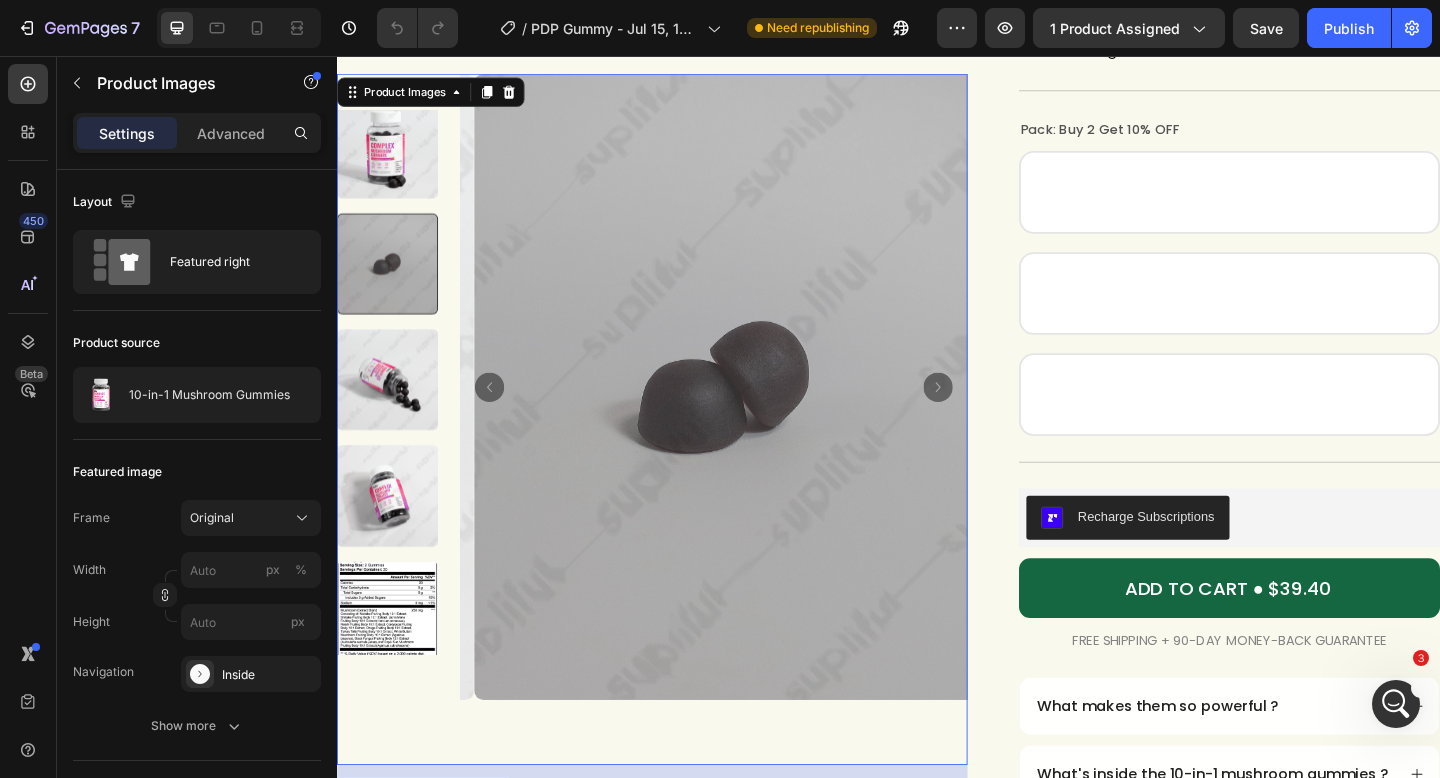 click at bounding box center [762, 416] 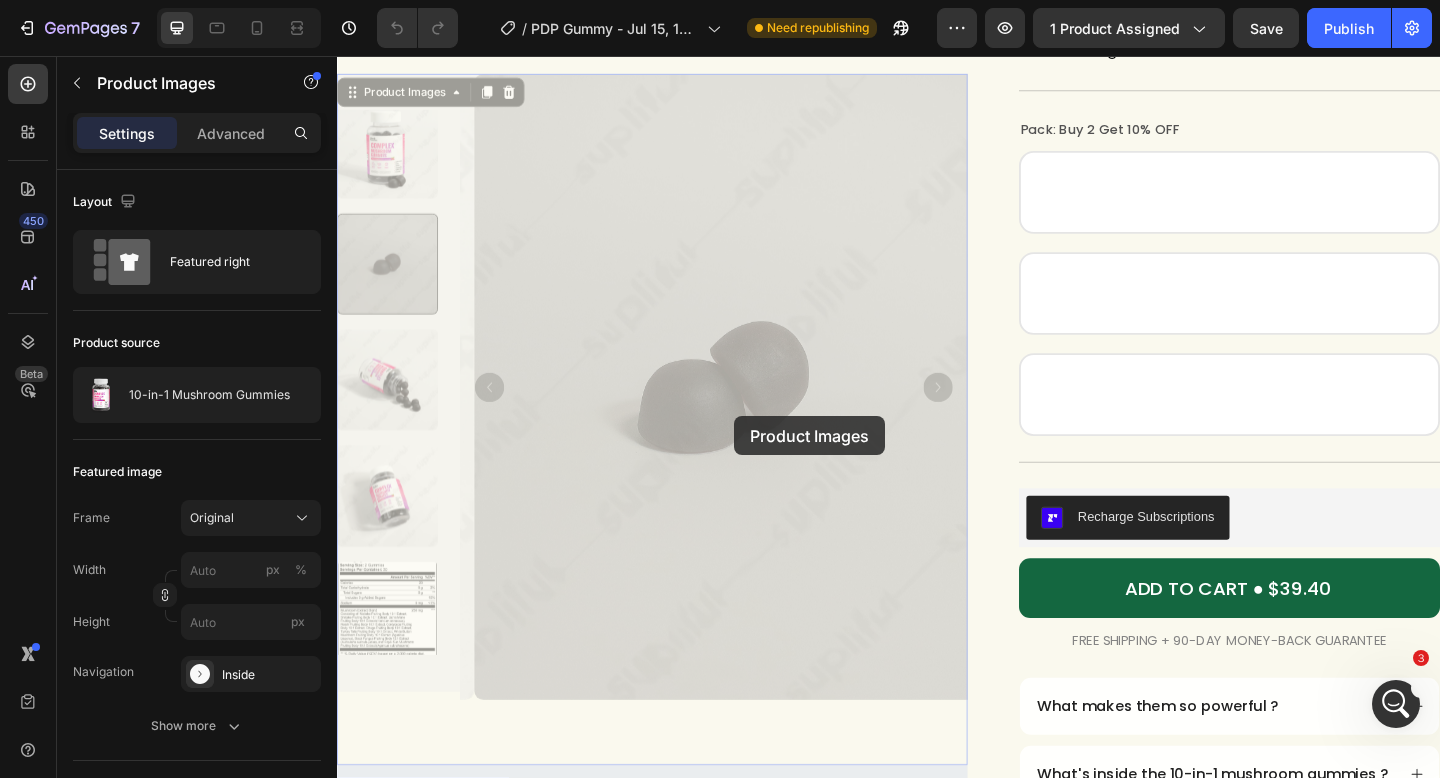click at bounding box center [337, 56] 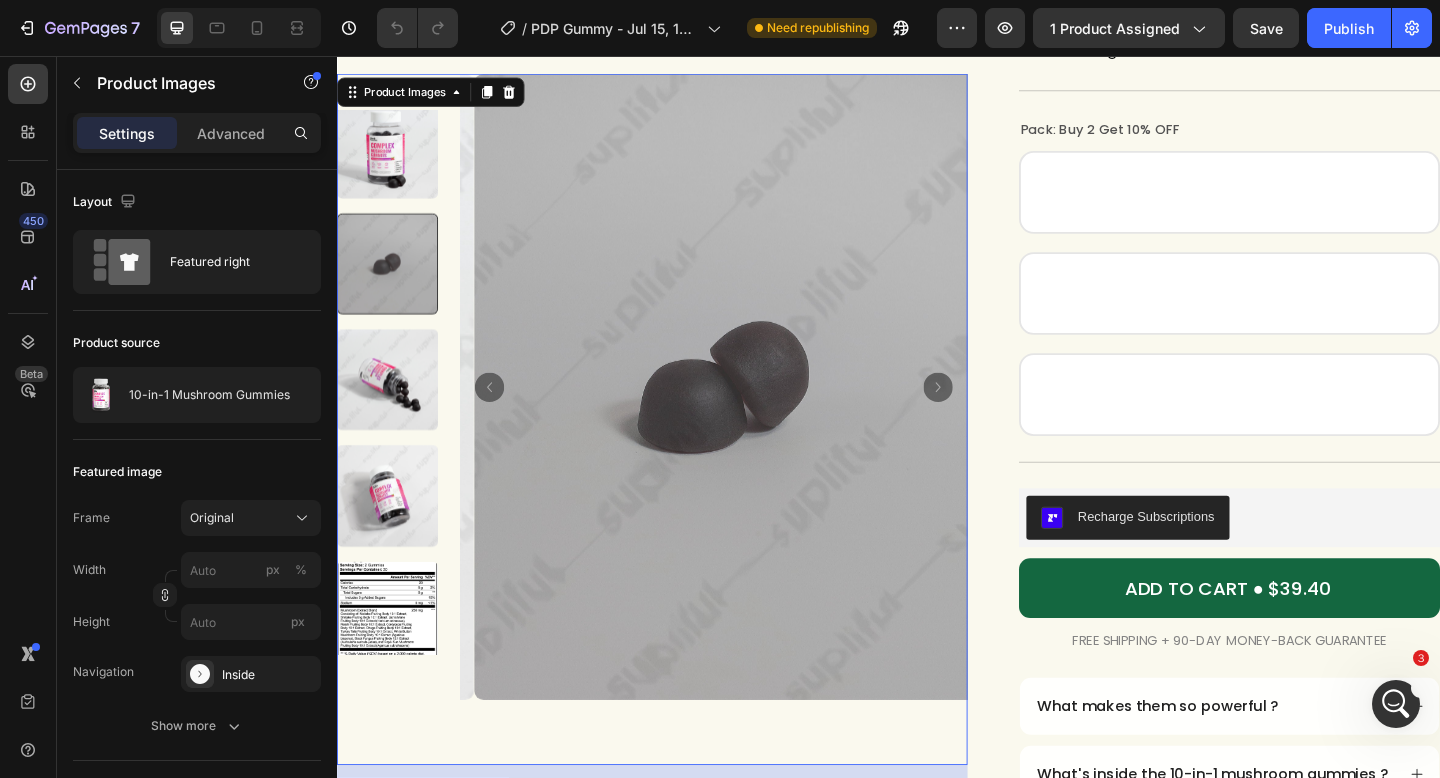 click at bounding box center [762, 416] 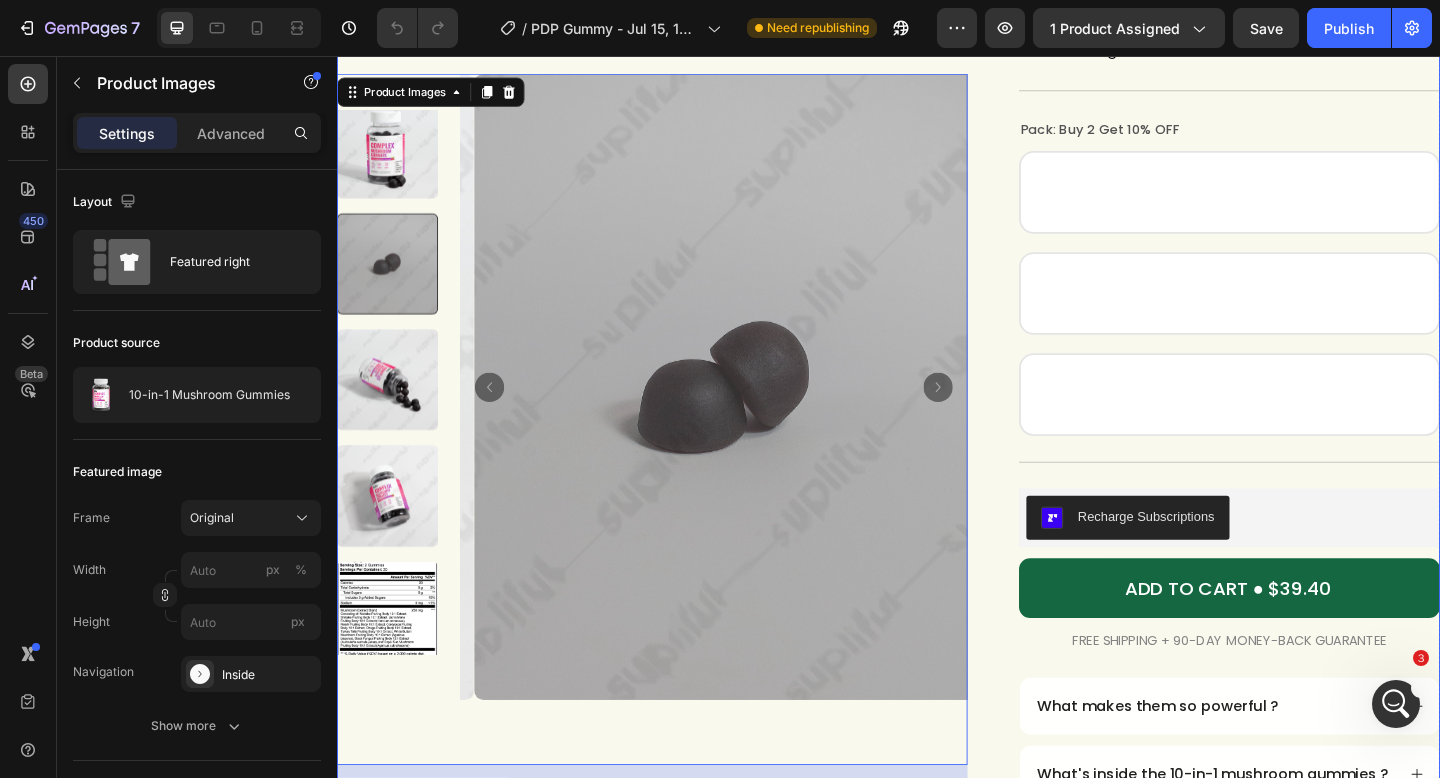 click on "Product Images   80 Row Icon Icon Icon Icon Icon Icon List (1349 reviews) Text Block Row 10-in-1 Mushroom Gummies Product Title
Enhances focus and energy
Promotes immune health
Encourages calmness and emotional balance Item List                Title Line Pack: Buy 2 Get 10% OFF Buy 1 Buy 1 Buy 1 Buy 2 Get 10% OFF Buy 2 Get 10% OFF Buy 2 Get 10% OFF Buy 3 Get 20% OFF Buy 3 Get 20% OFF Buy 3 Get 20% OFF Product Variants & Swatches                Title Line Recharge Subscriptions Recharge Subscriptions ADD TO CART ● $39.40 Add to Cart FREE SHIPPING + 90-DAY MONEY-BACK GUARANTEE Text Block Row
What makes them so powerful ?
What's inside the 10-in-1 mushroom gummies ?
How to enjoy them ?
Shipping policy
Row" at bounding box center [937, 431] 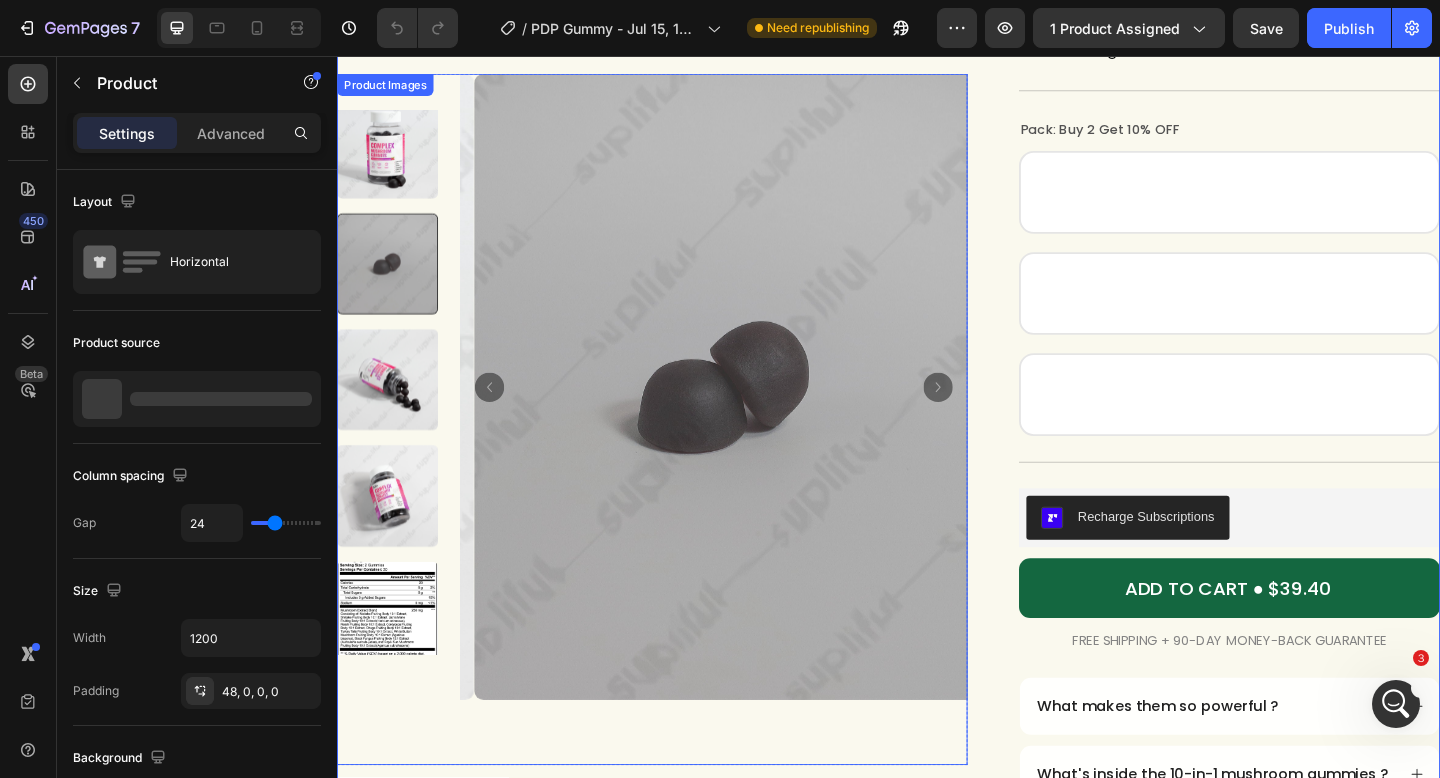click at bounding box center [762, 416] 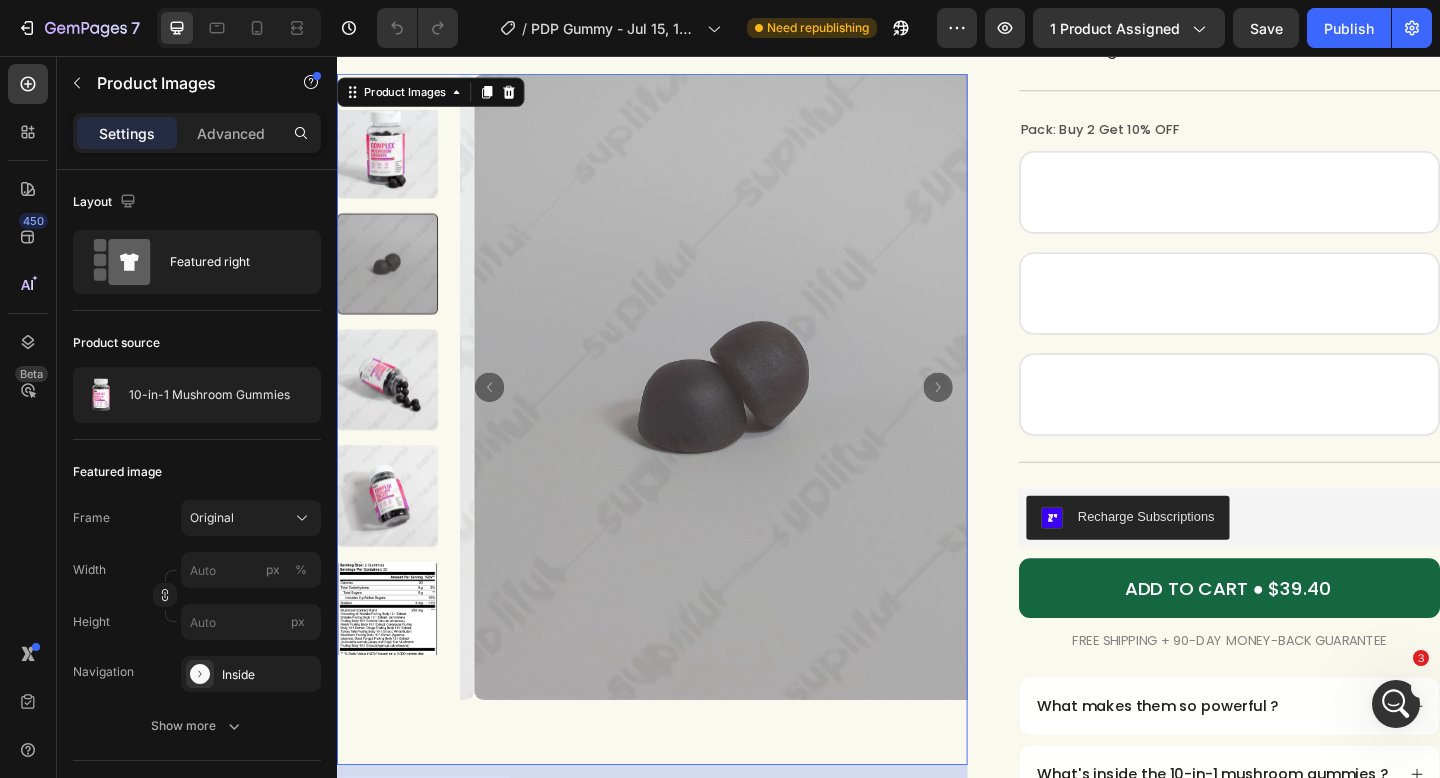 click at bounding box center (392, 409) 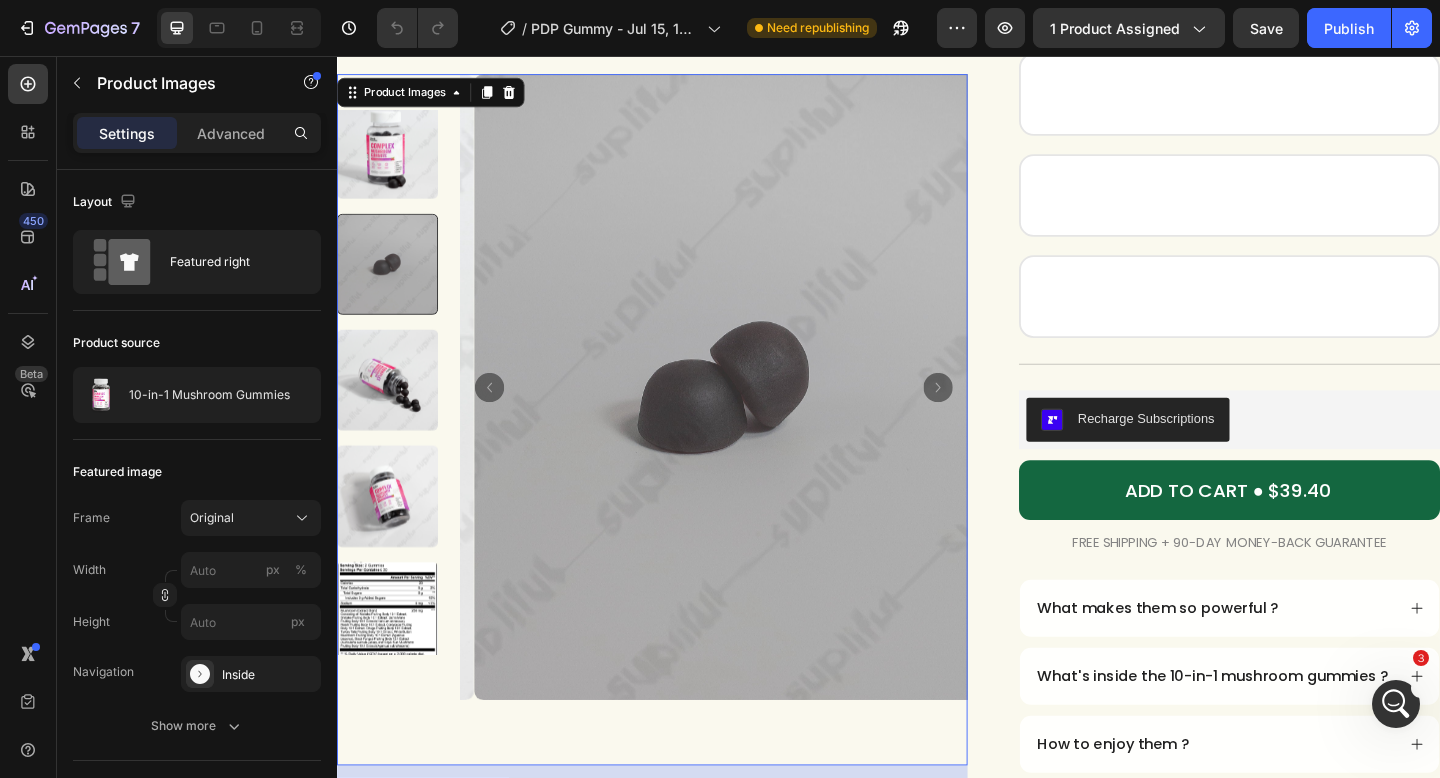 scroll, scrollTop: 512, scrollLeft: 0, axis: vertical 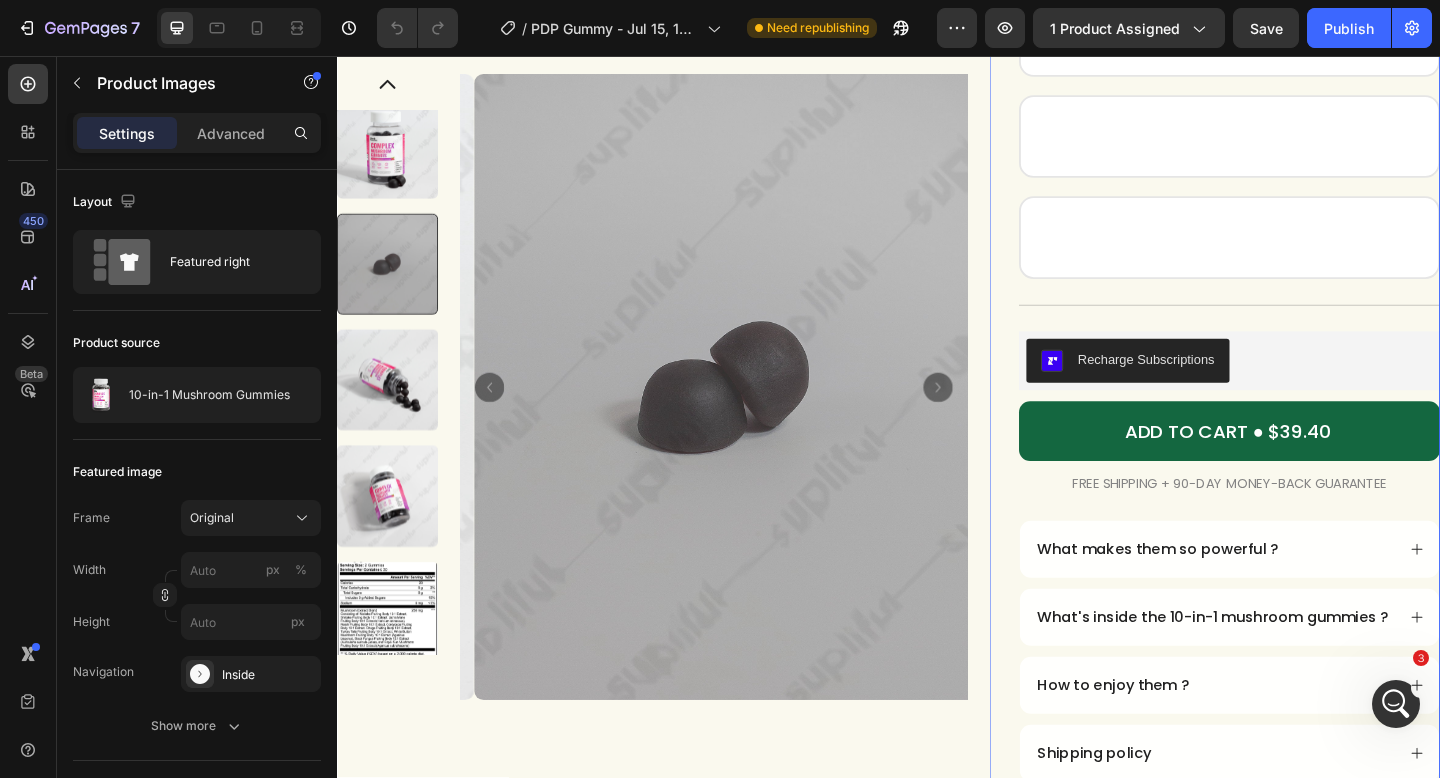 click on "Icon Icon Icon Icon Icon Icon List (1349 reviews) Text Block Row 10-in-1 Mushroom Gummies Product Title
Enhances focus and energy
Promotes immune health
Encourages calmness and emotional balance Item List                Title Line Pack: Buy 2 Get 10% OFF Buy 1 Buy 1 Buy 1 Buy 2 Get 10% OFF Buy 2 Get 10% OFF Buy 2 Get 10% OFF Buy 3 Get 20% OFF Buy 3 Get 20% OFF Buy 3 Get 20% OFF Product Variants & Swatches                Title Line Recharge Subscriptions Recharge Subscriptions ADD TO CART ● $39.40 Add to Cart FREE SHIPPING + 90-DAY MONEY-BACK GUARANTEE Text Block Row
What makes them so powerful ?
What's inside the 10-in-1 mushroom gummies ?
How to enjoy them ?
Shipping policy
Return policy Accordion Row   0" at bounding box center (1292, 284) 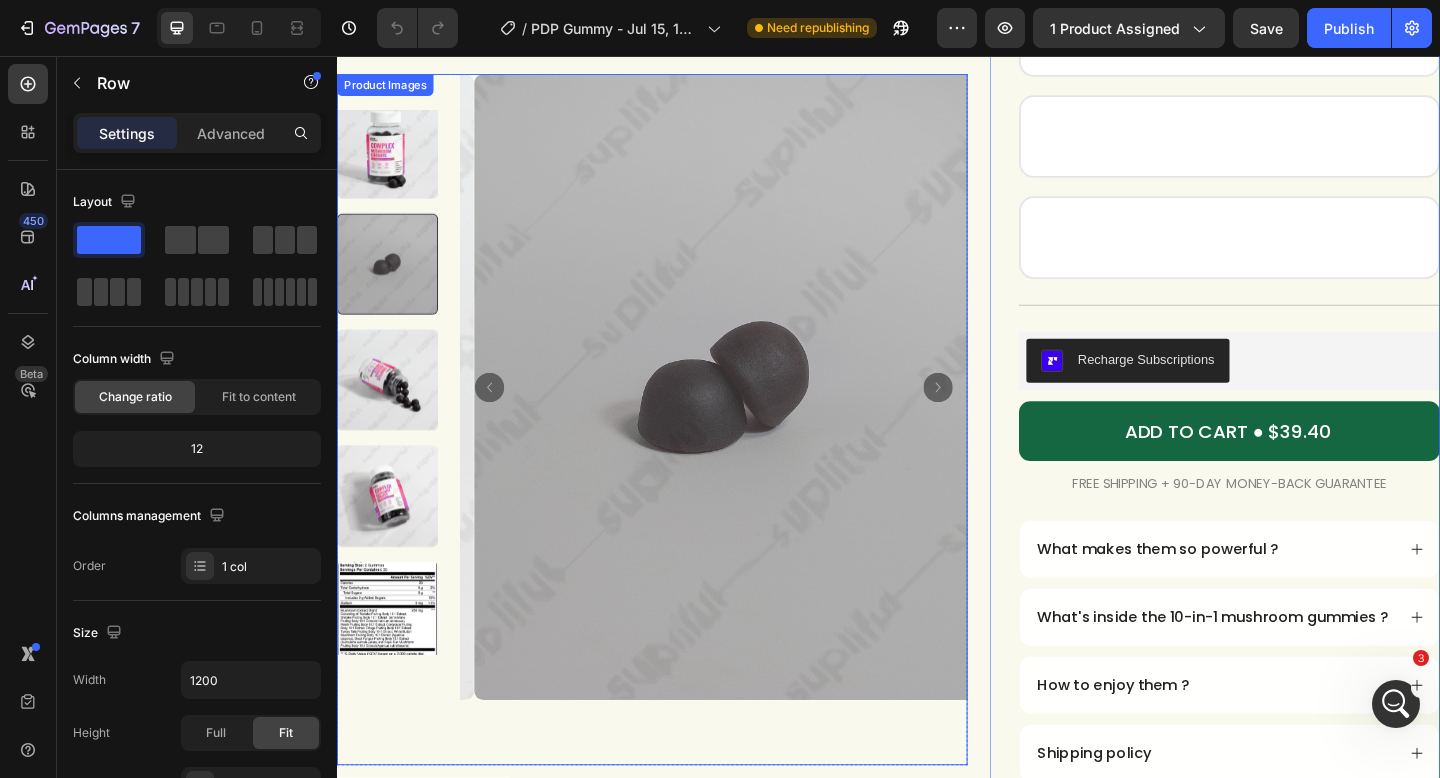click at bounding box center (762, 416) 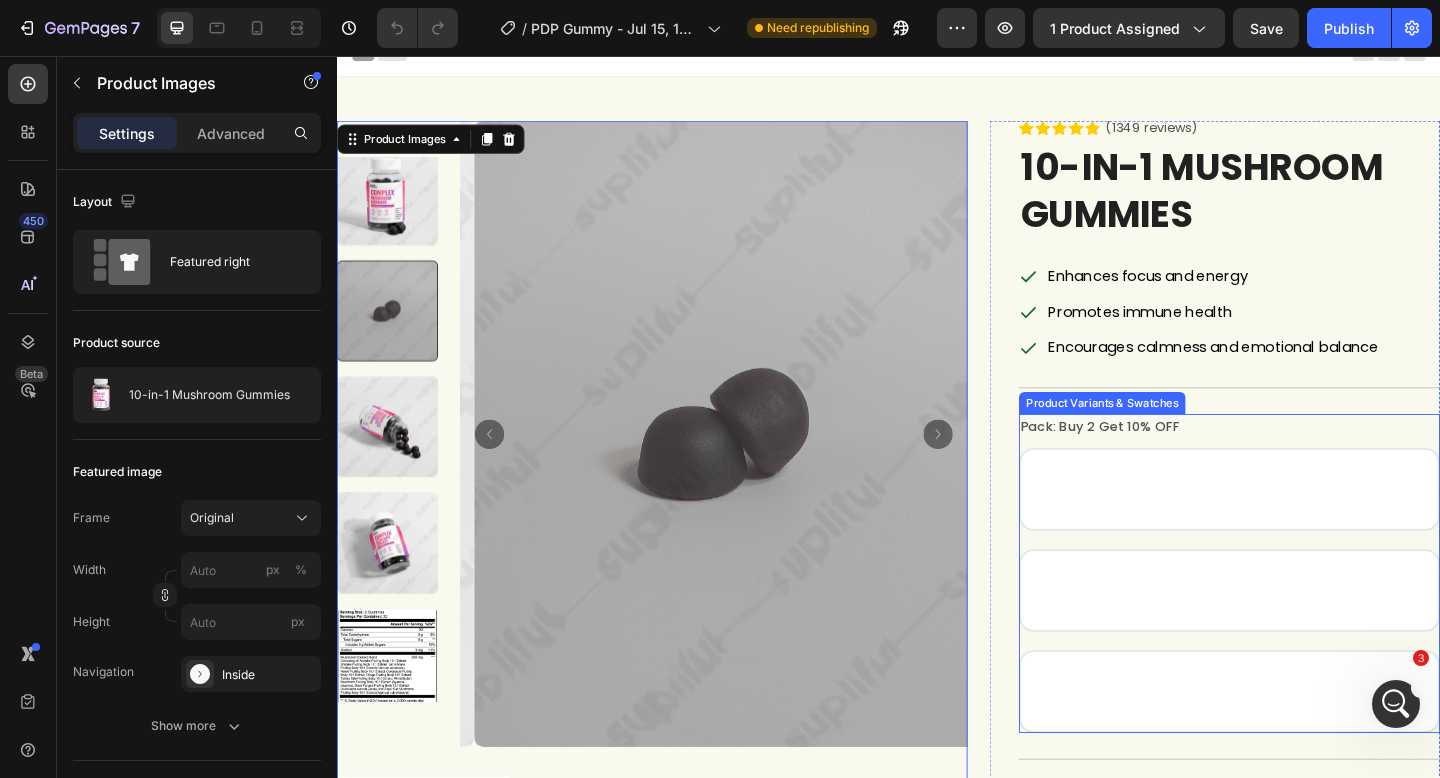 scroll, scrollTop: 0, scrollLeft: 0, axis: both 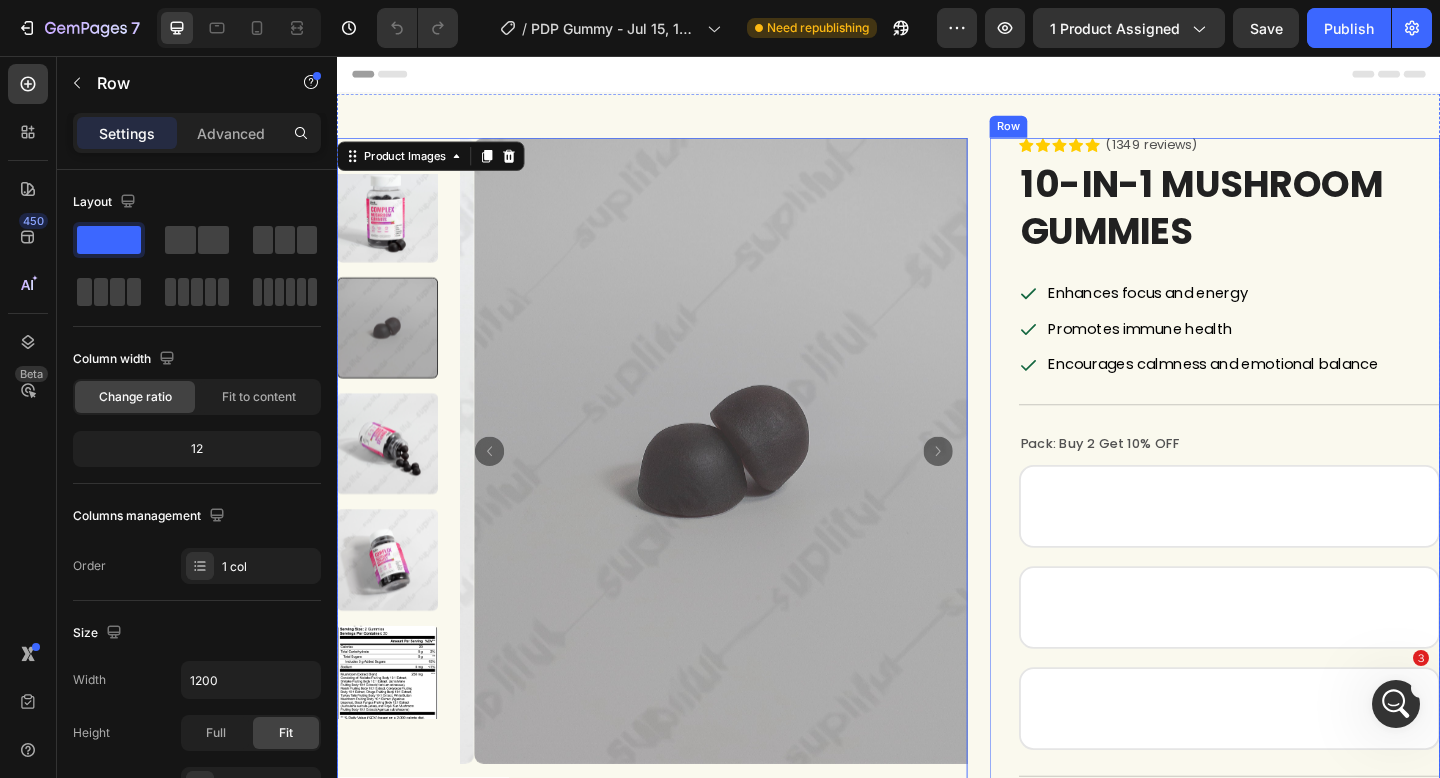 click on "Icon Icon Icon Icon Icon Icon List (1349 reviews) Text Block Row 10-in-1 Mushroom Gummies Product Title
Enhances focus and energy
Promotes immune health
Encourages calmness and emotional balance Item List                Title Line Pack: Buy 2 Get 10% OFF Buy 1 Buy 1 Buy 1 Buy 2 Get 10% OFF Buy 2 Get 10% OFF Buy 2 Get 10% OFF Buy 3 Get 20% OFF Buy 3 Get 20% OFF Buy 3 Get 20% OFF Product Variants & Swatches                Title Line Recharge Subscriptions Recharge Subscriptions ADD TO CART ● $39.40 Add to Cart FREE SHIPPING + 90-DAY MONEY-BACK GUARANTEE Text Block Row
What makes them so powerful ?
What's inside the 10-in-1 mushroom gummies ?
How to enjoy them ?
Shipping policy
Return policy Accordion Row" at bounding box center (1292, 796) 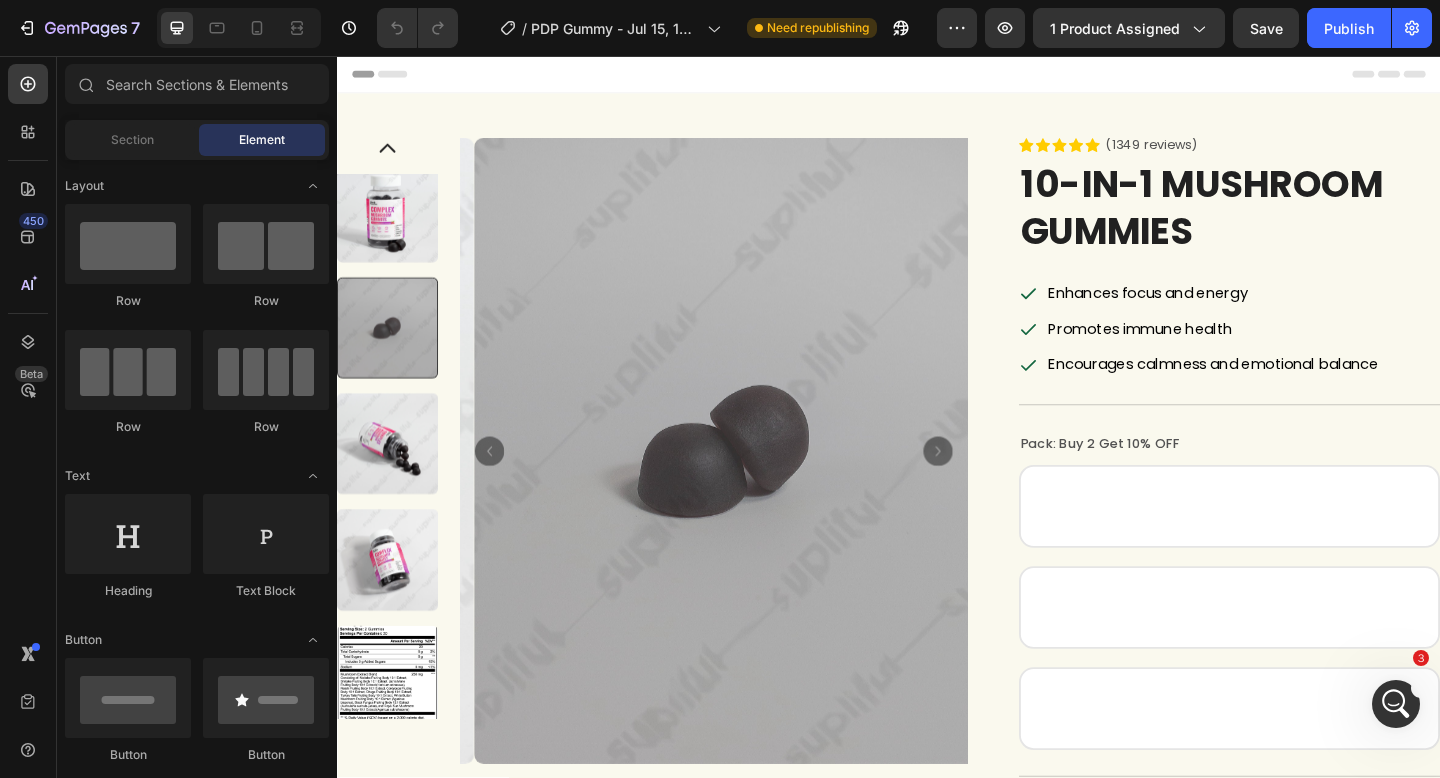 click on "Header" at bounding box center (937, 76) 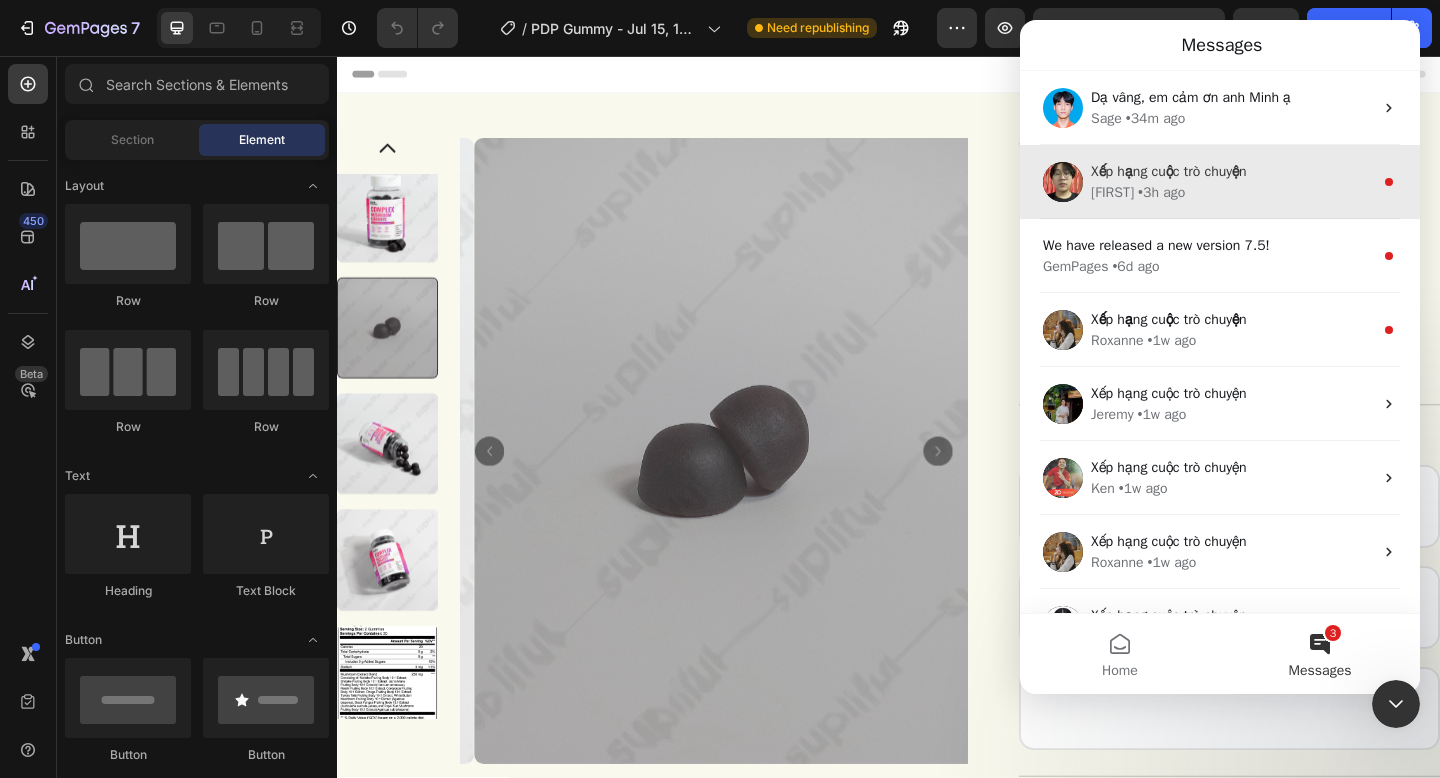 scroll, scrollTop: 0, scrollLeft: 0, axis: both 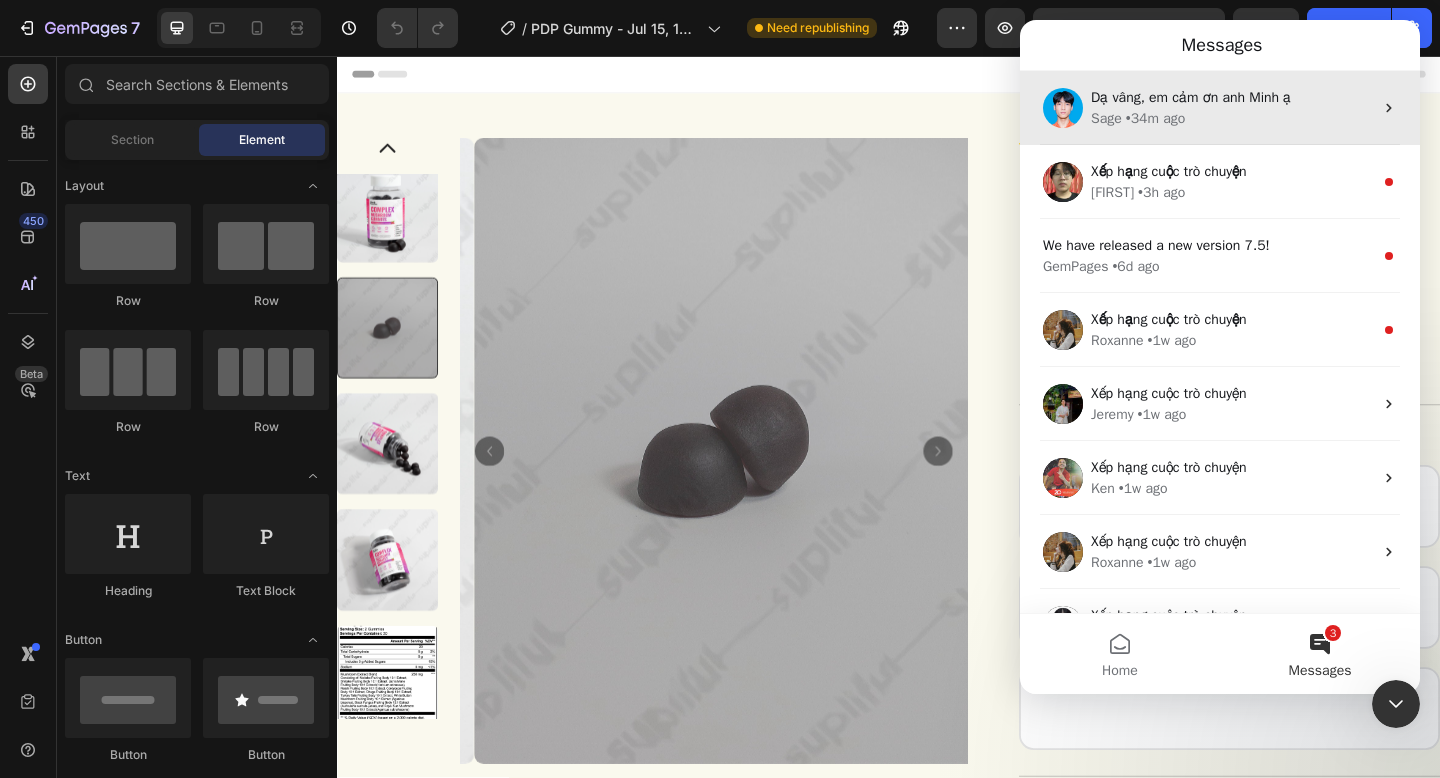 click on "Dạ vâng, em cảm ơn anh Minh ạ Sage •  34m ago" at bounding box center [1220, 108] 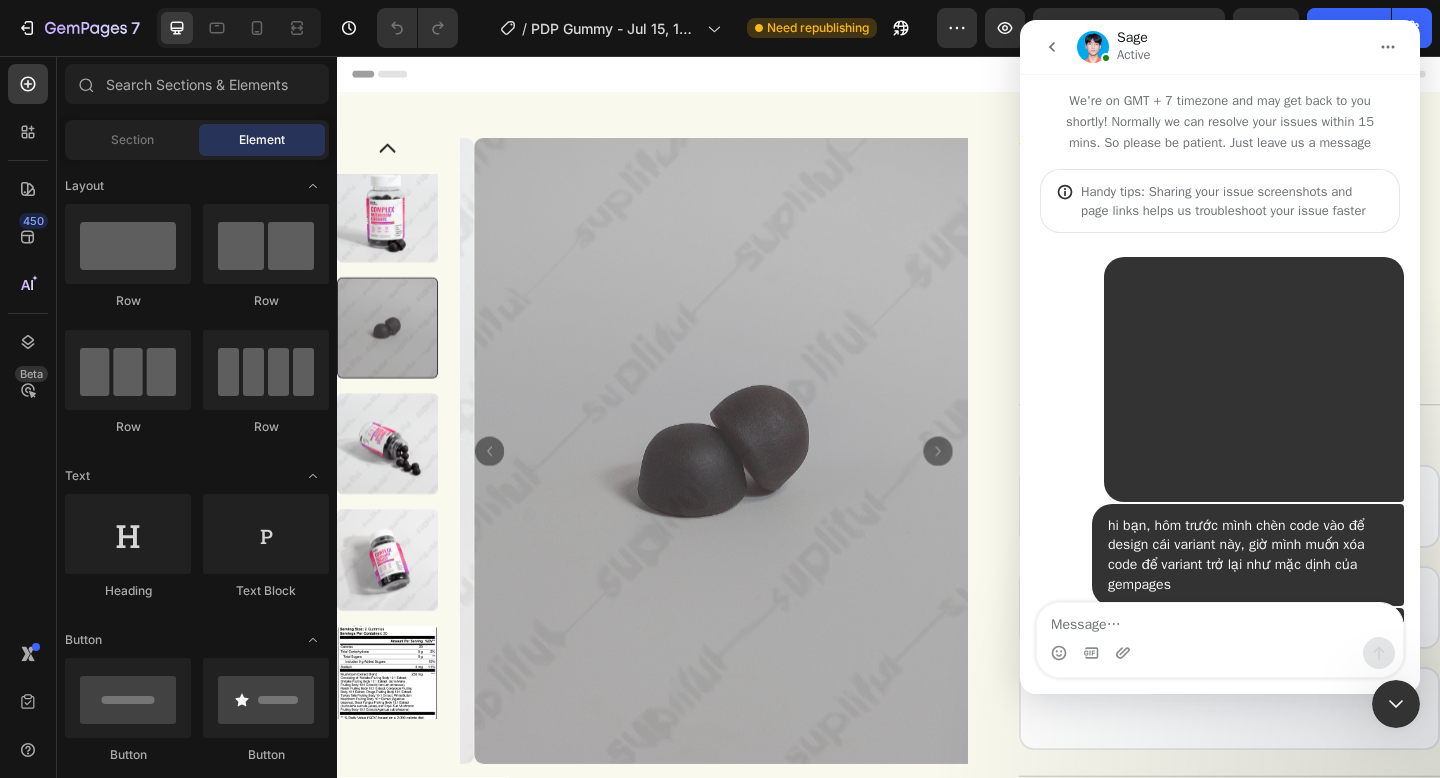 scroll, scrollTop: 3, scrollLeft: 0, axis: vertical 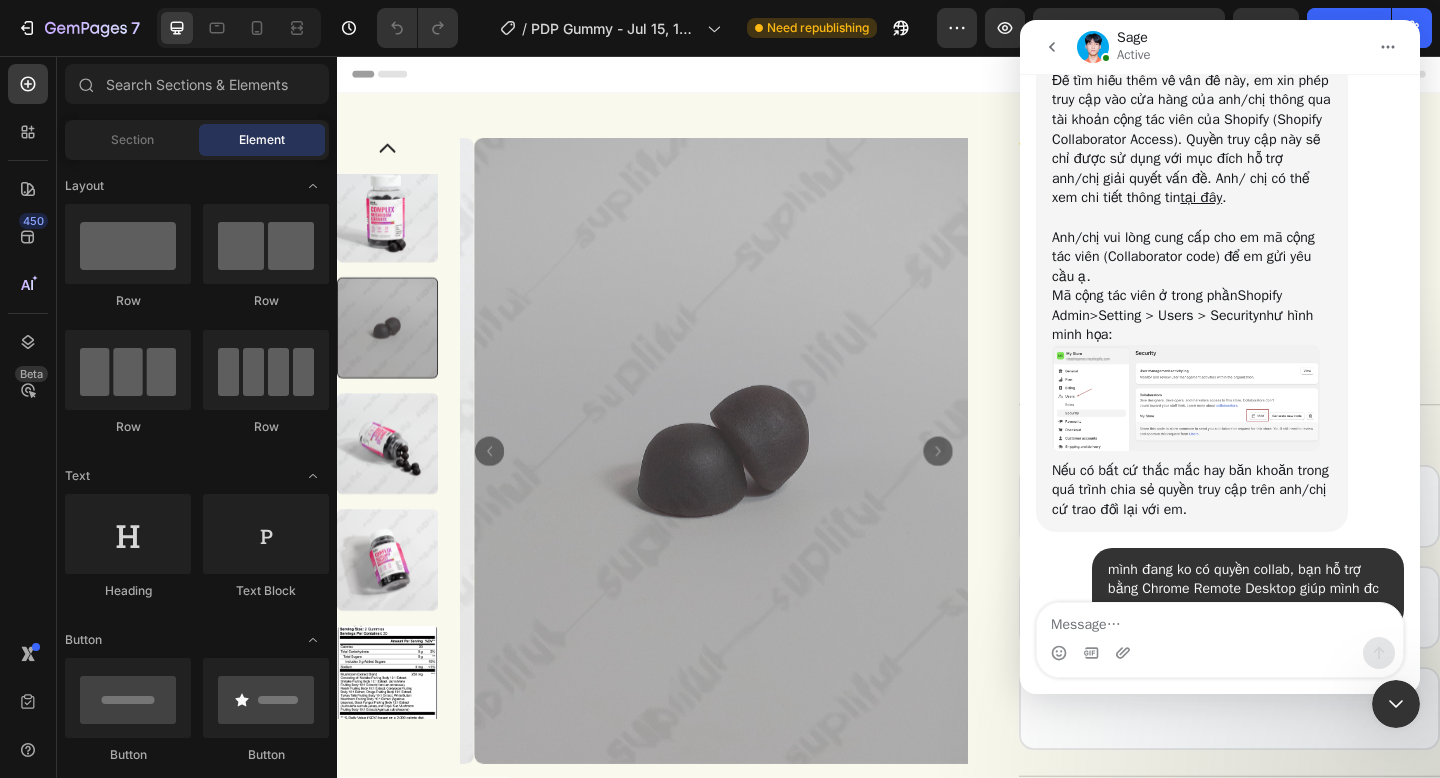 click at bounding box center (1220, 653) 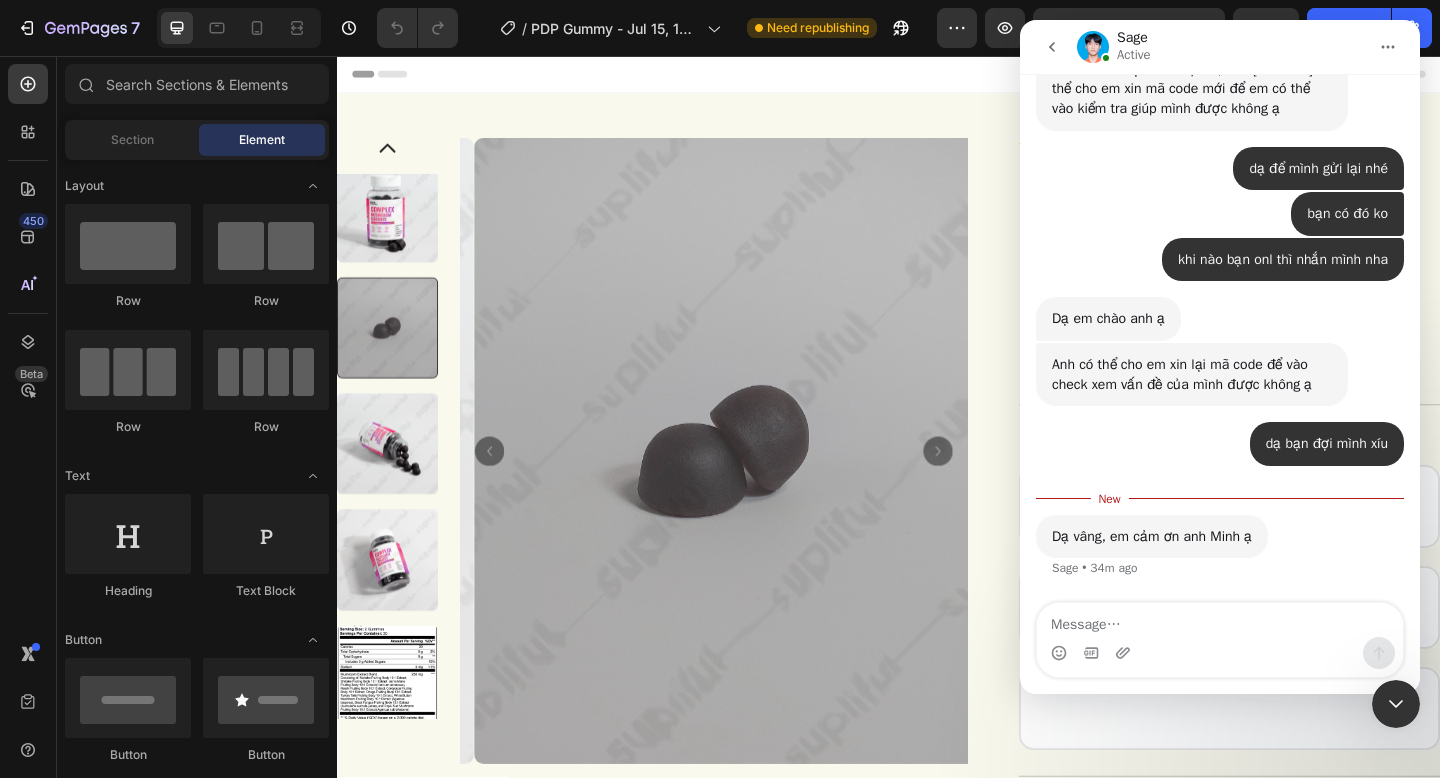 scroll, scrollTop: 3214, scrollLeft: 0, axis: vertical 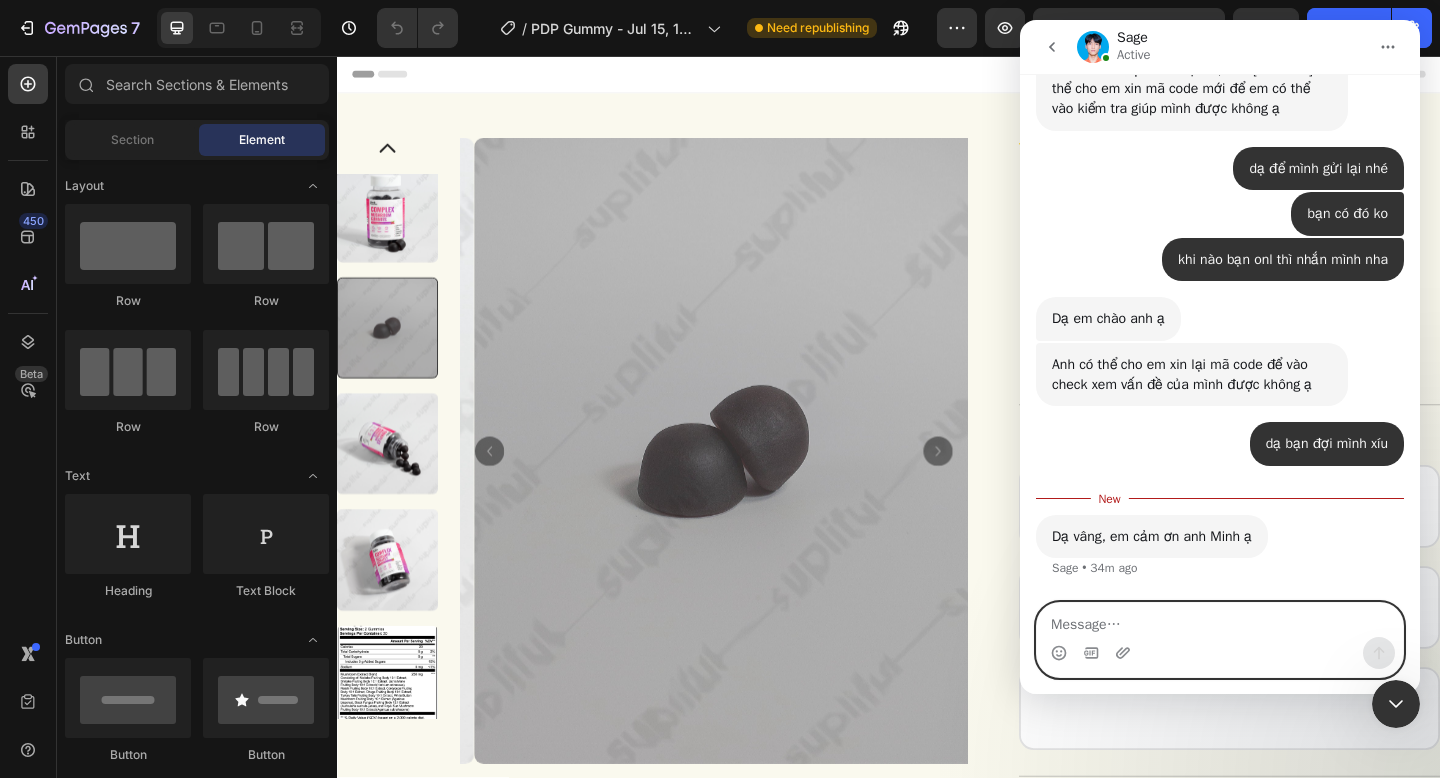 click at bounding box center (1220, 620) 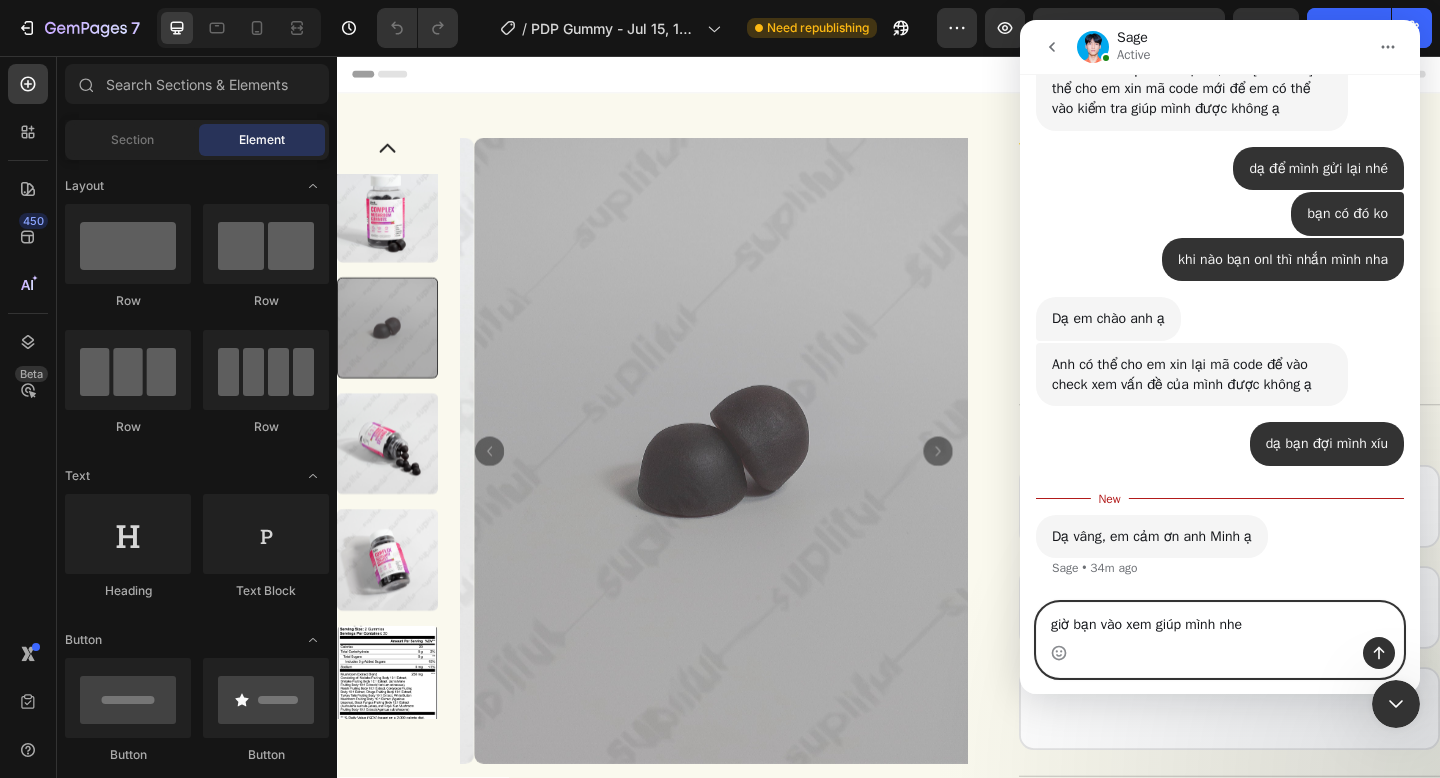 type on "giờ bạn vào xem giúp mình nhé" 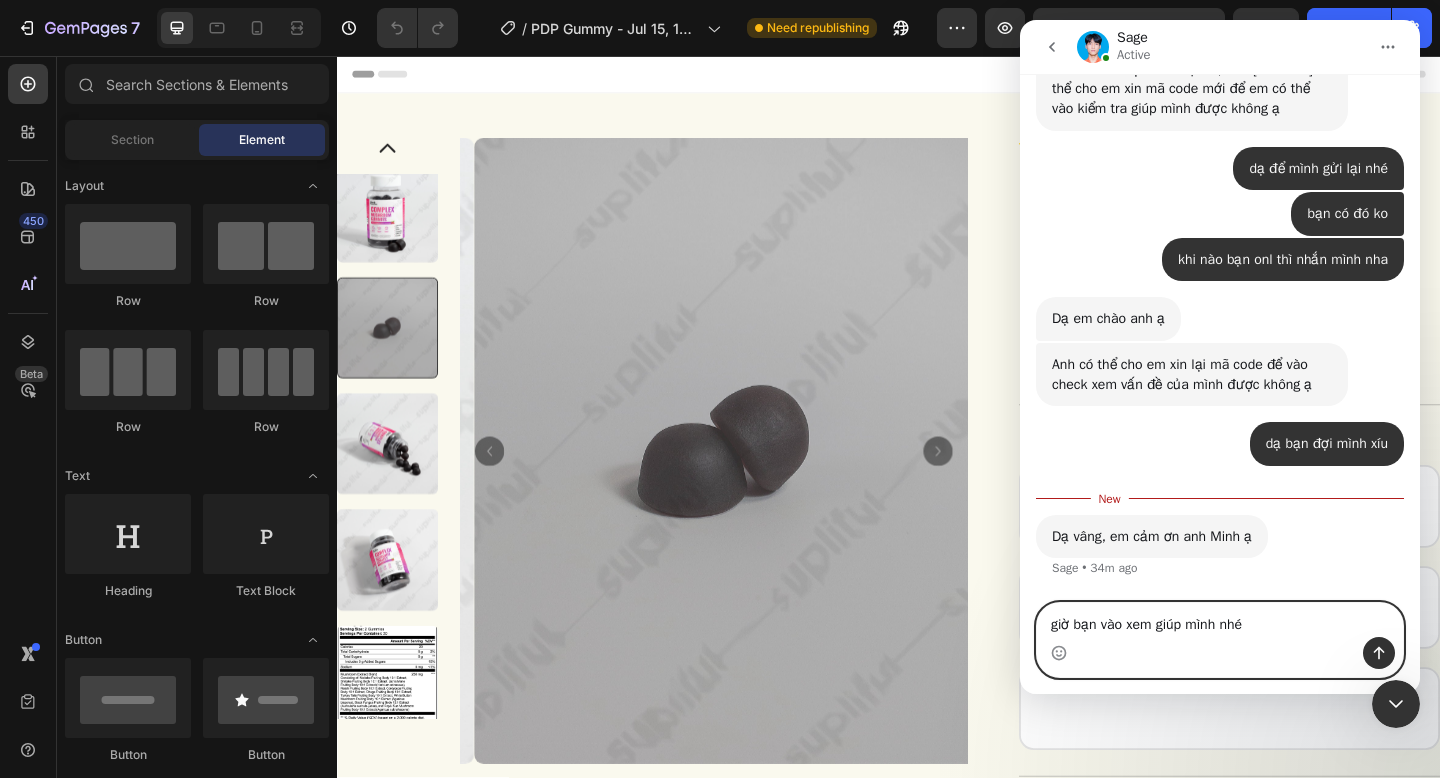 type 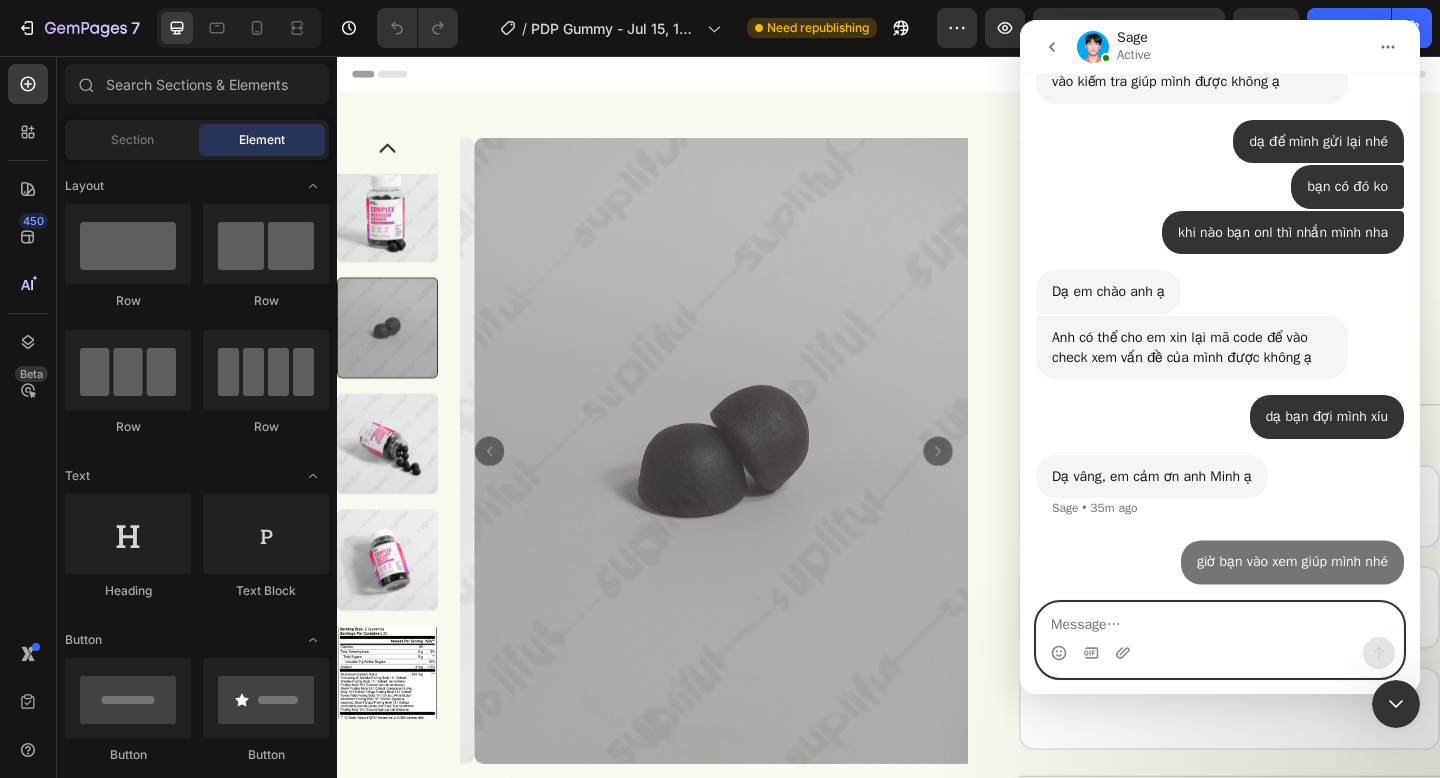scroll, scrollTop: 3241, scrollLeft: 0, axis: vertical 